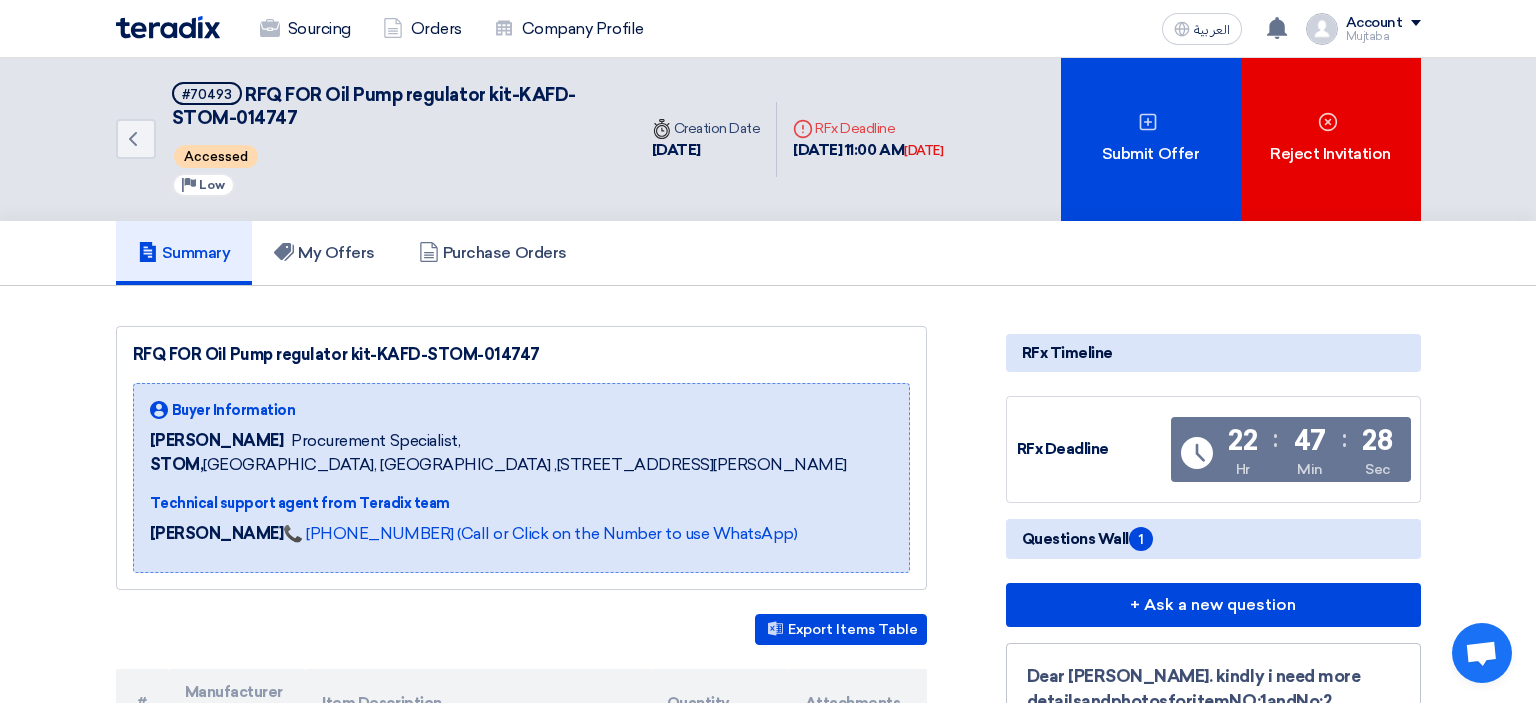 scroll, scrollTop: 0, scrollLeft: 0, axis: both 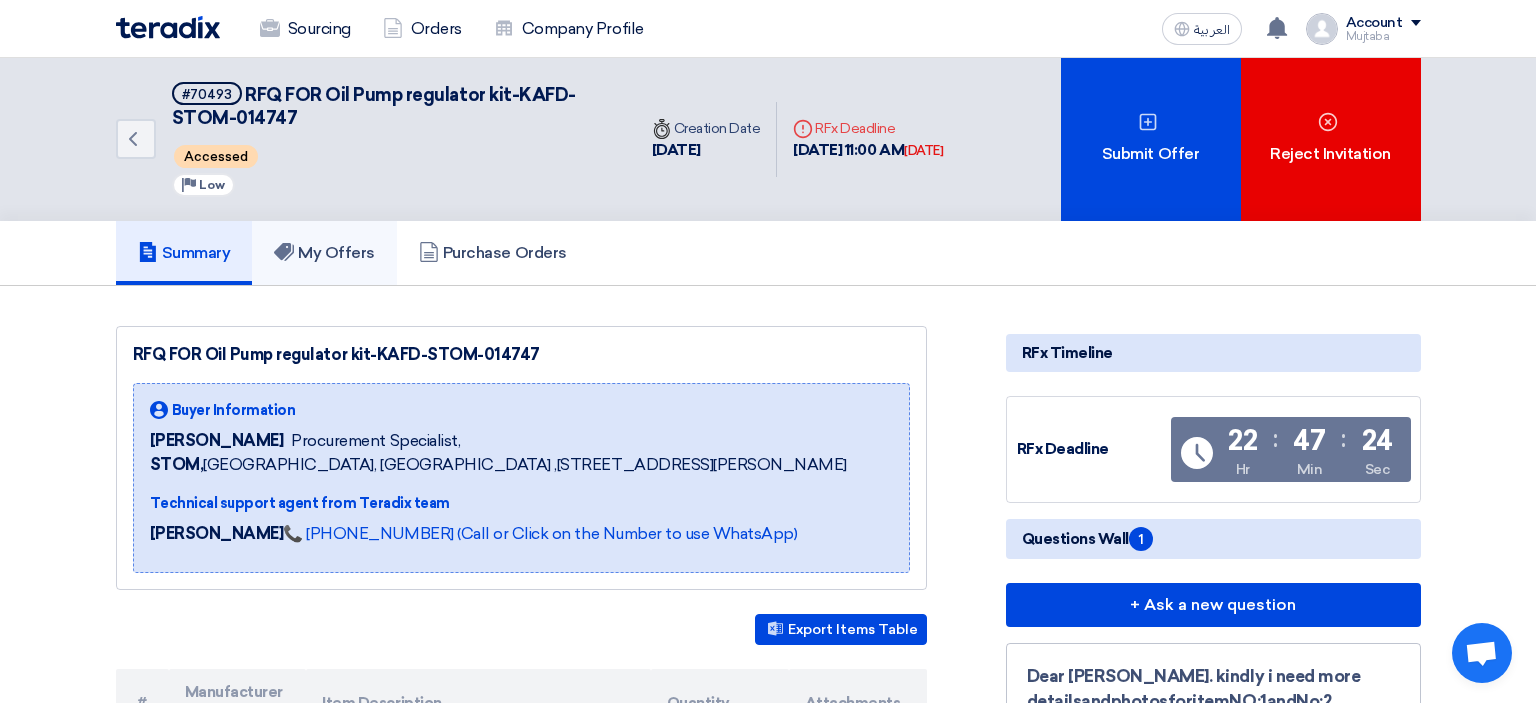 click on "My Offers" 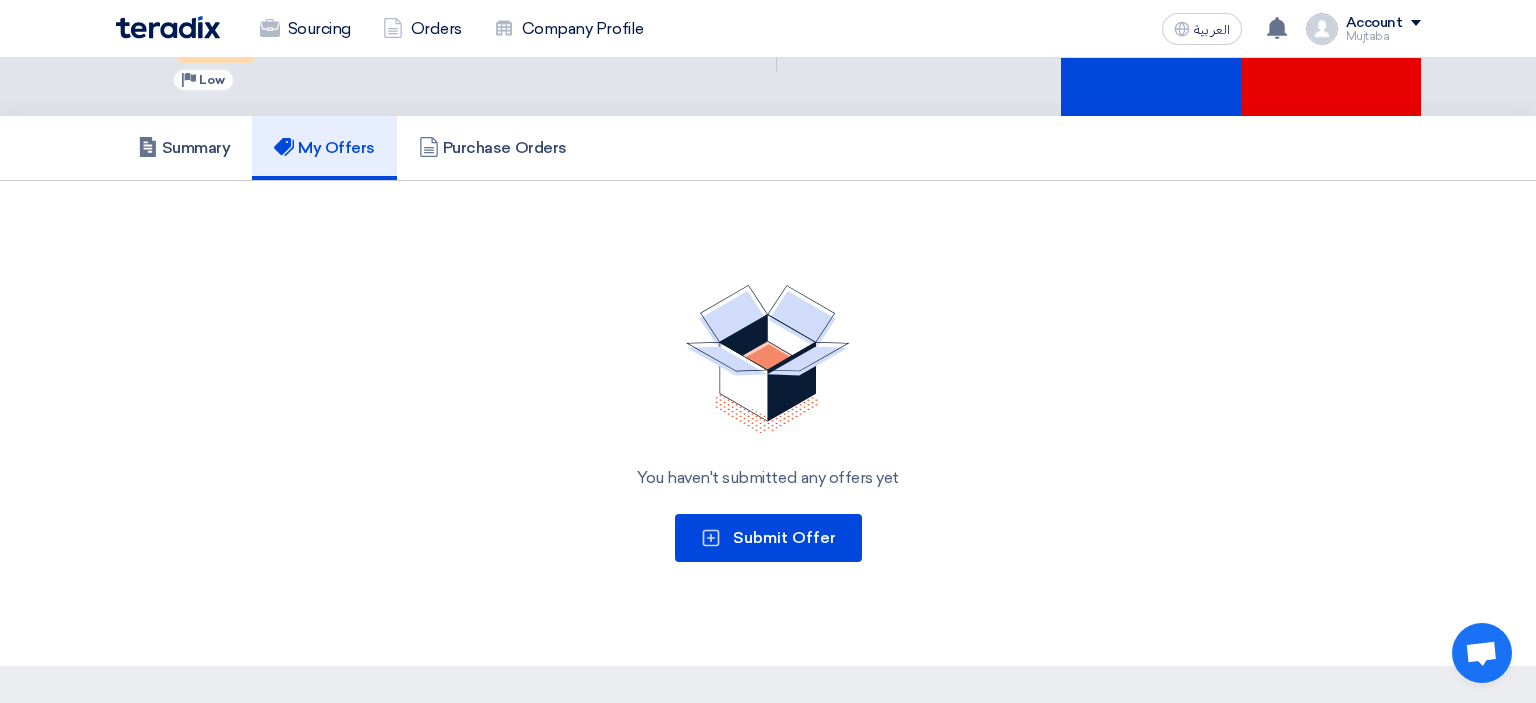 scroll, scrollTop: 0, scrollLeft: 0, axis: both 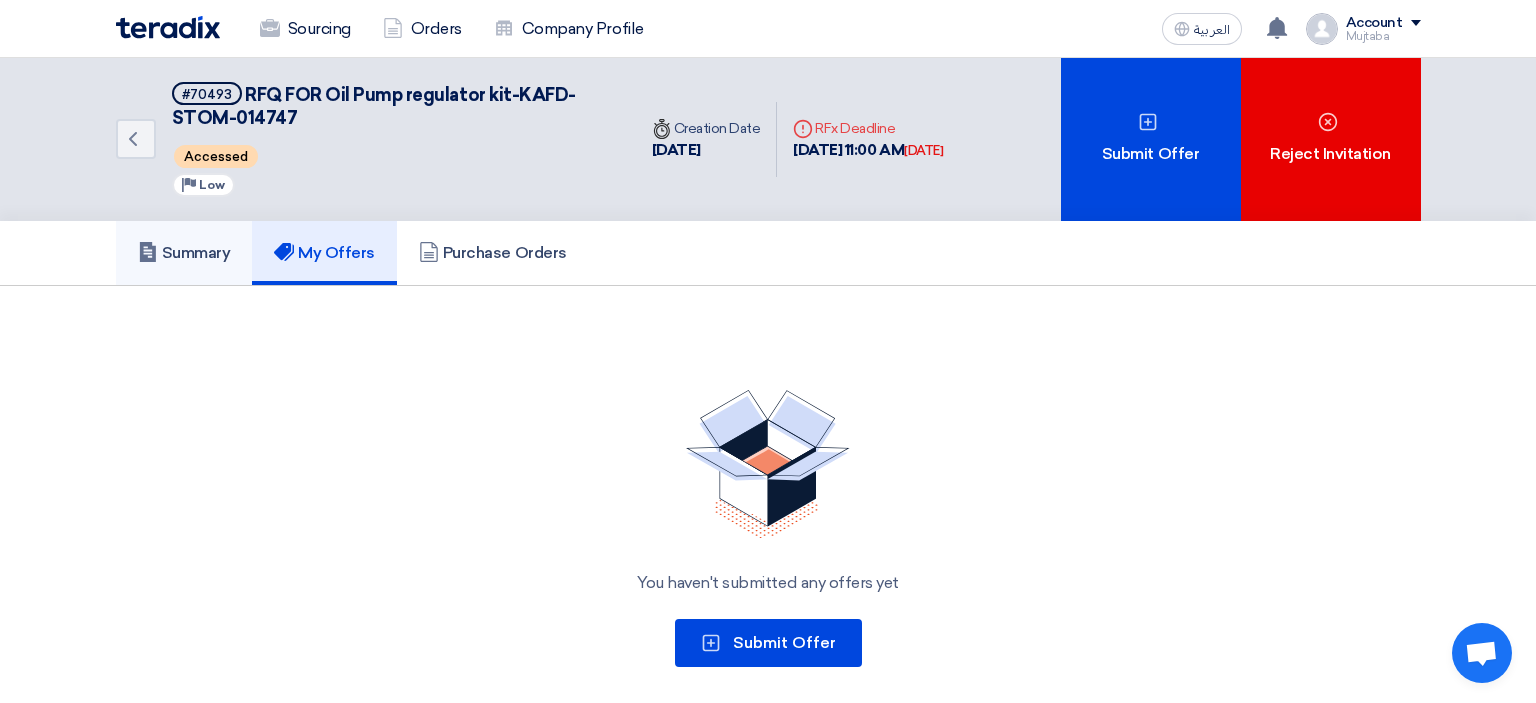 click on "Summary" 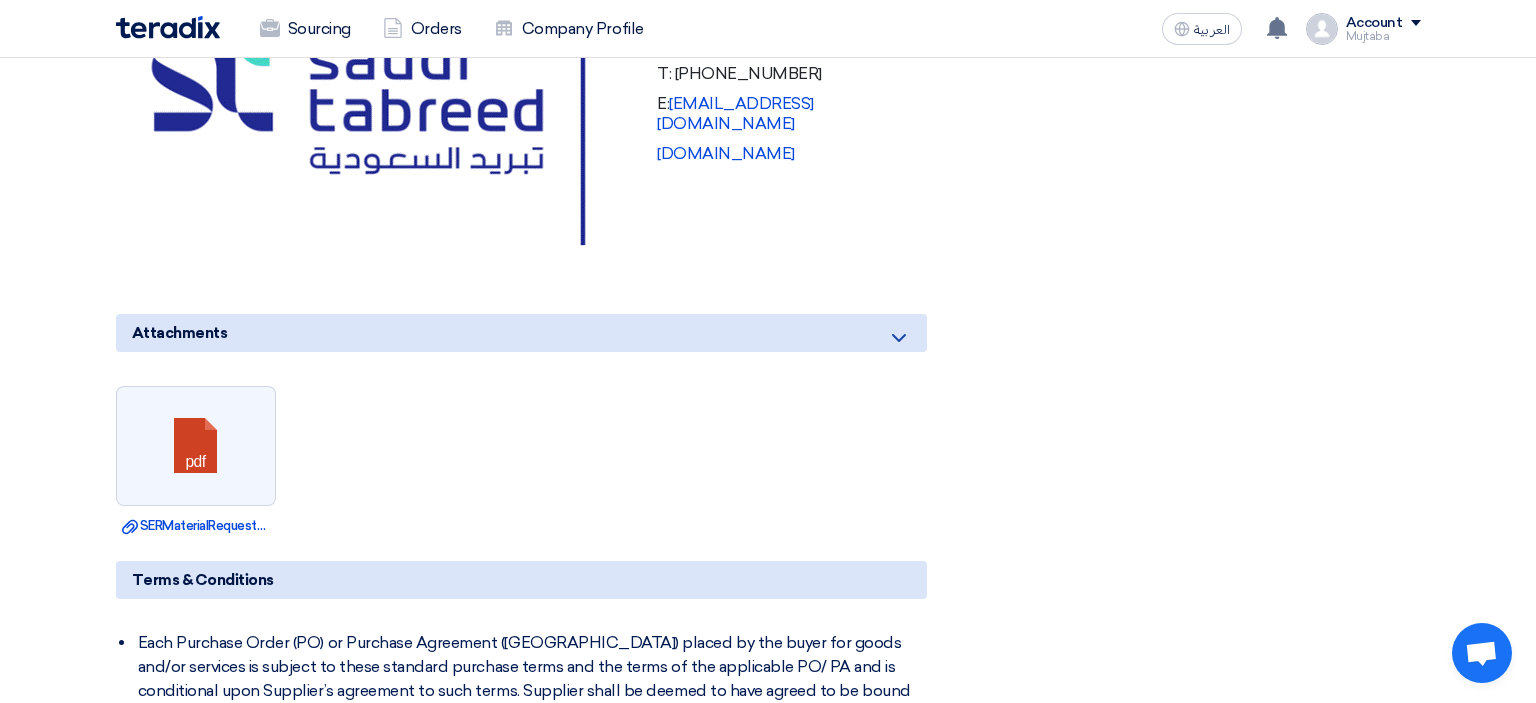 scroll, scrollTop: 1267, scrollLeft: 0, axis: vertical 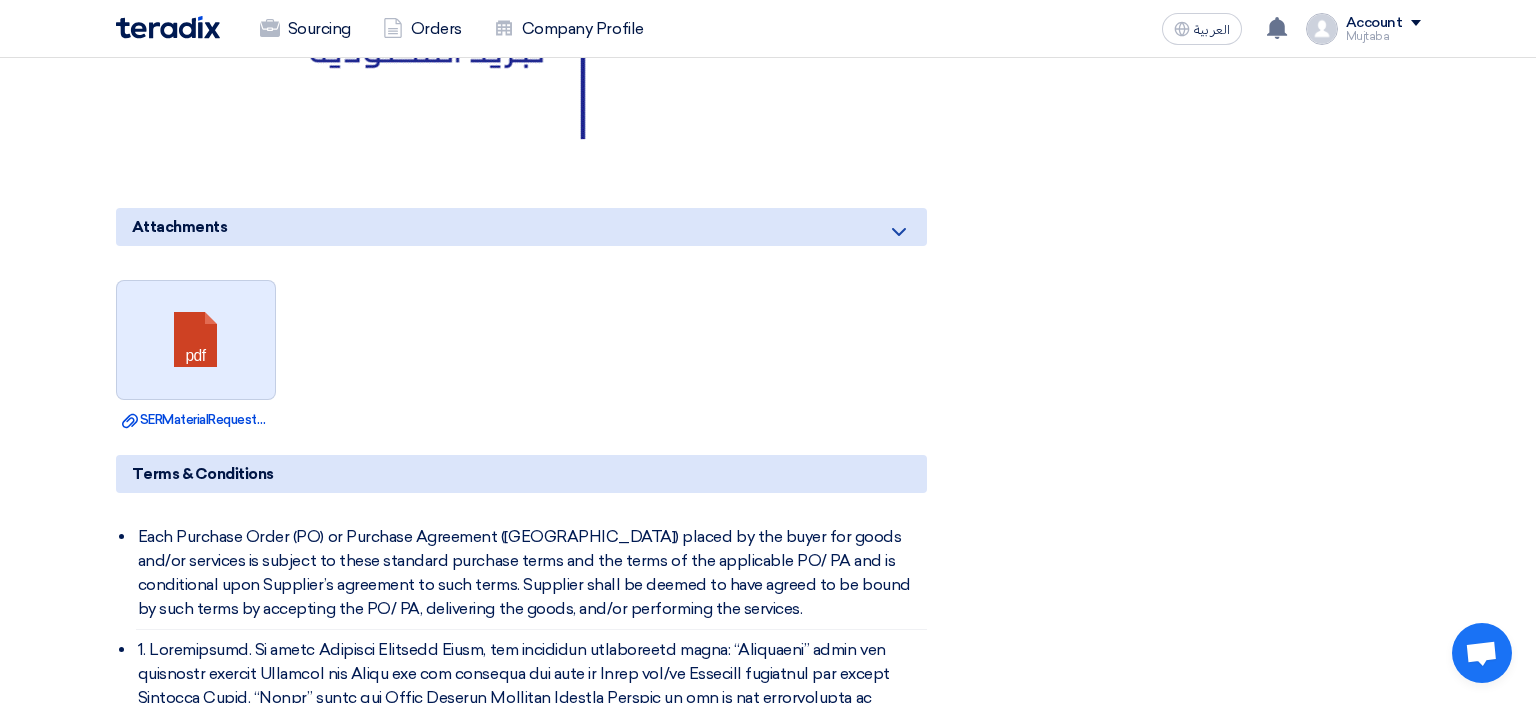 click at bounding box center [197, 341] 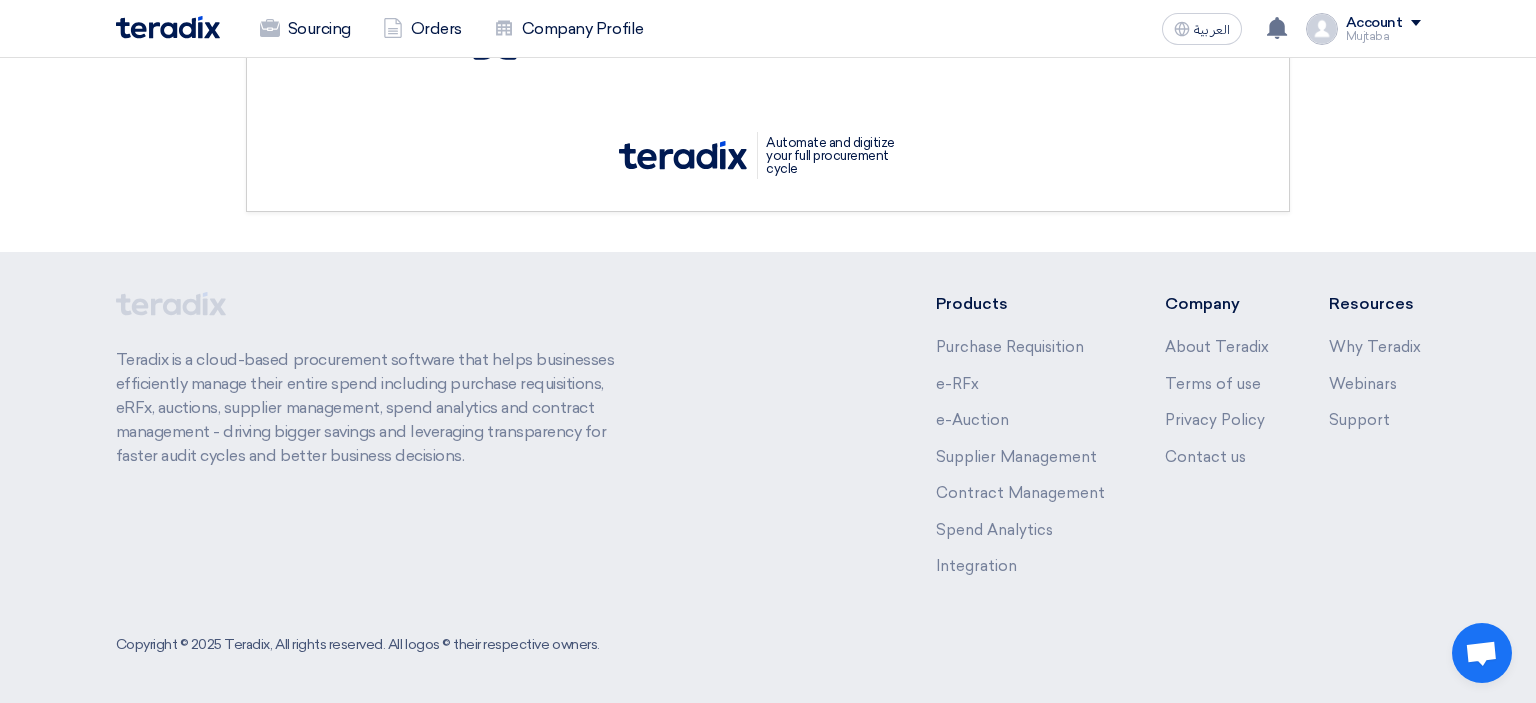 scroll, scrollTop: 0, scrollLeft: 0, axis: both 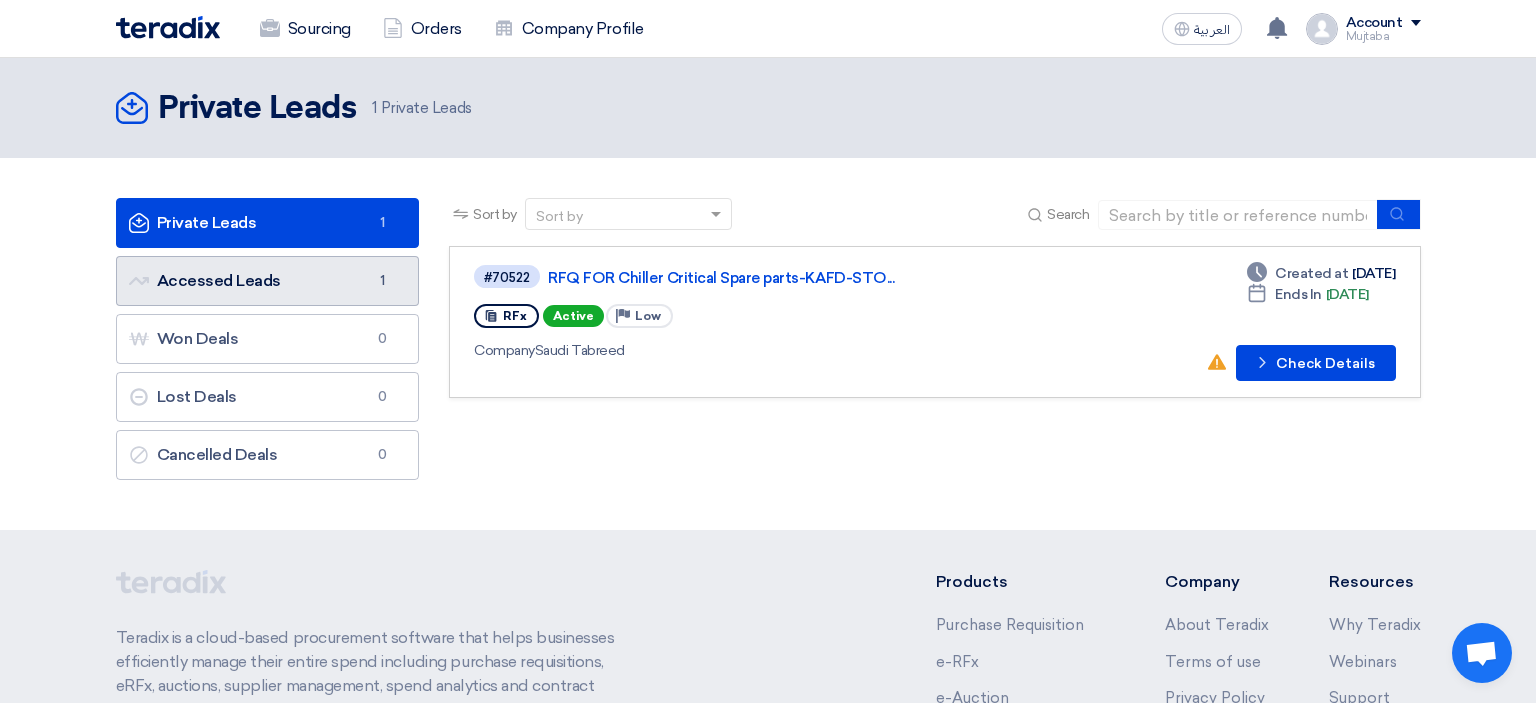 click on "Accessed Leads
Accessed Leads
1" 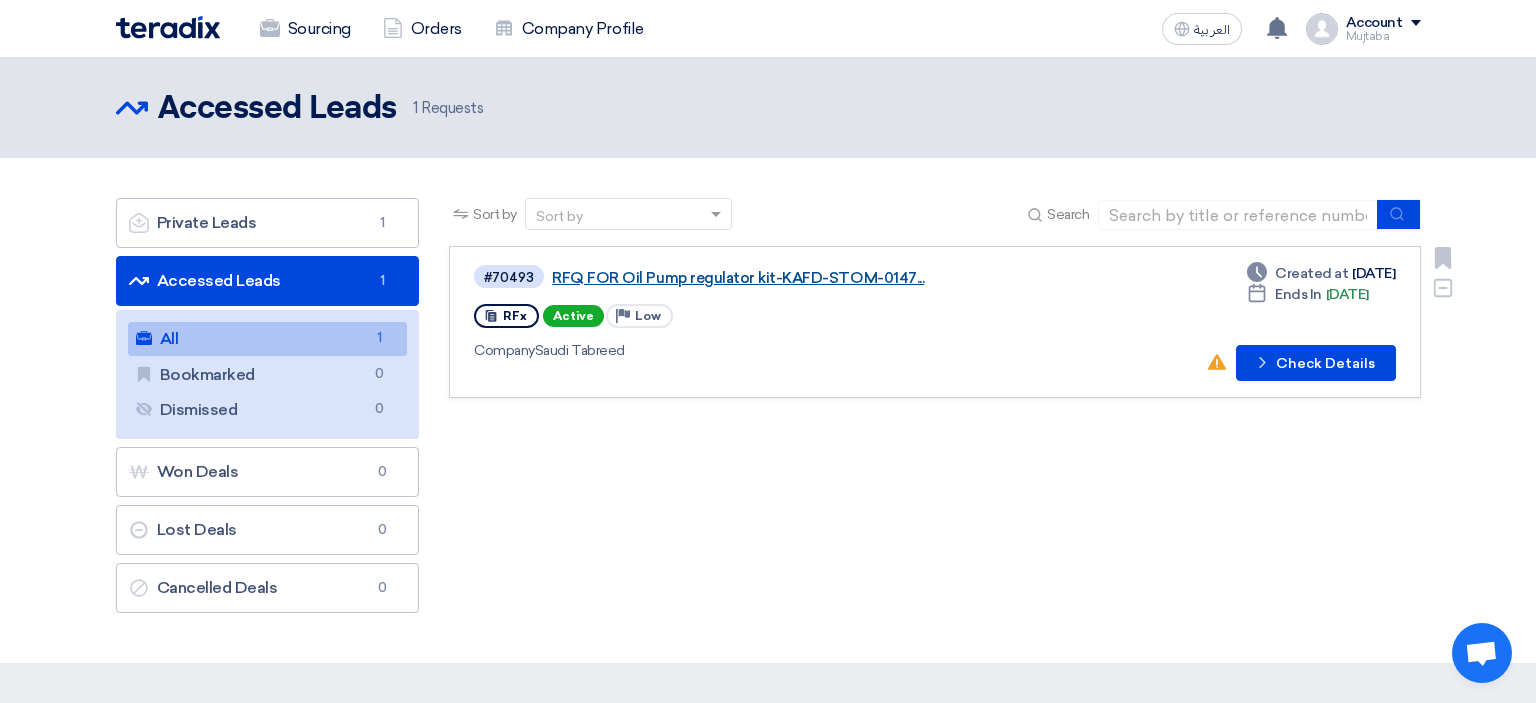 click on "RFQ FOR Oil Pump regulator kit-KAFD-STOM-0147..." 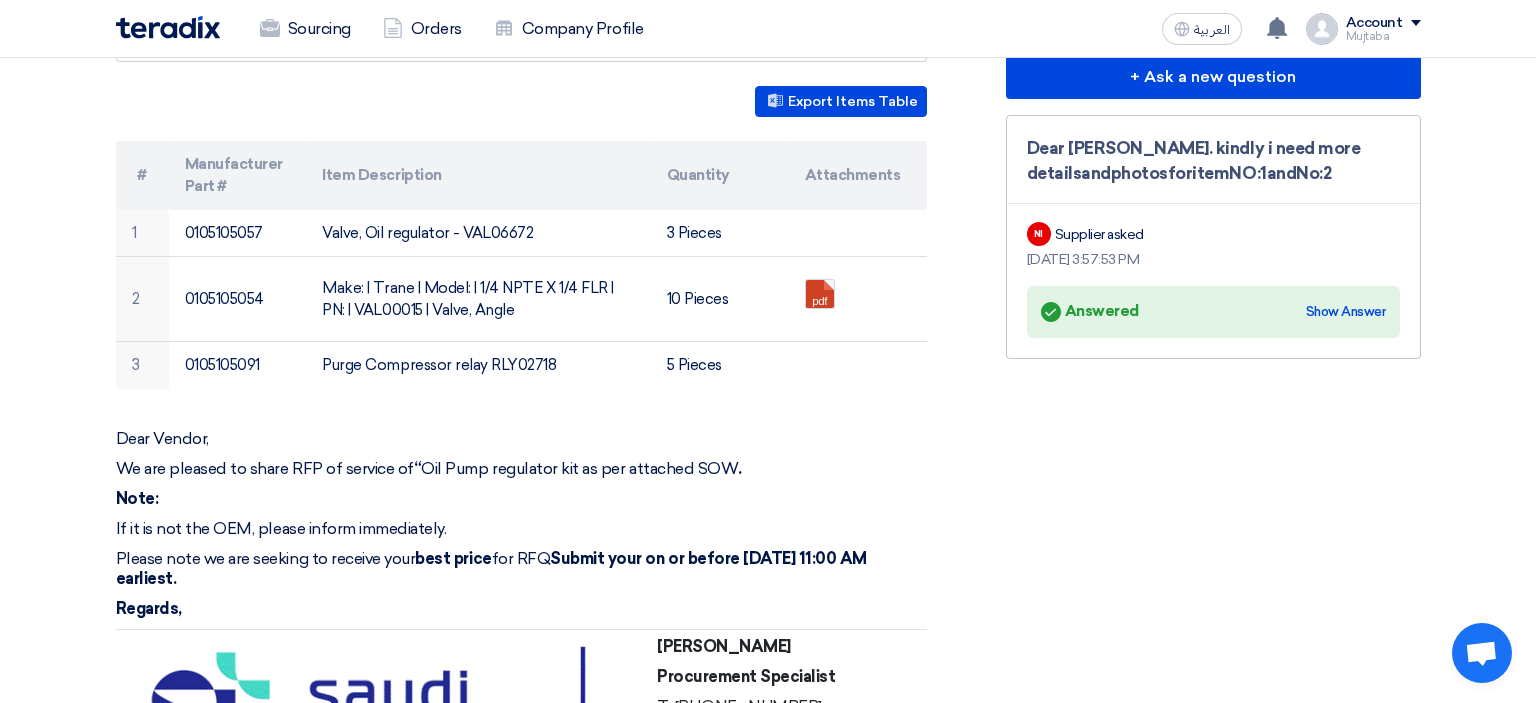 scroll, scrollTop: 0, scrollLeft: 0, axis: both 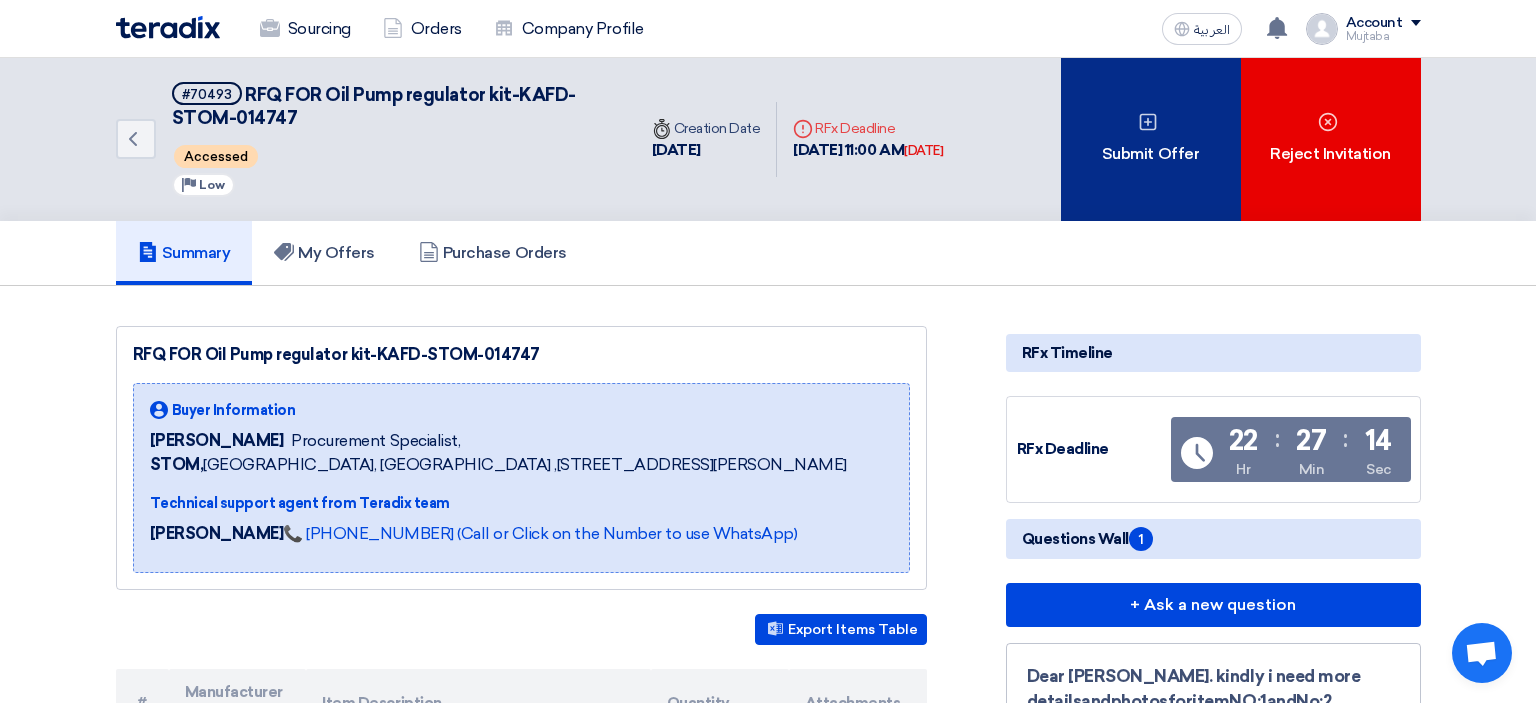 click 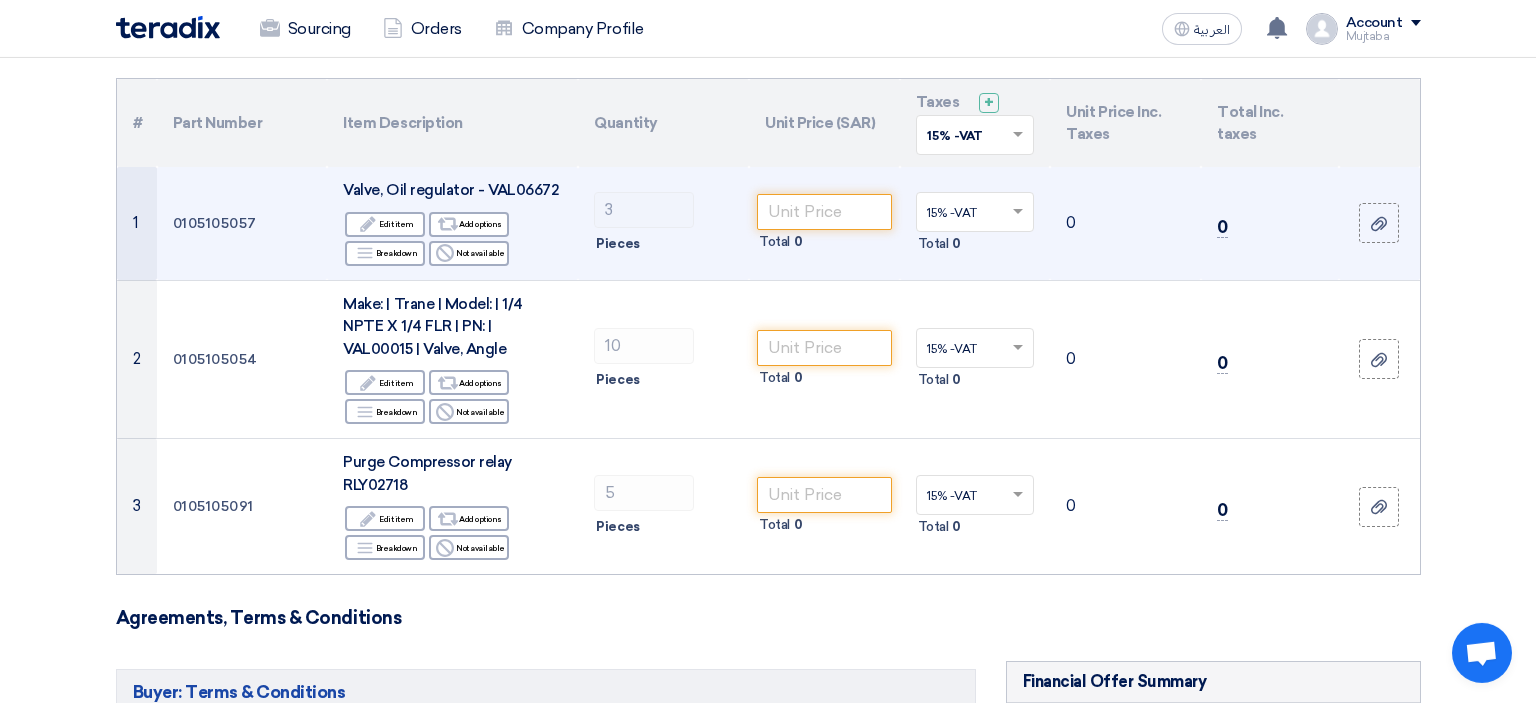scroll, scrollTop: 211, scrollLeft: 0, axis: vertical 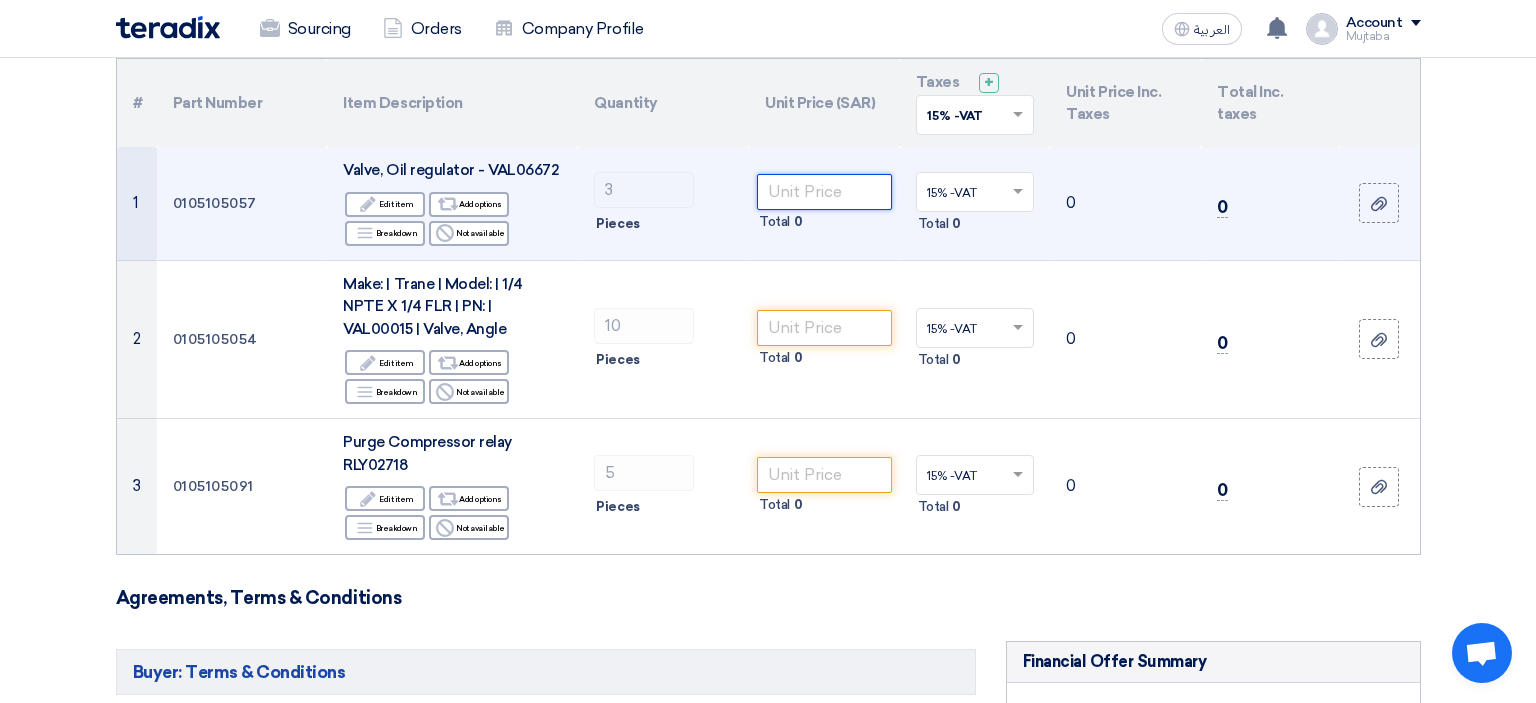 click 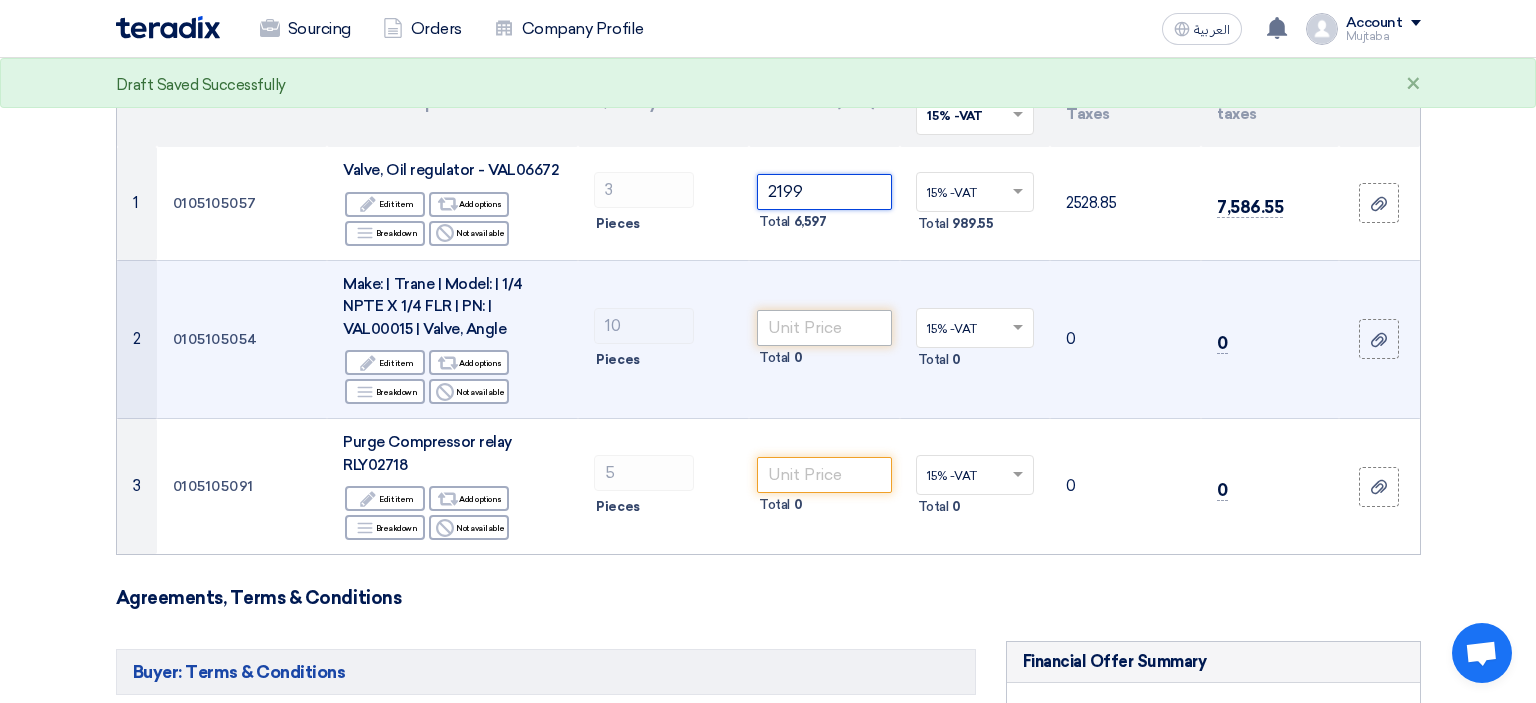 type on "2199" 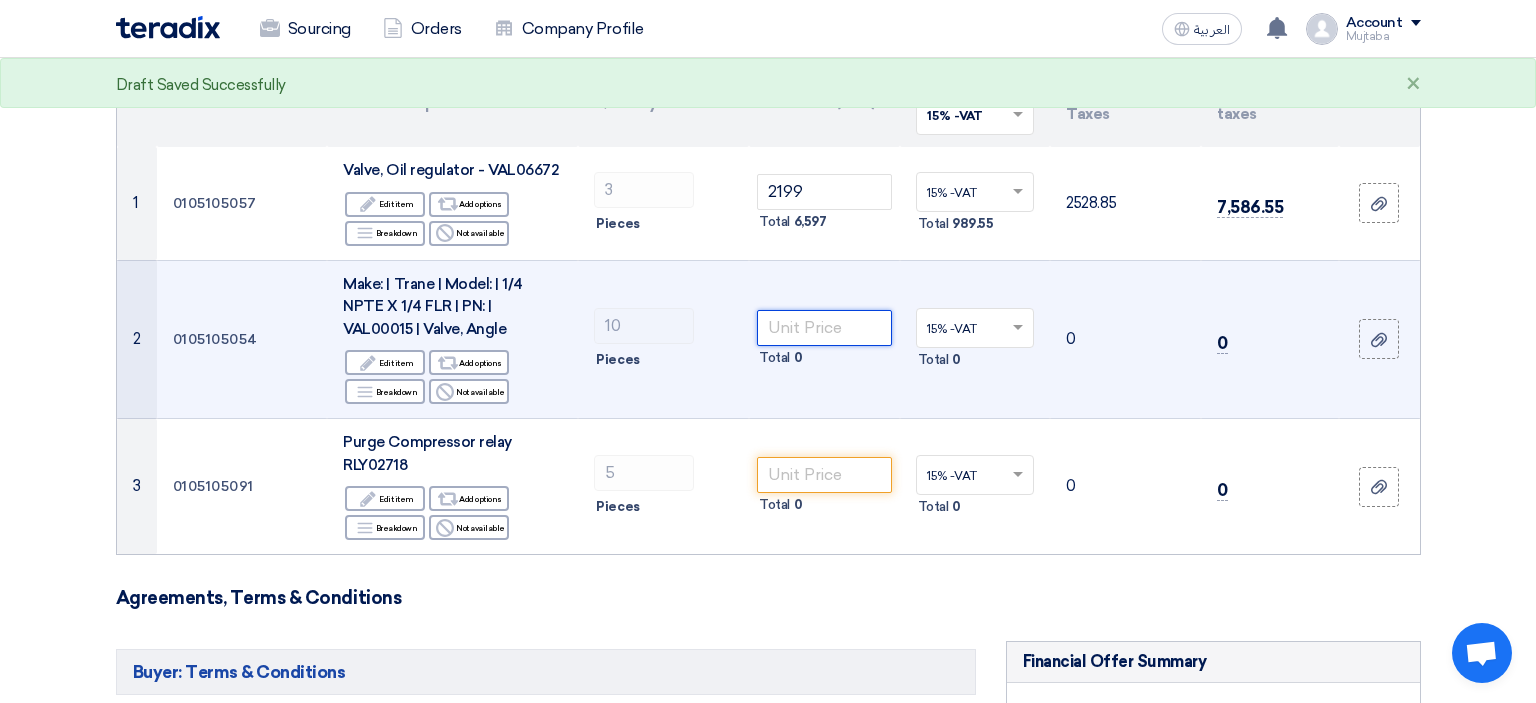 click 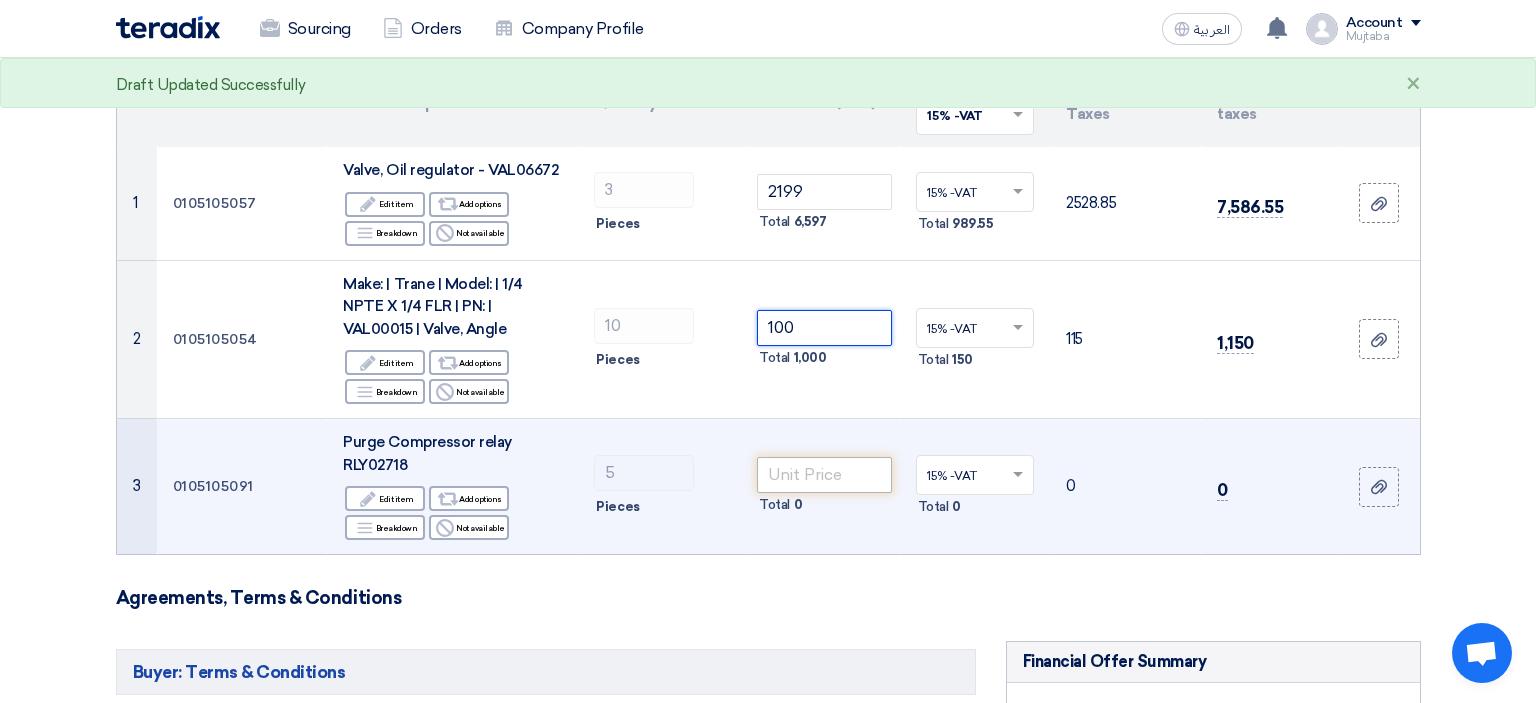 type on "100" 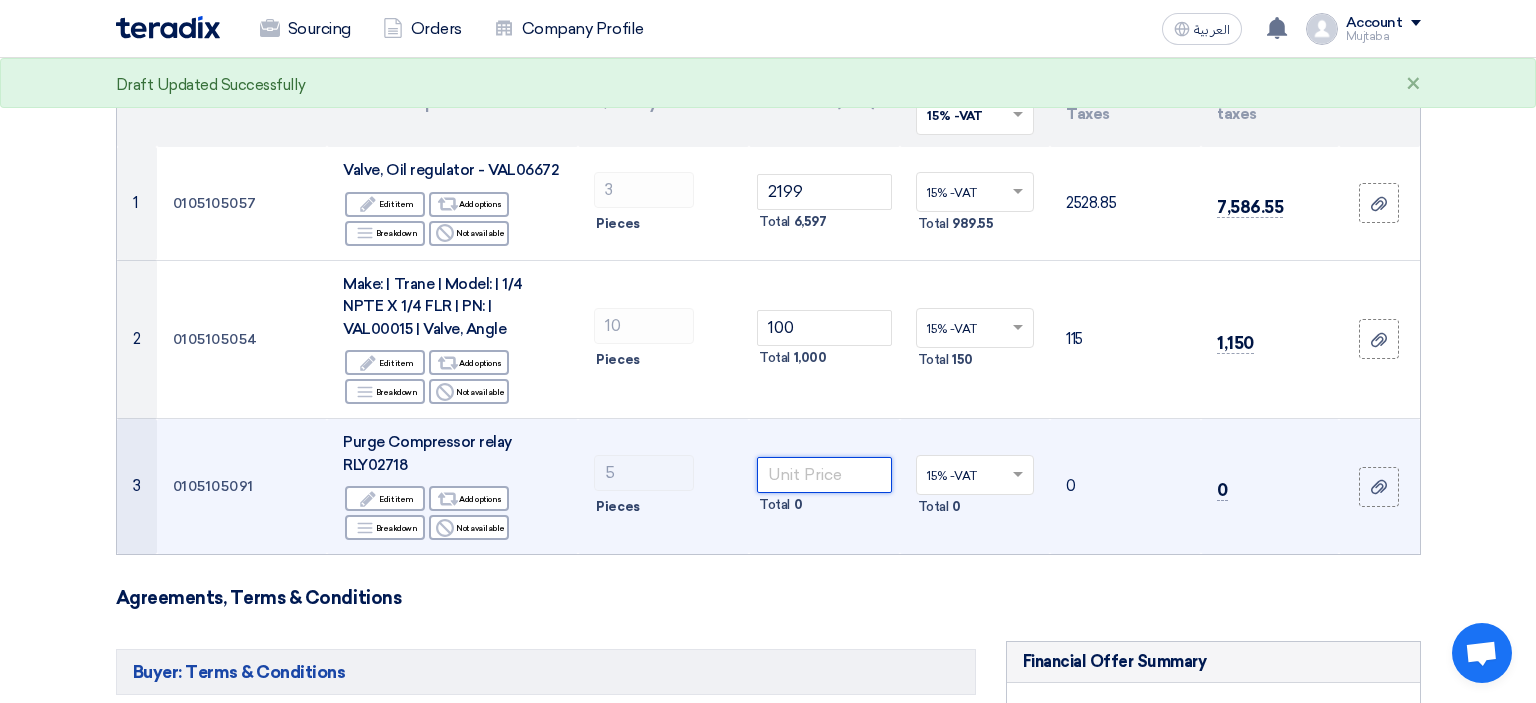 click 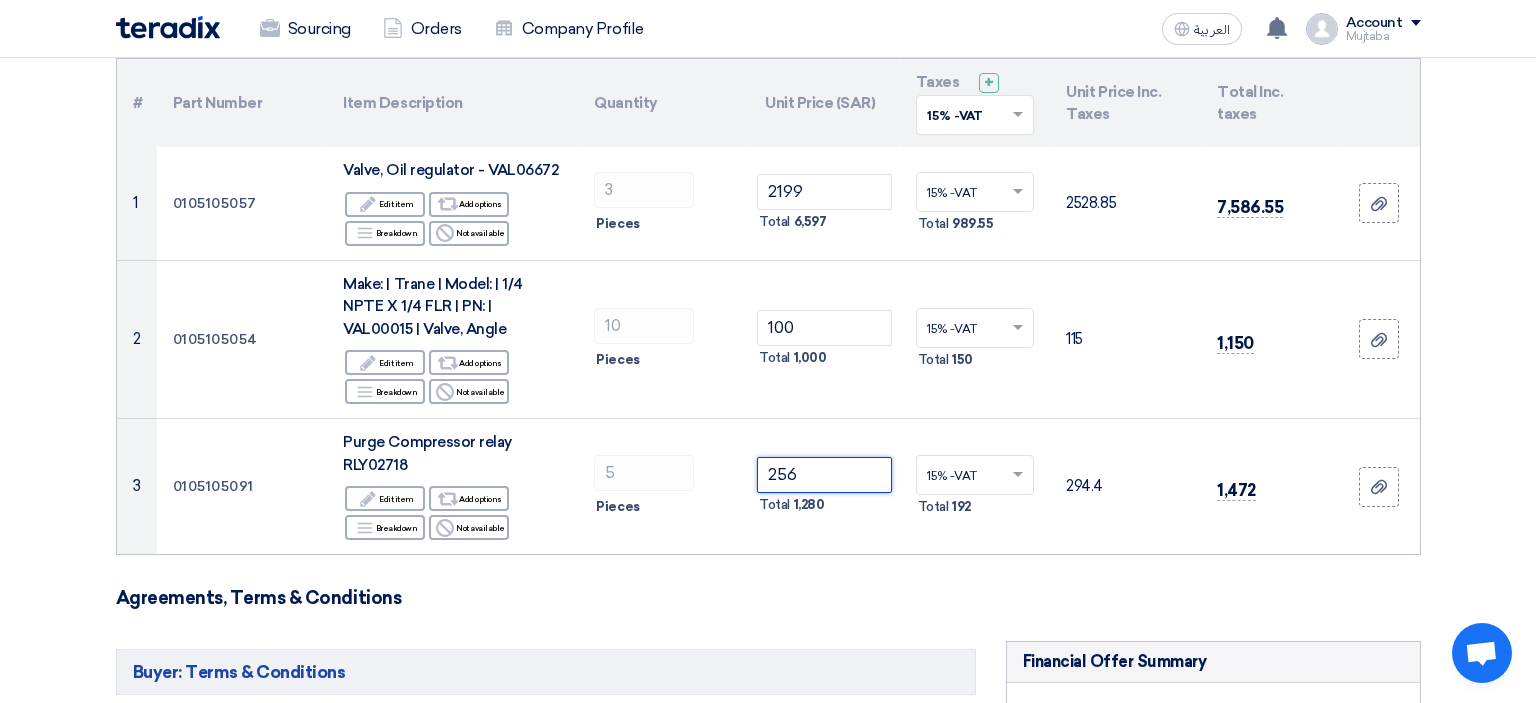 type on "256" 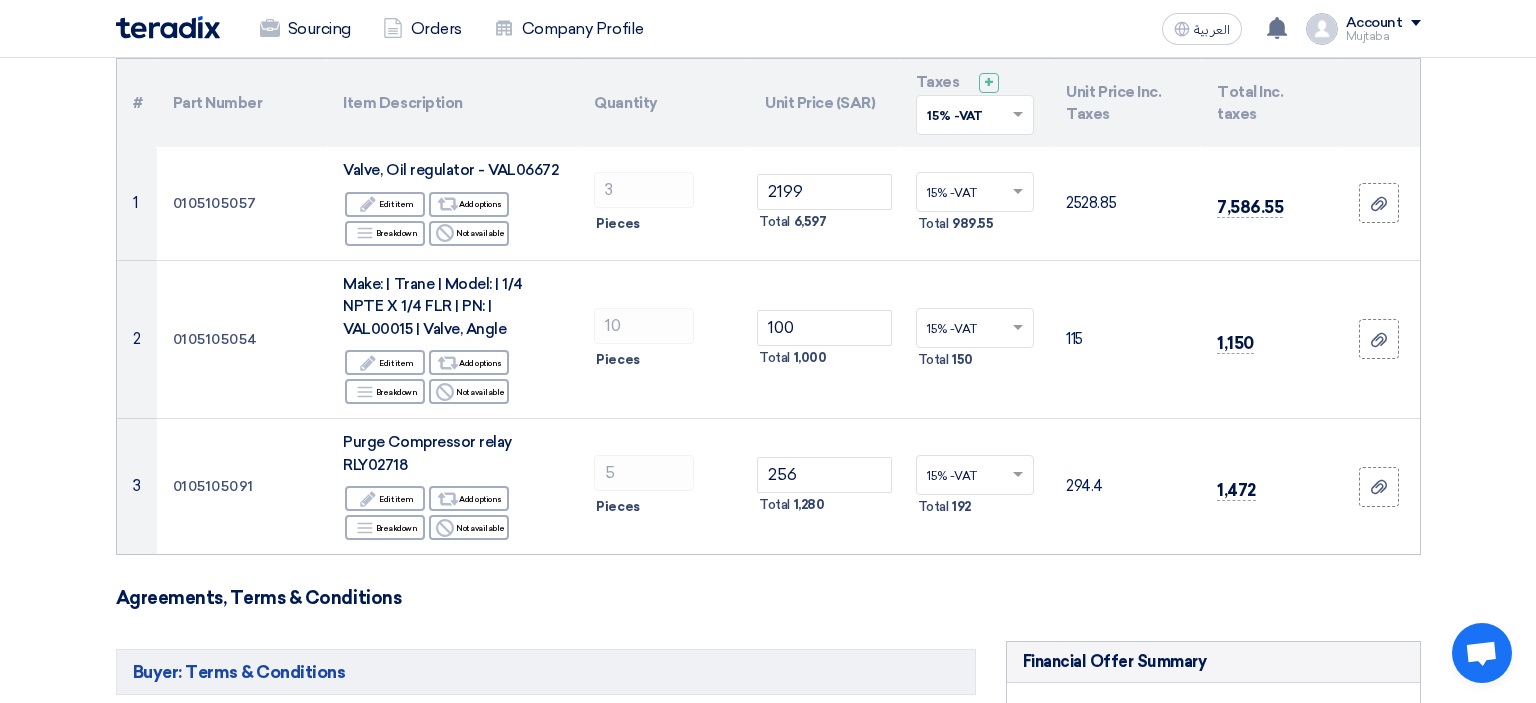 click on "Agreements, Terms & Conditions" 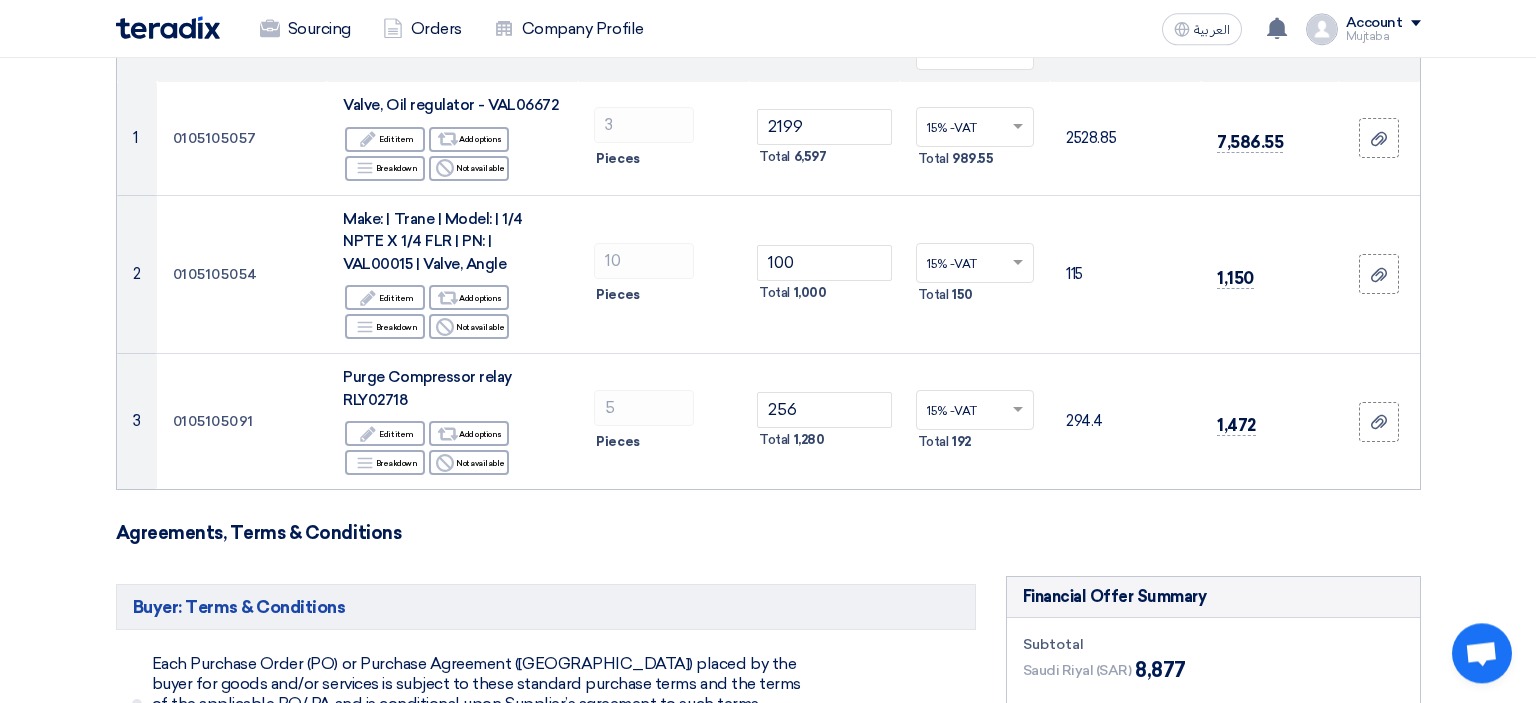 scroll, scrollTop: 316, scrollLeft: 0, axis: vertical 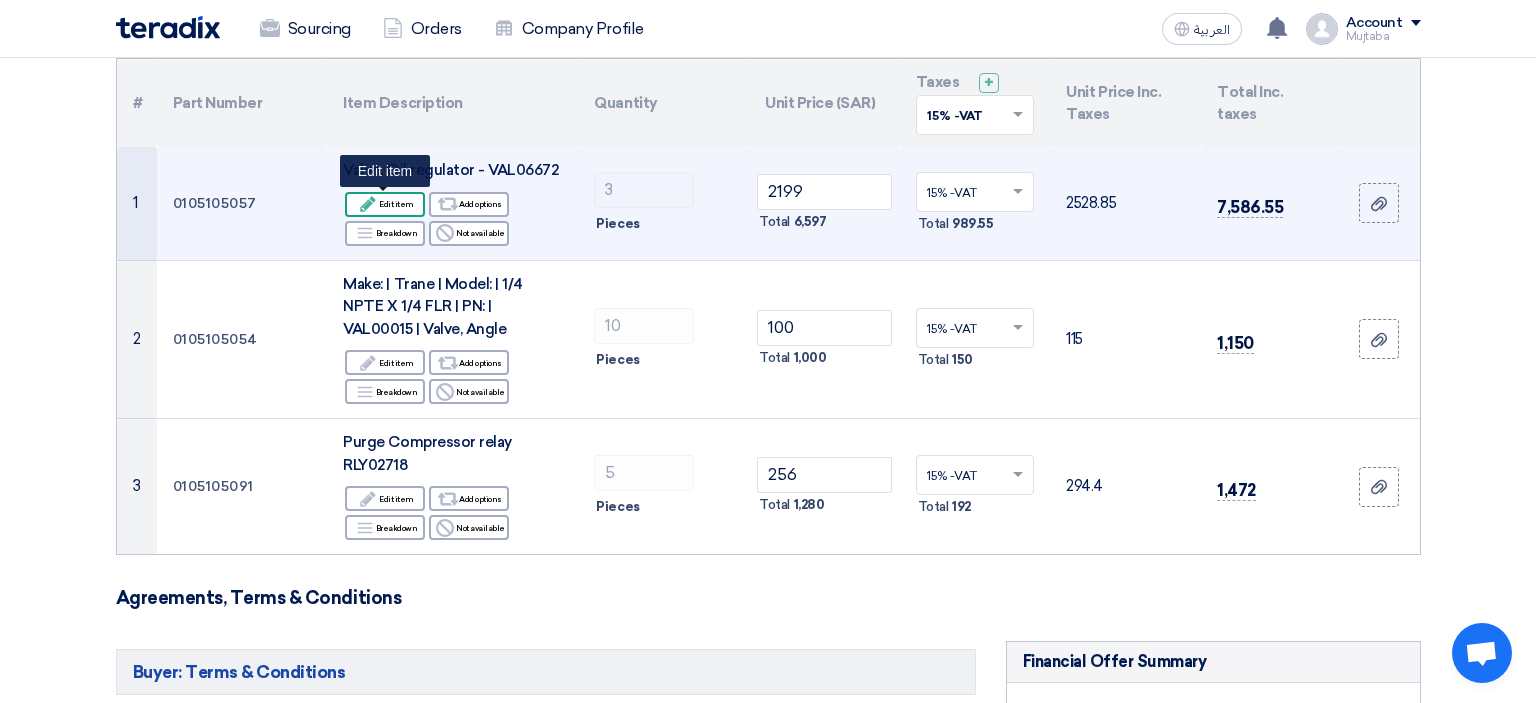 click on "Edit
Edit item" 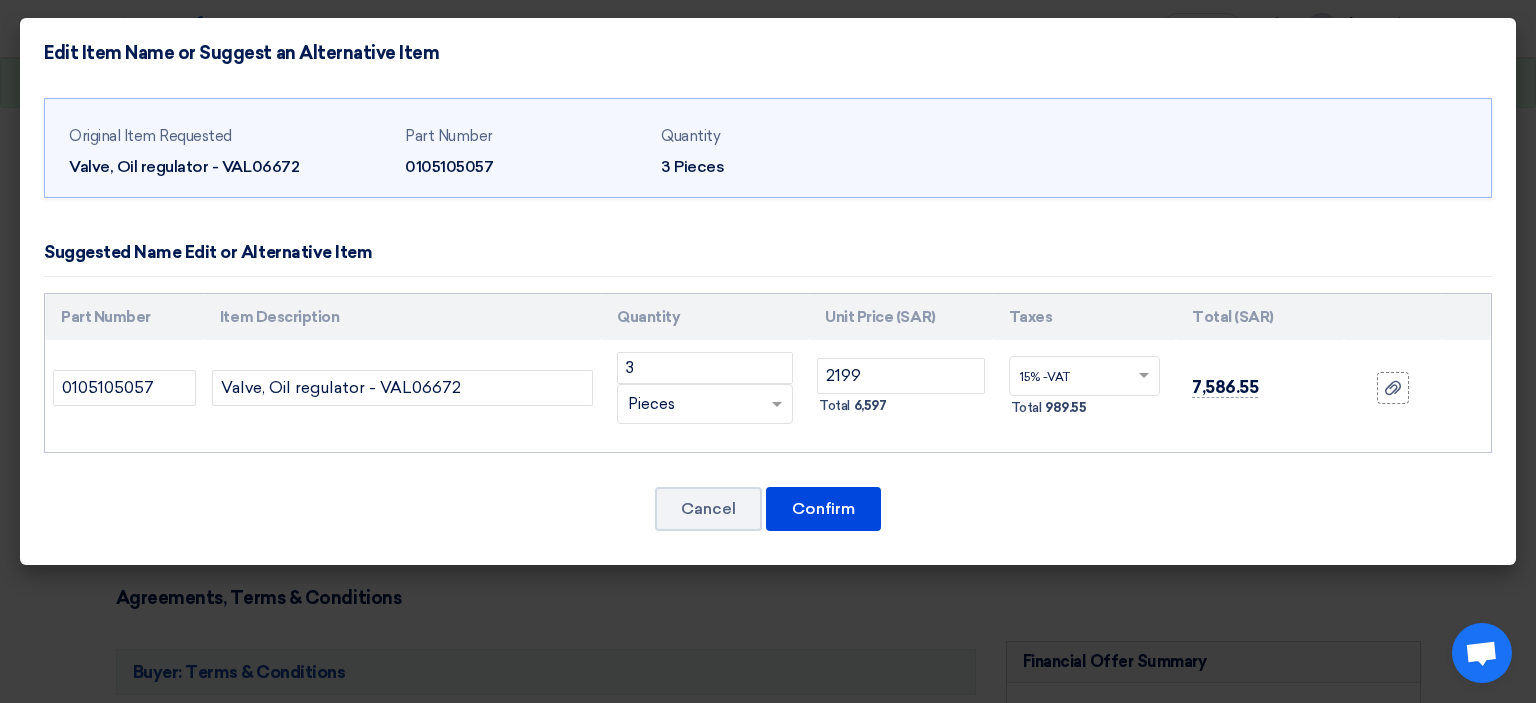 drag, startPoint x: 433, startPoint y: 358, endPoint x: 458, endPoint y: 366, distance: 26.24881 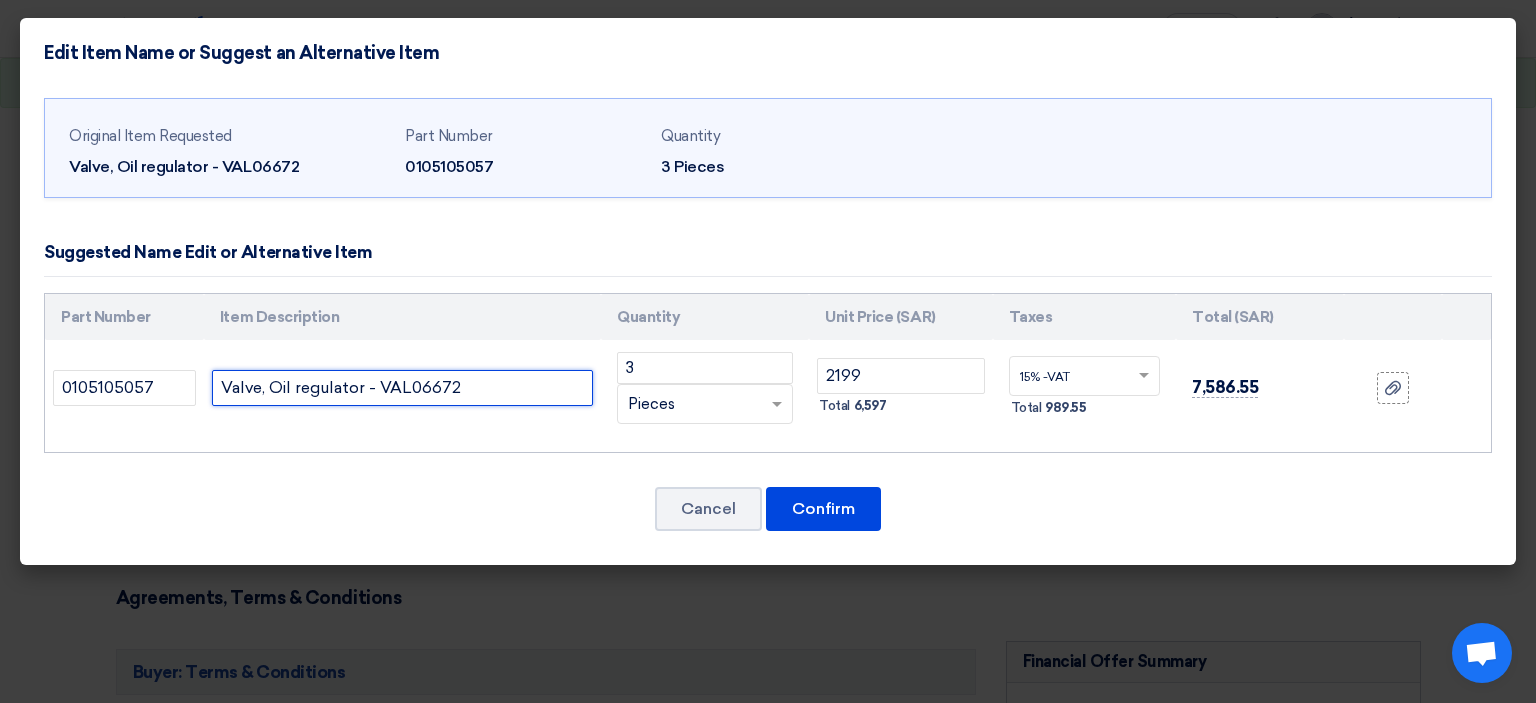 click on "Valve, Oil regulator - VAL06672" 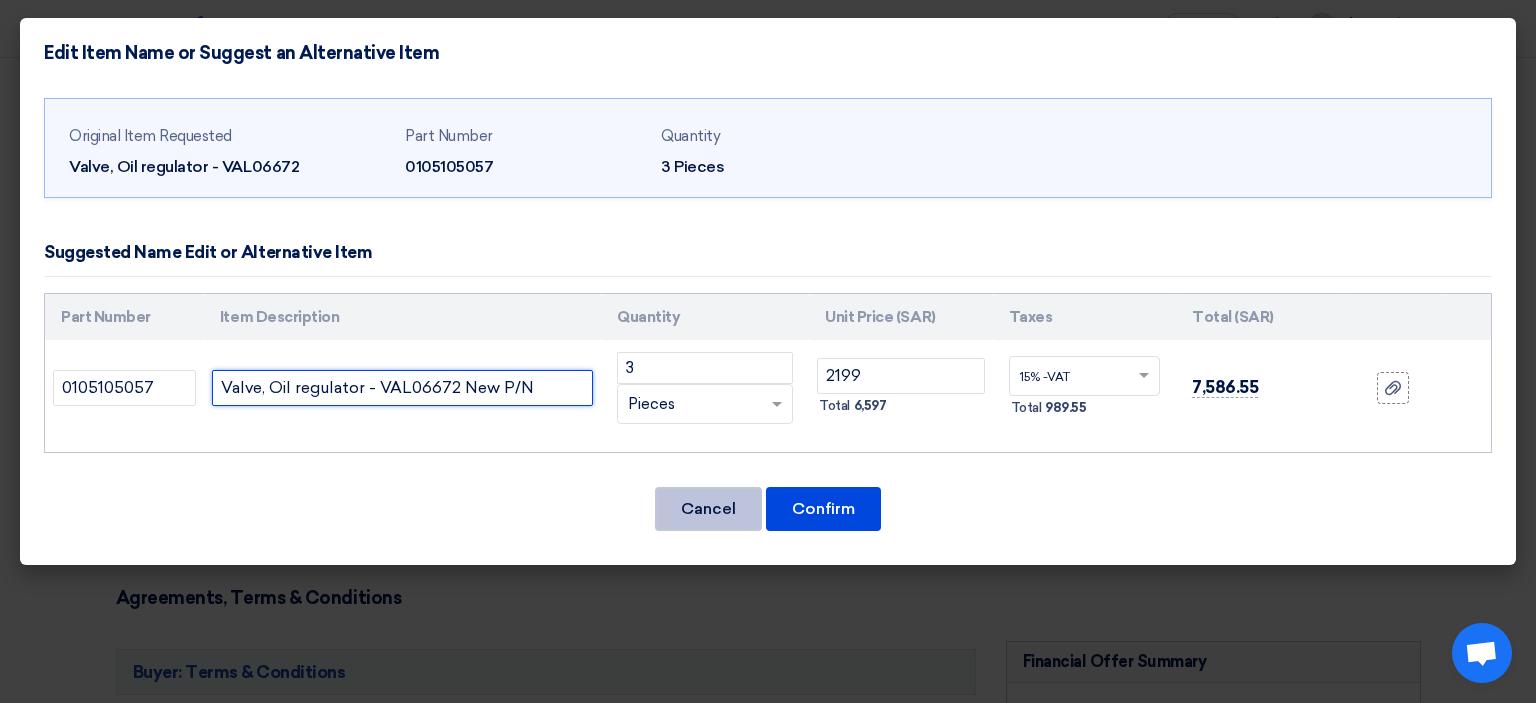 paste on "VAL09120" 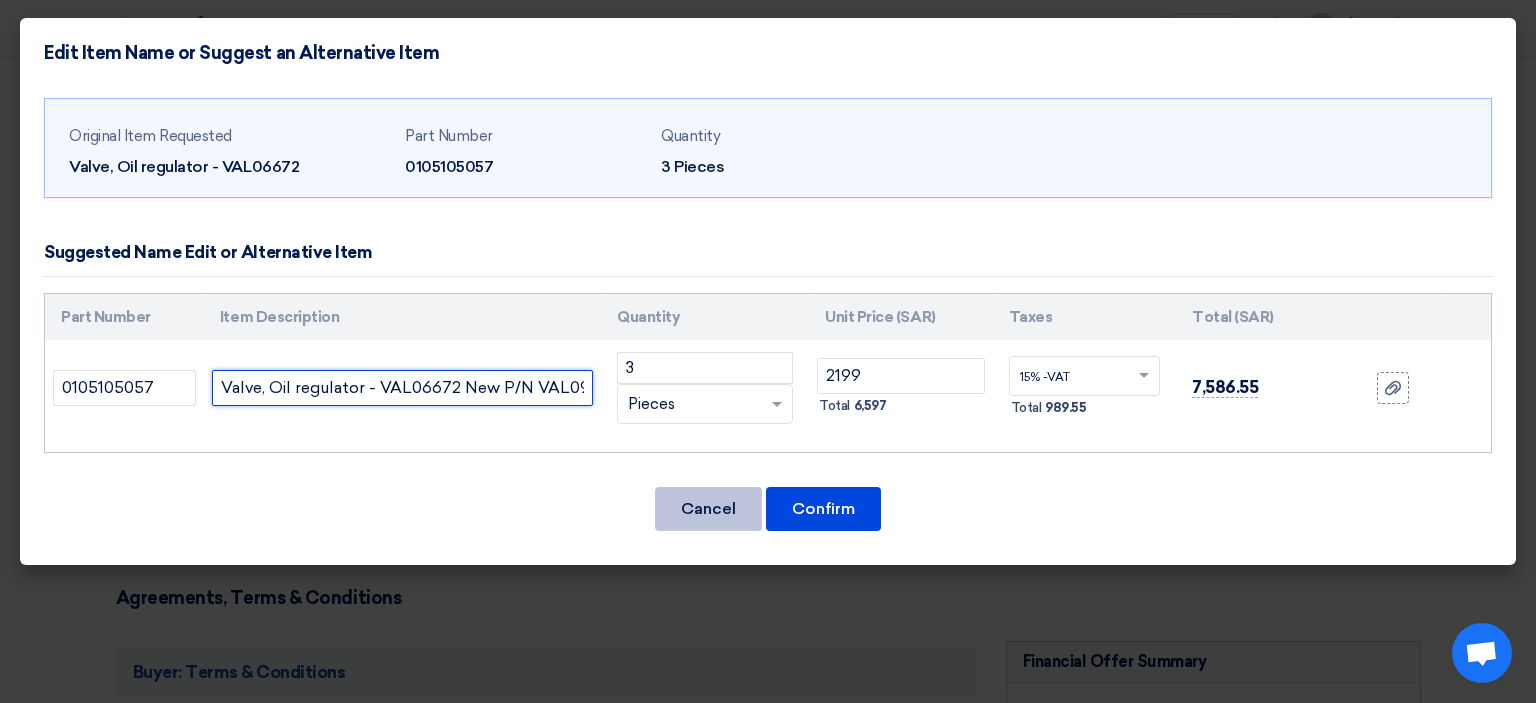 scroll, scrollTop: 0, scrollLeft: 21, axis: horizontal 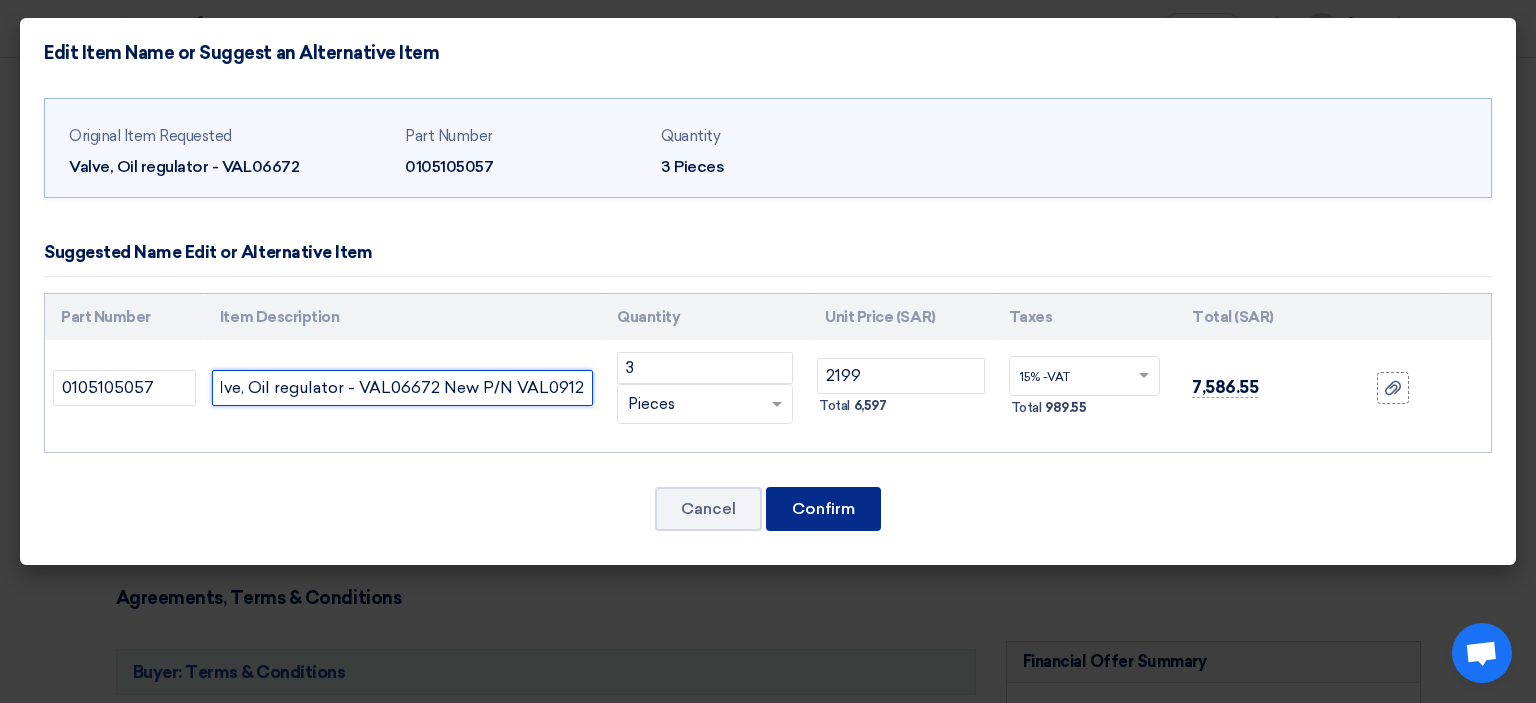 type on "Valve, Oil regulator - VAL06672 New P/N VAL09120" 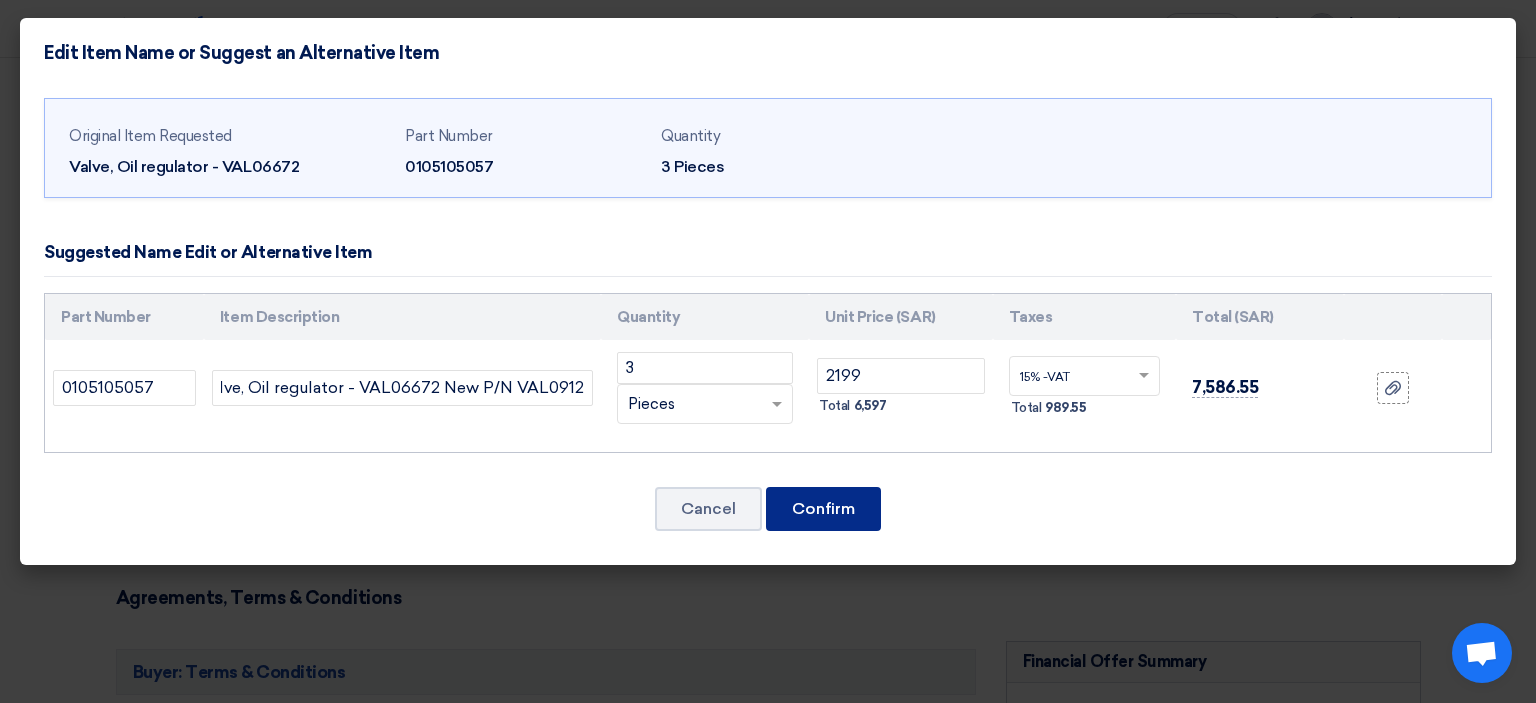 click on "Confirm" 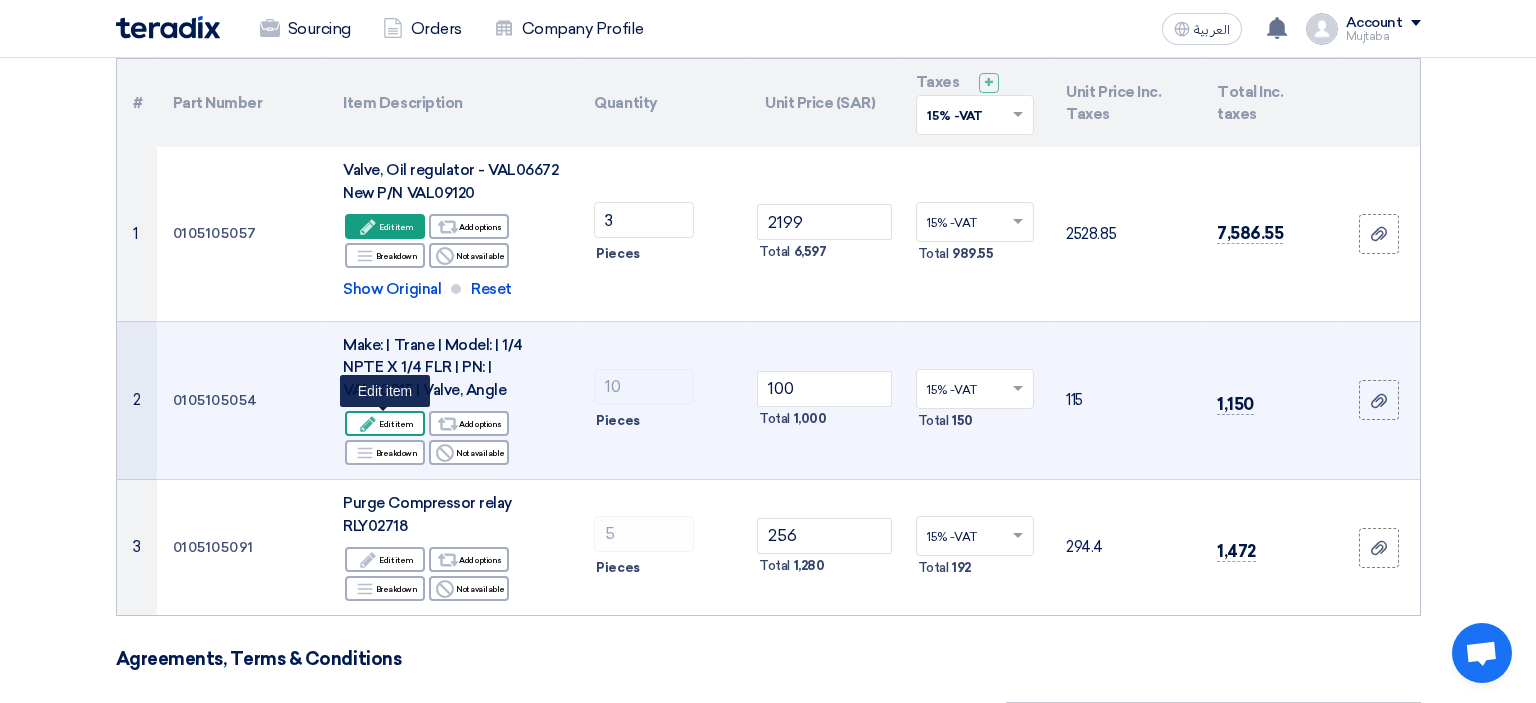 click on "Edit
Edit item" 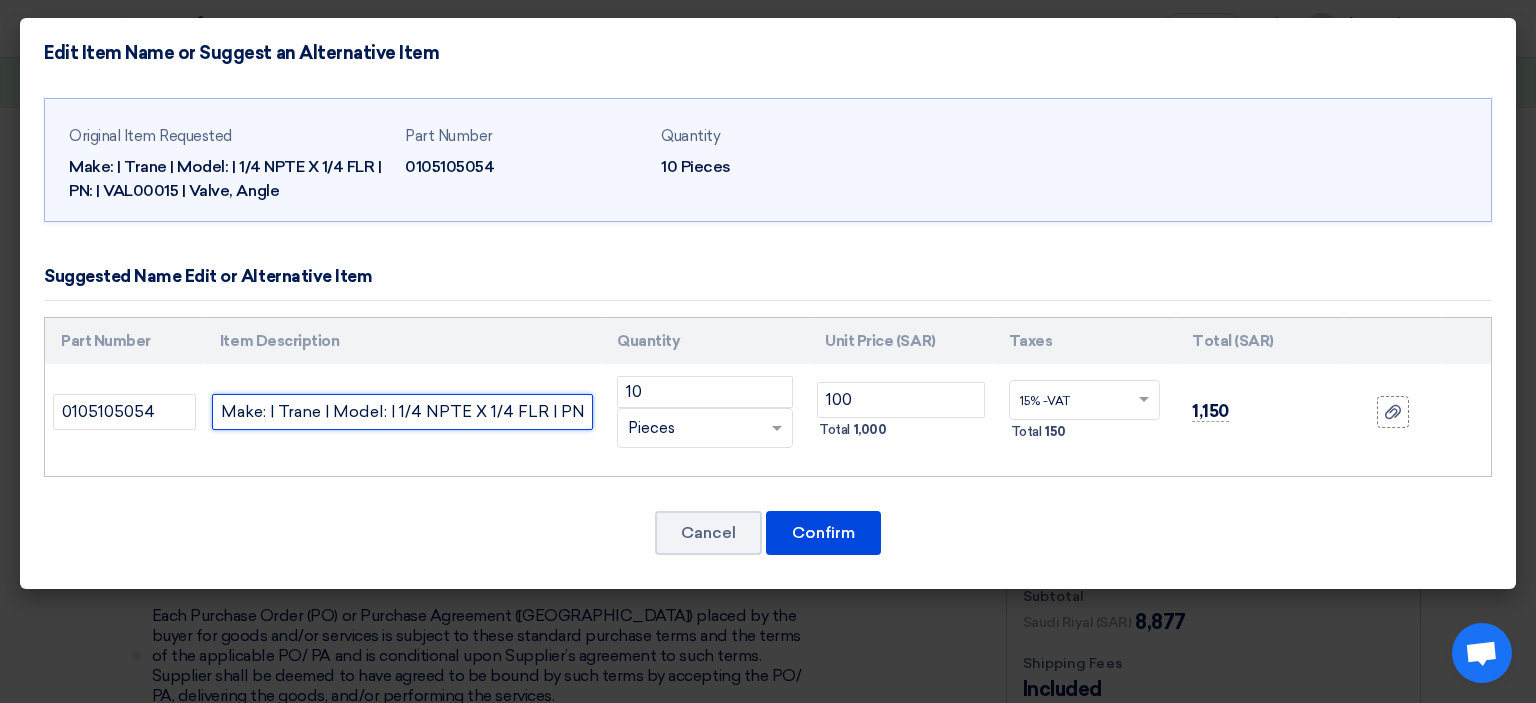 click on "Make: | Trane | Model: | 1/4 NPTE X 1/4 FLR | PN: | VAL00015 | Valve, Angle" 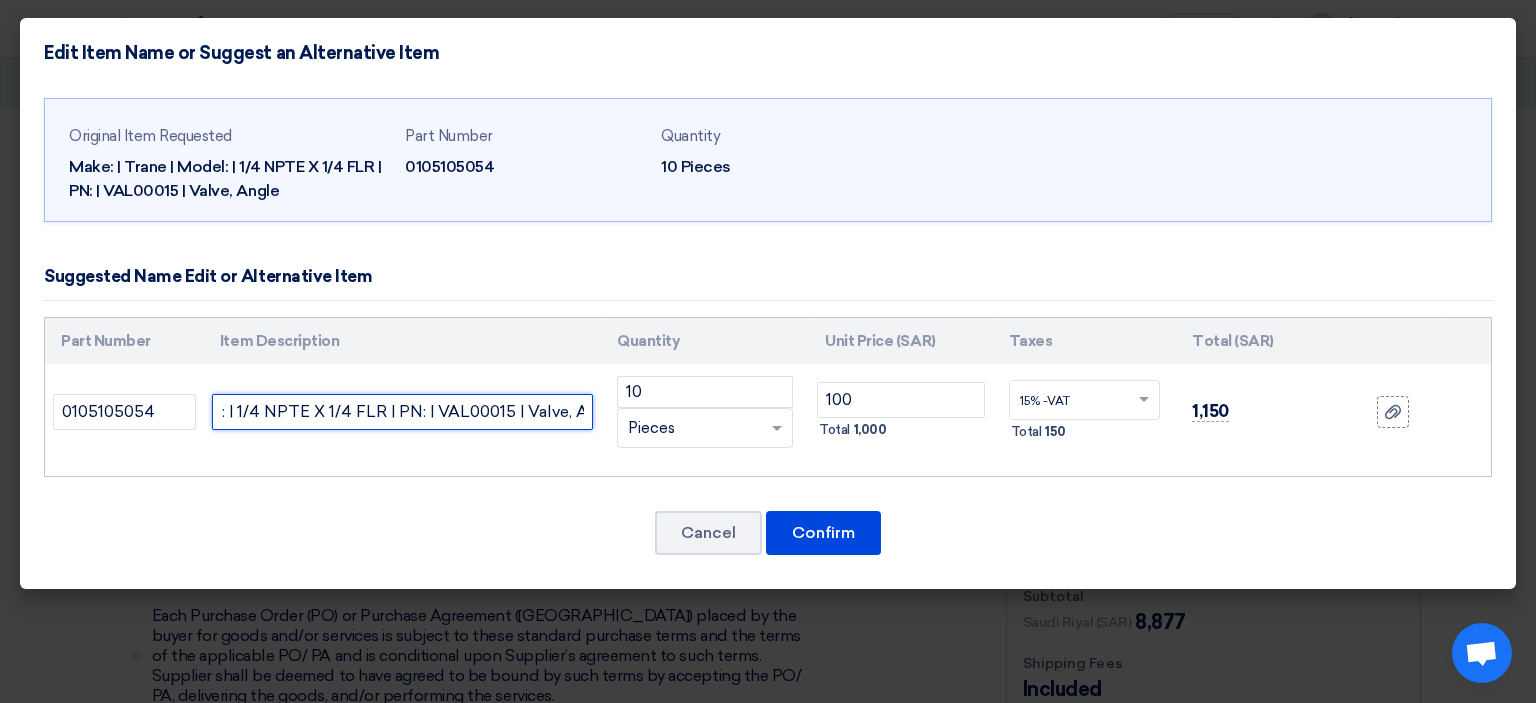 scroll, scrollTop: 0, scrollLeft: 185, axis: horizontal 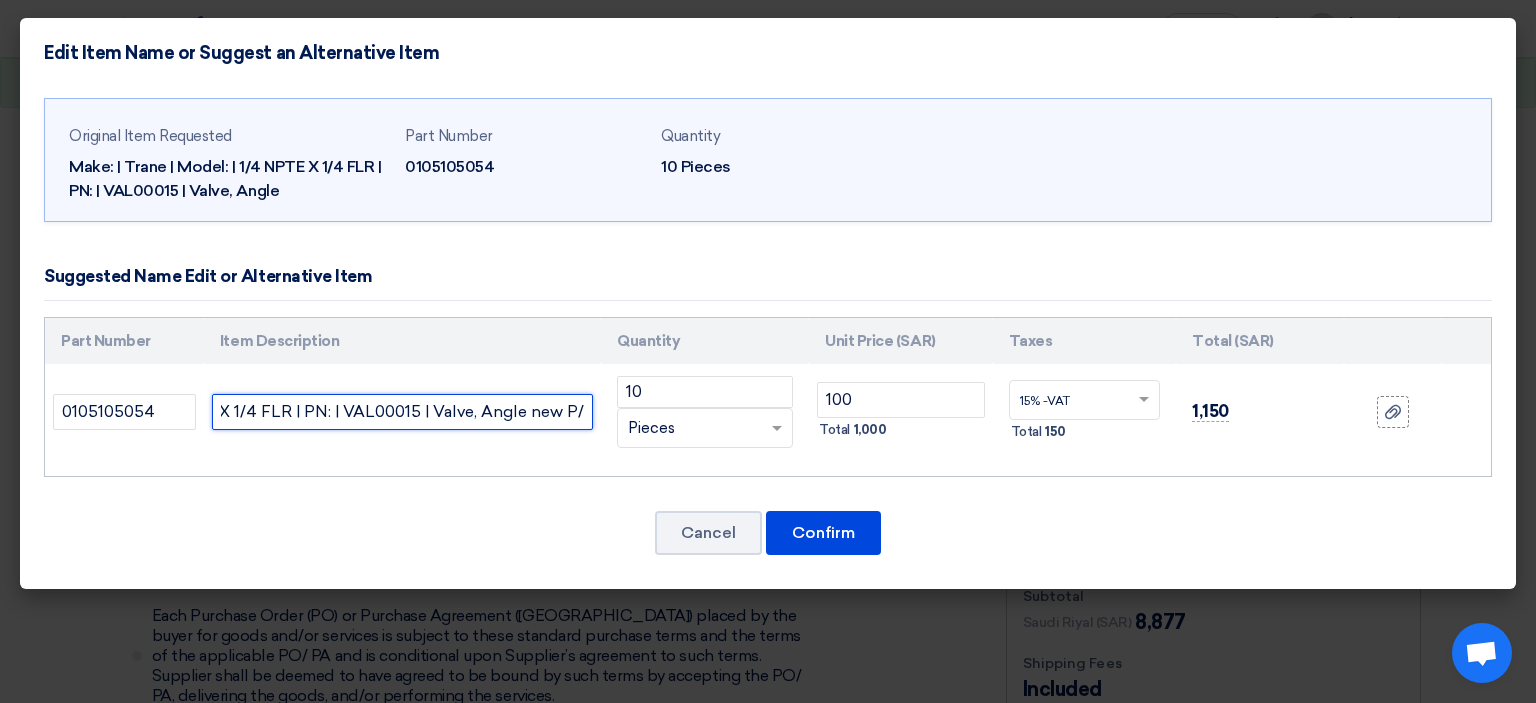 paste on "VAL11187" 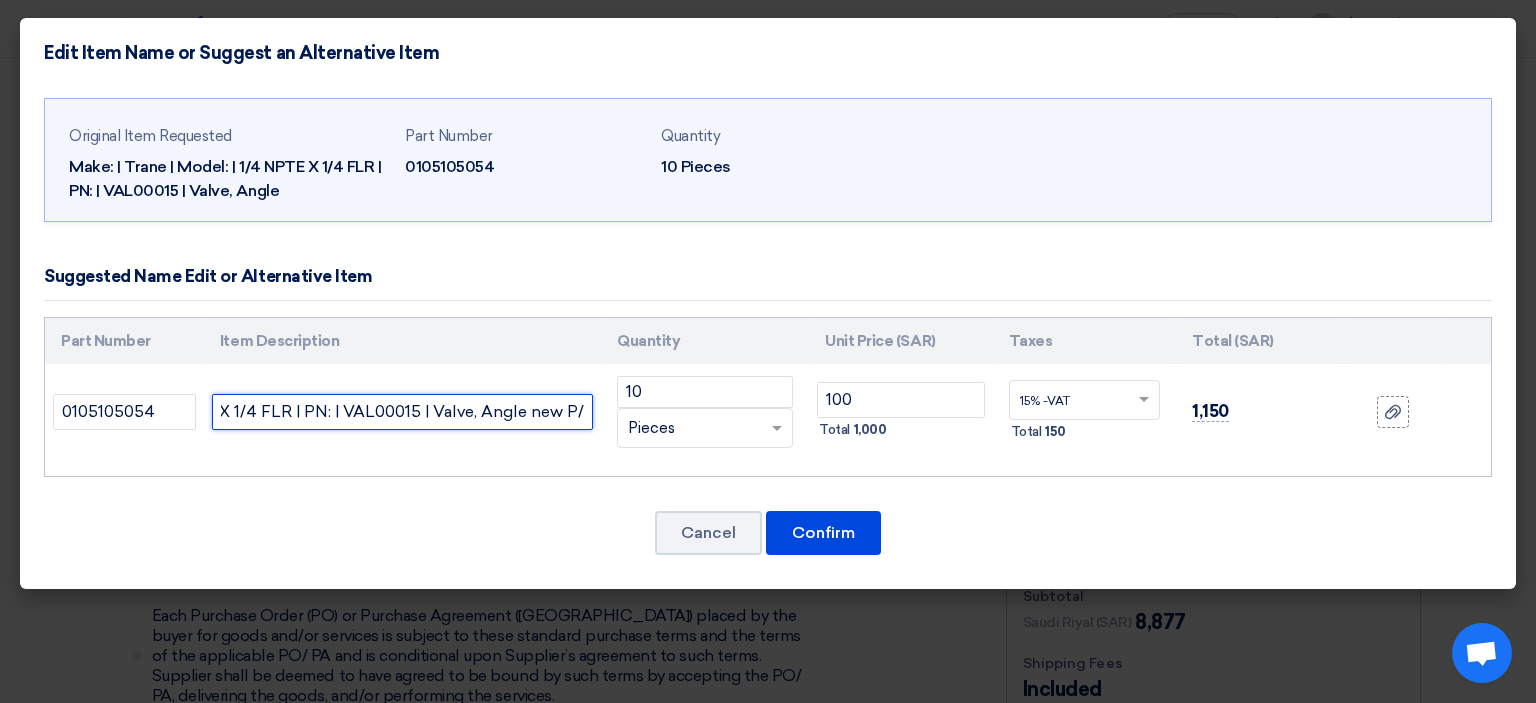 scroll, scrollTop: 0, scrollLeft: 324, axis: horizontal 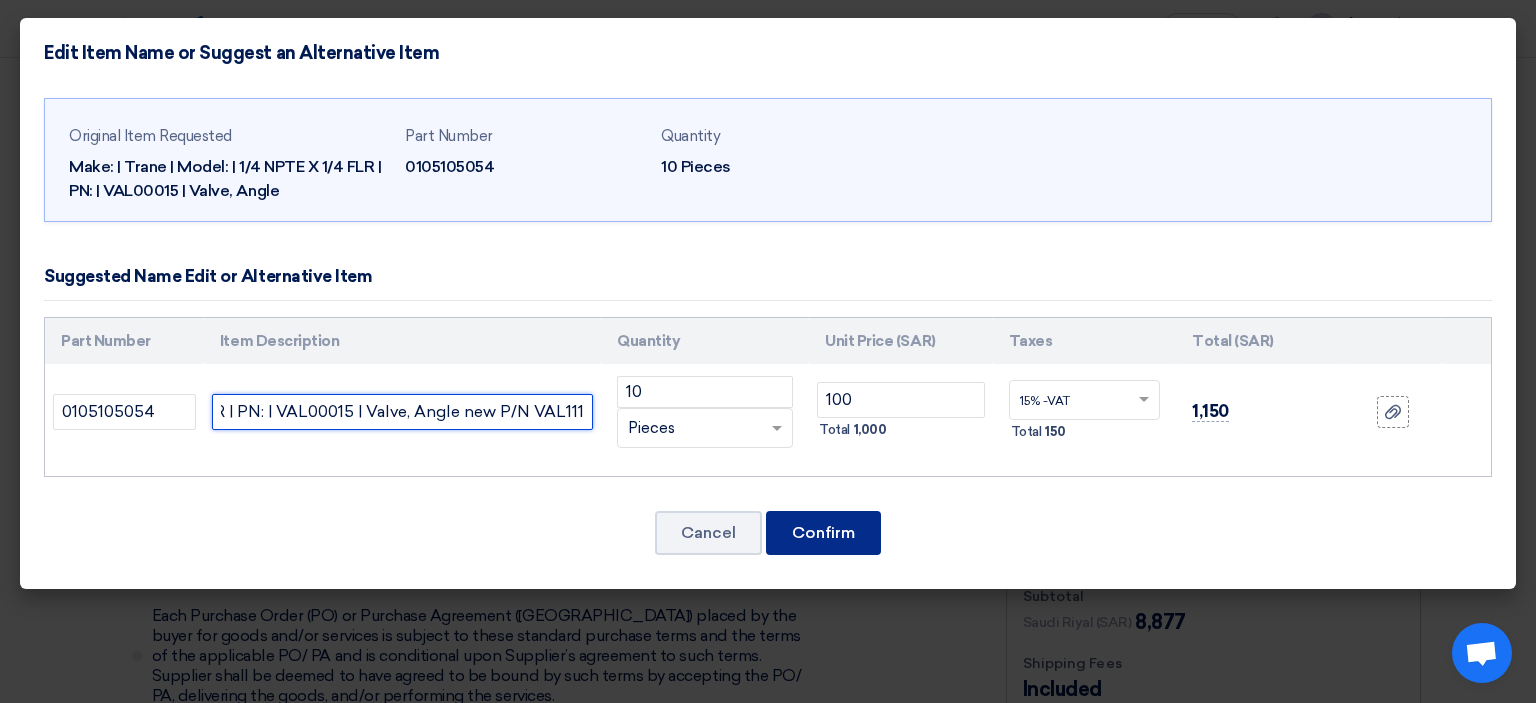 type on "Make: | Trane | Model: | 1/4 NPTE X 1/4 FLR | PN: | VAL00015 | Valve, Angle new P/N VAL11187" 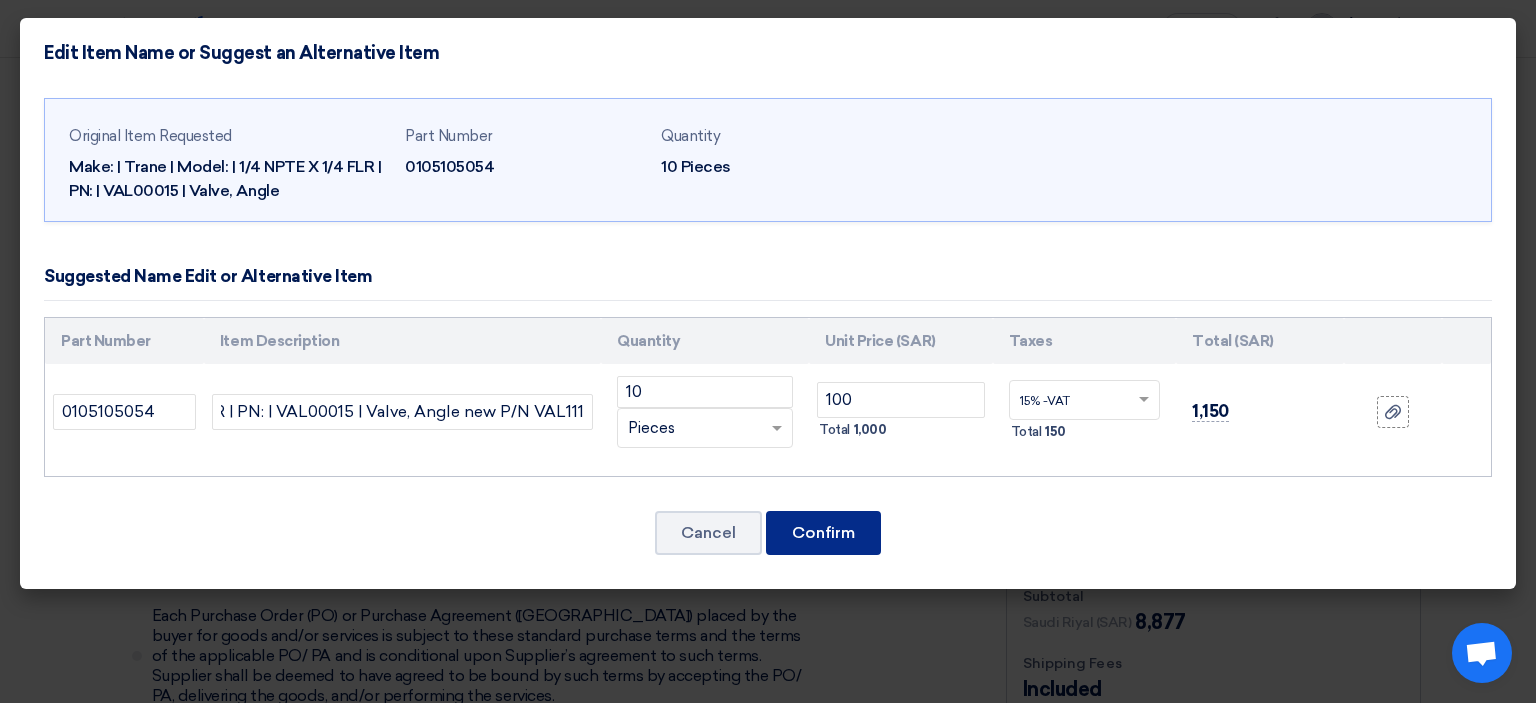 click on "Confirm" 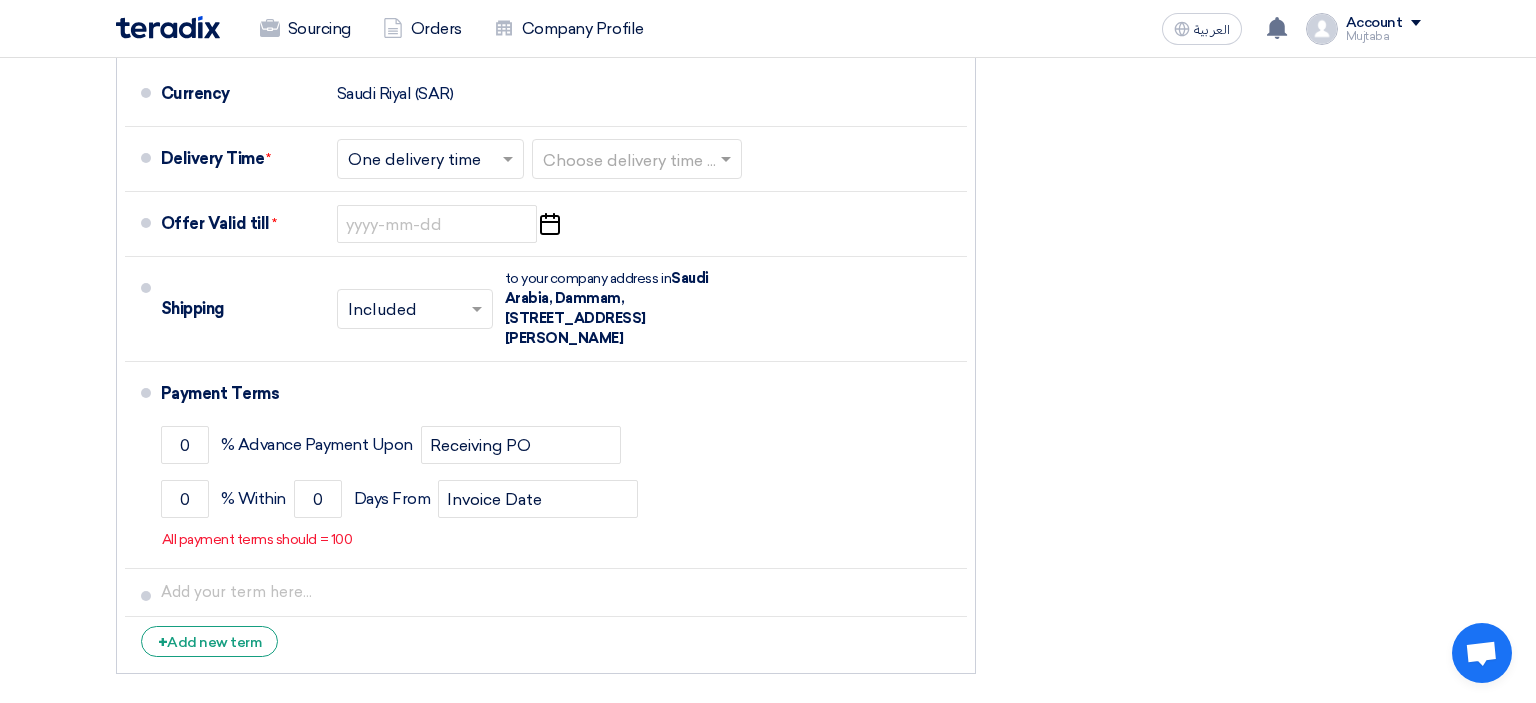 scroll, scrollTop: 7497, scrollLeft: 0, axis: vertical 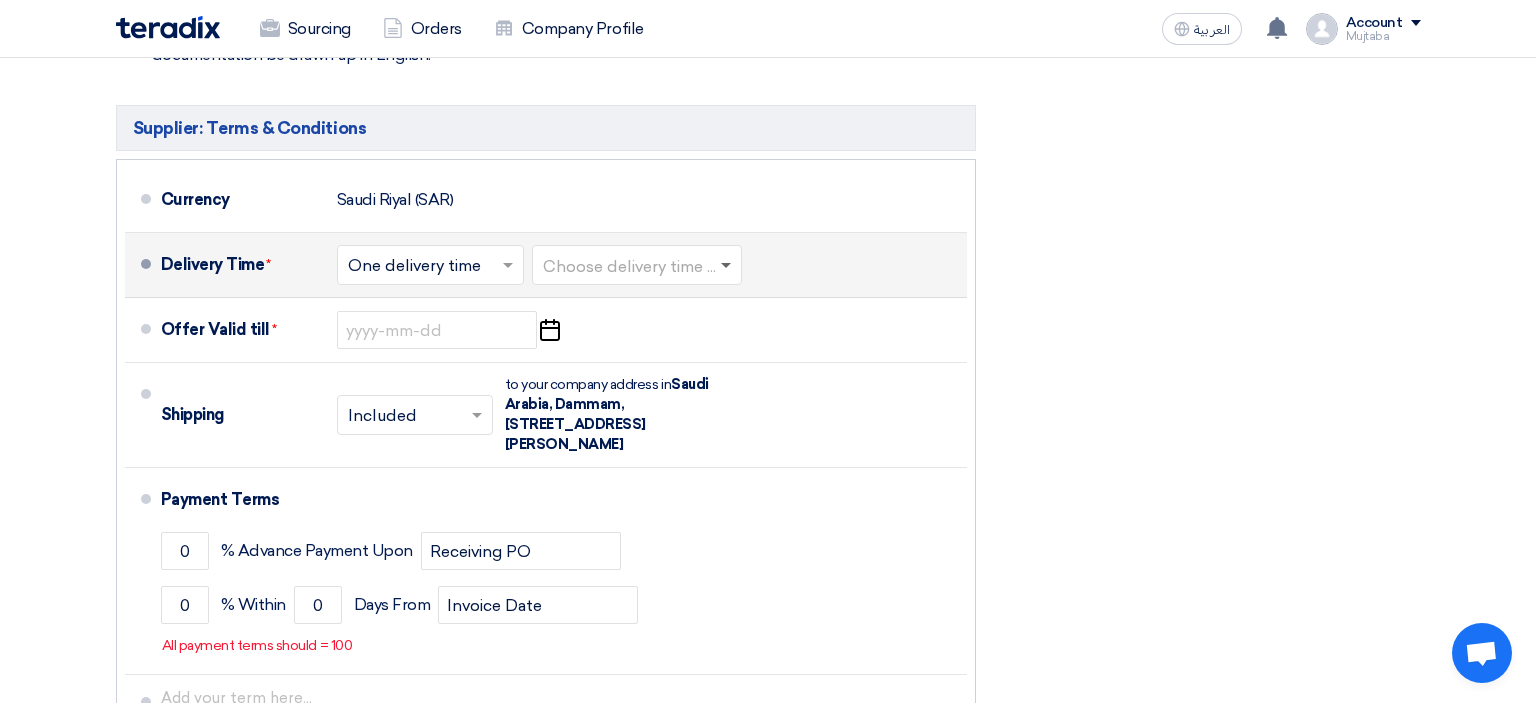 click 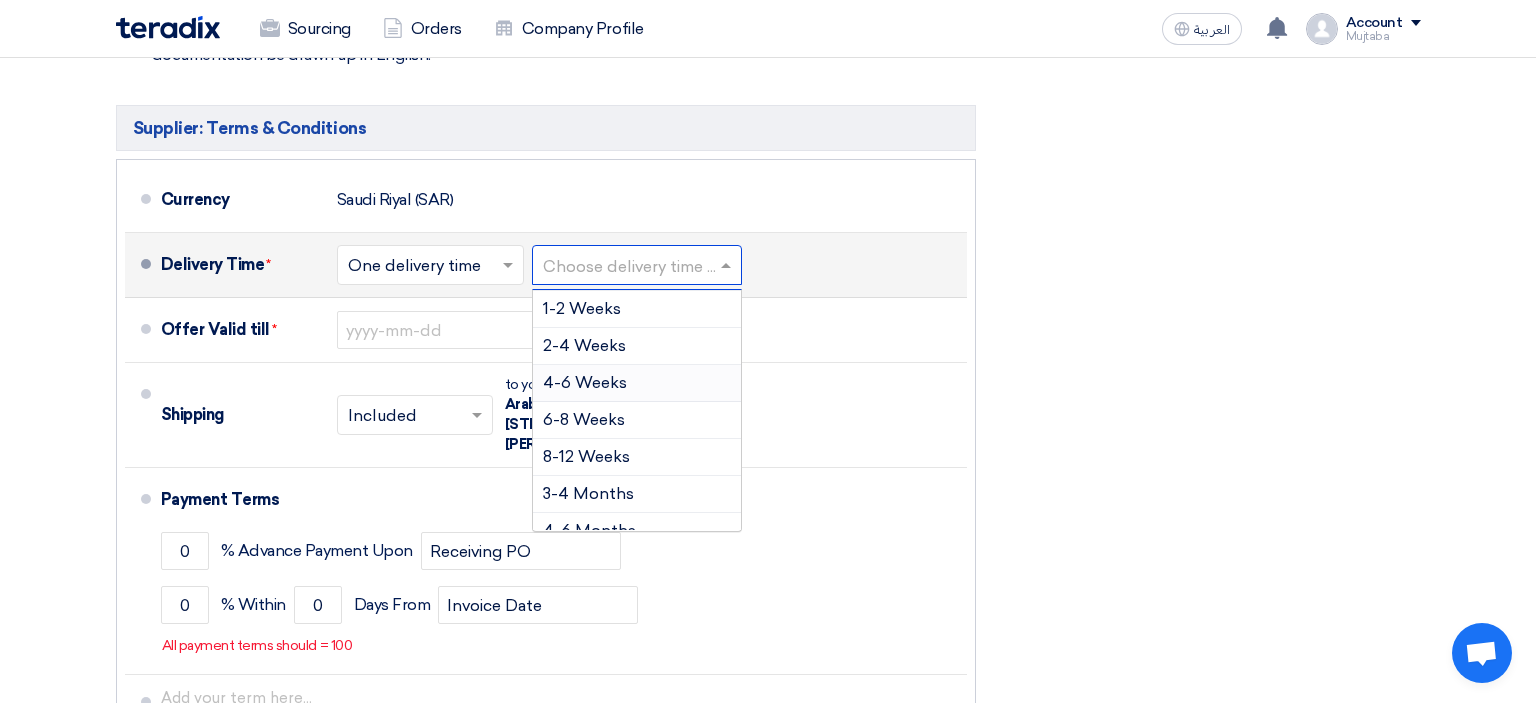 scroll, scrollTop: 115, scrollLeft: 0, axis: vertical 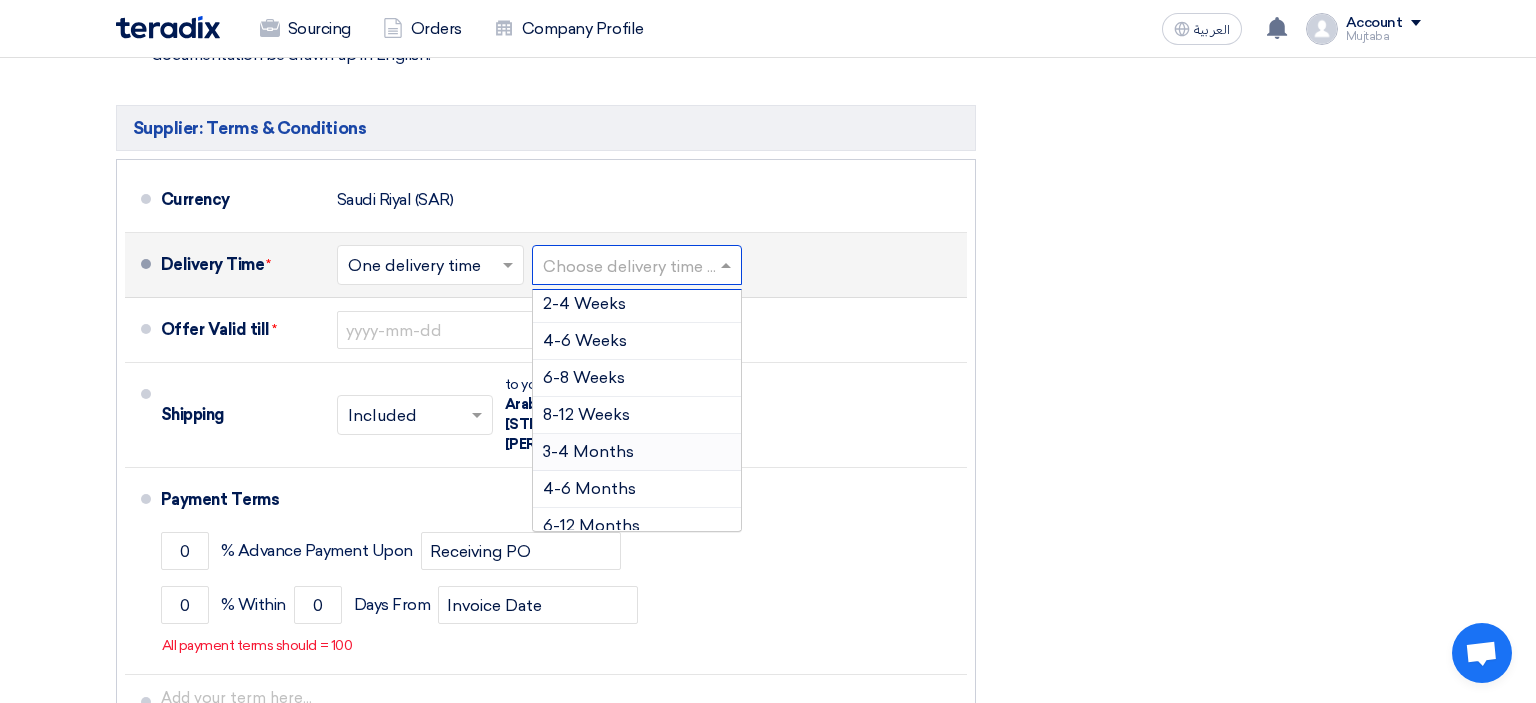 click on "3-4 Months" at bounding box center (588, 451) 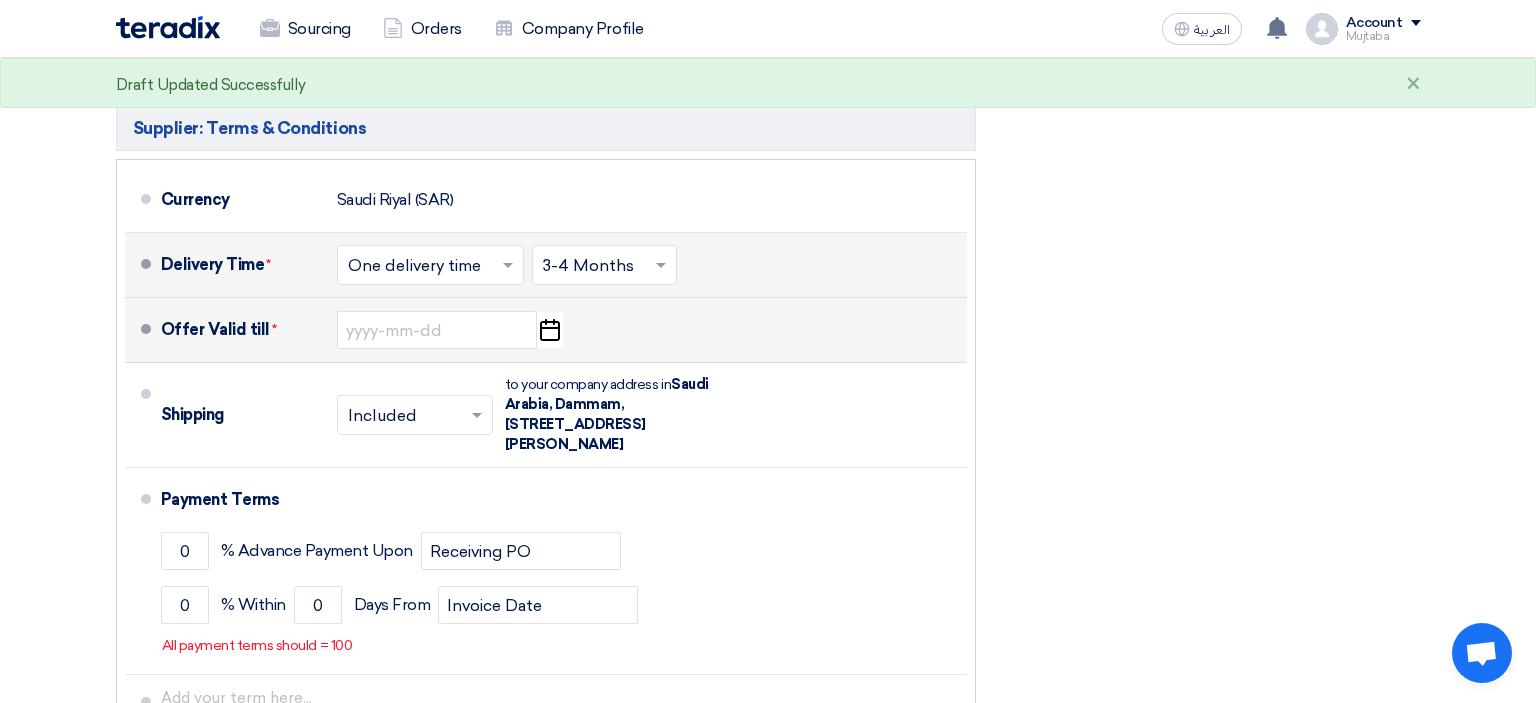 click on "Pick a date" 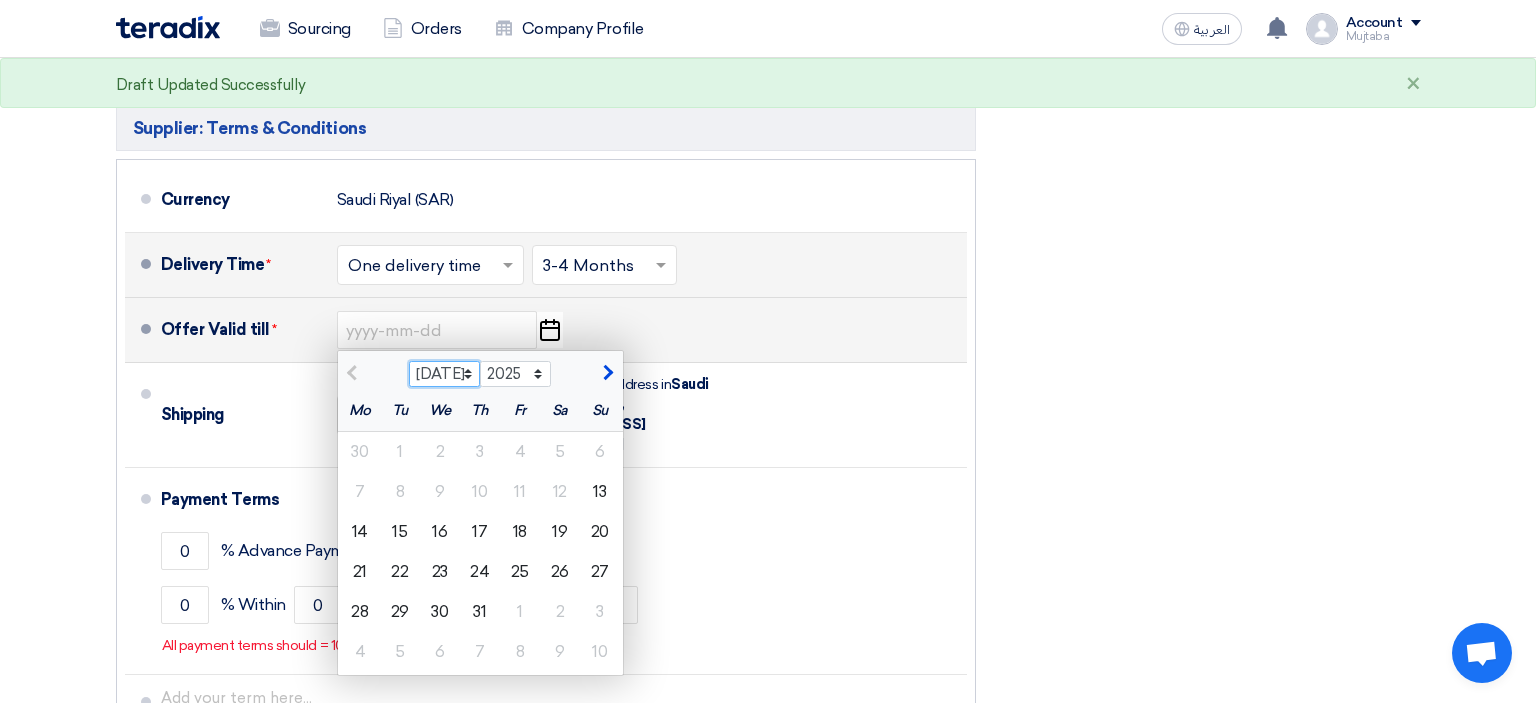 select on "8" 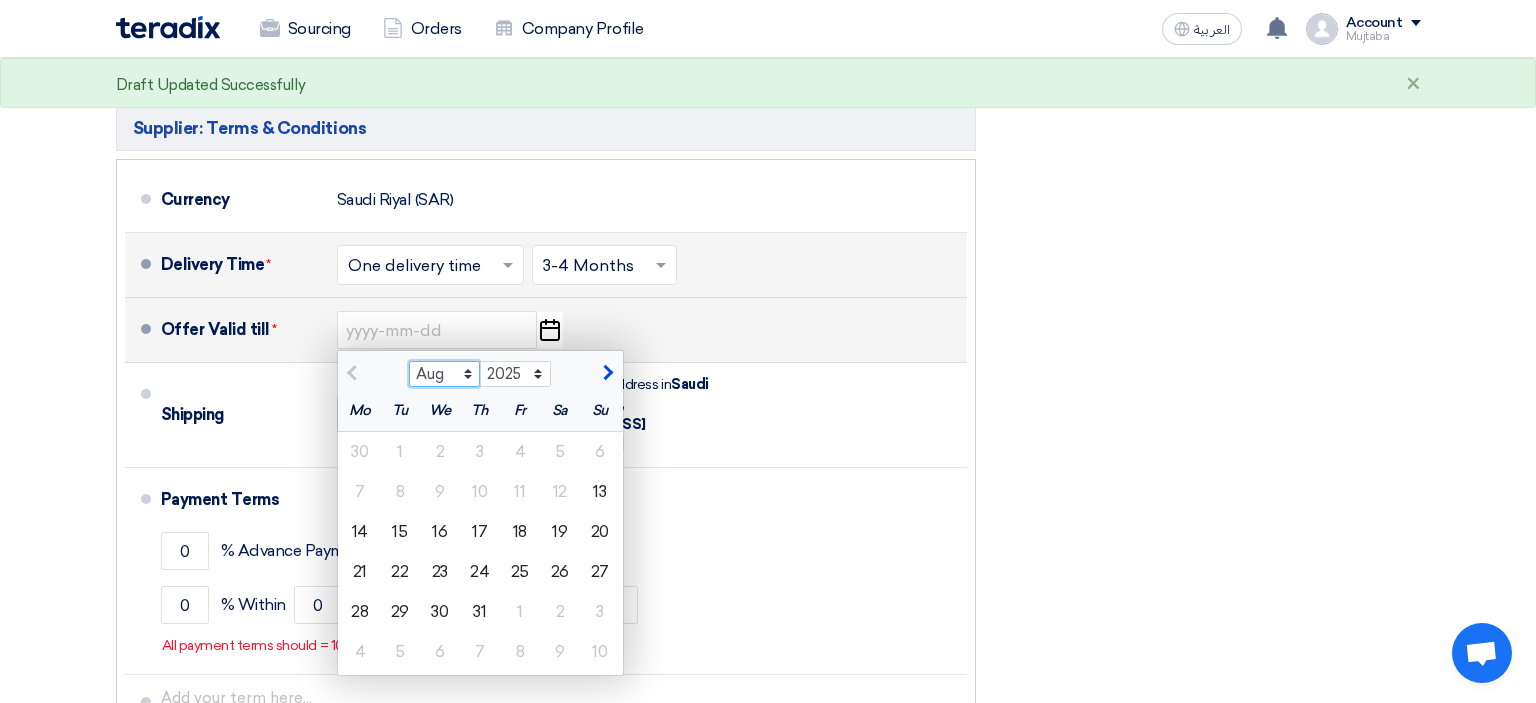 click on "Aug" 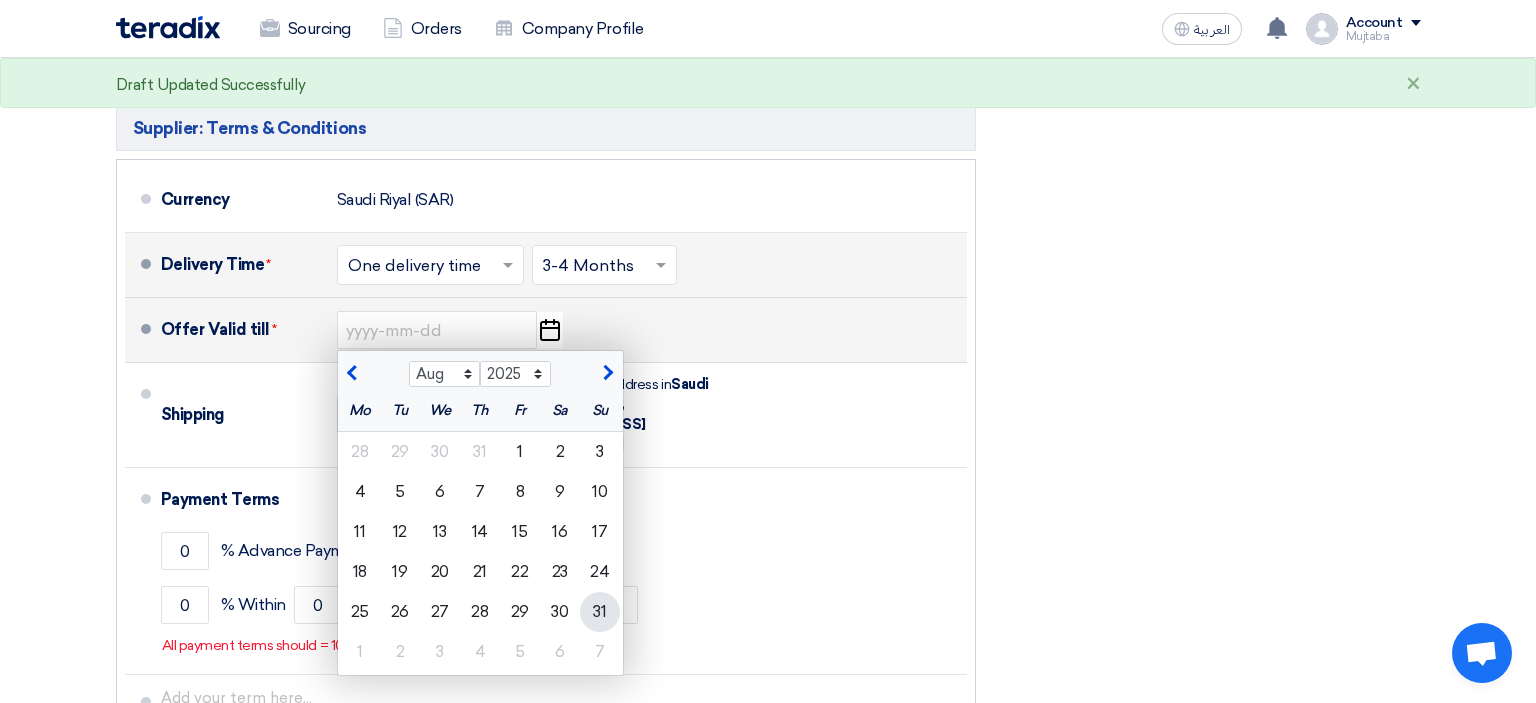 click on "31" 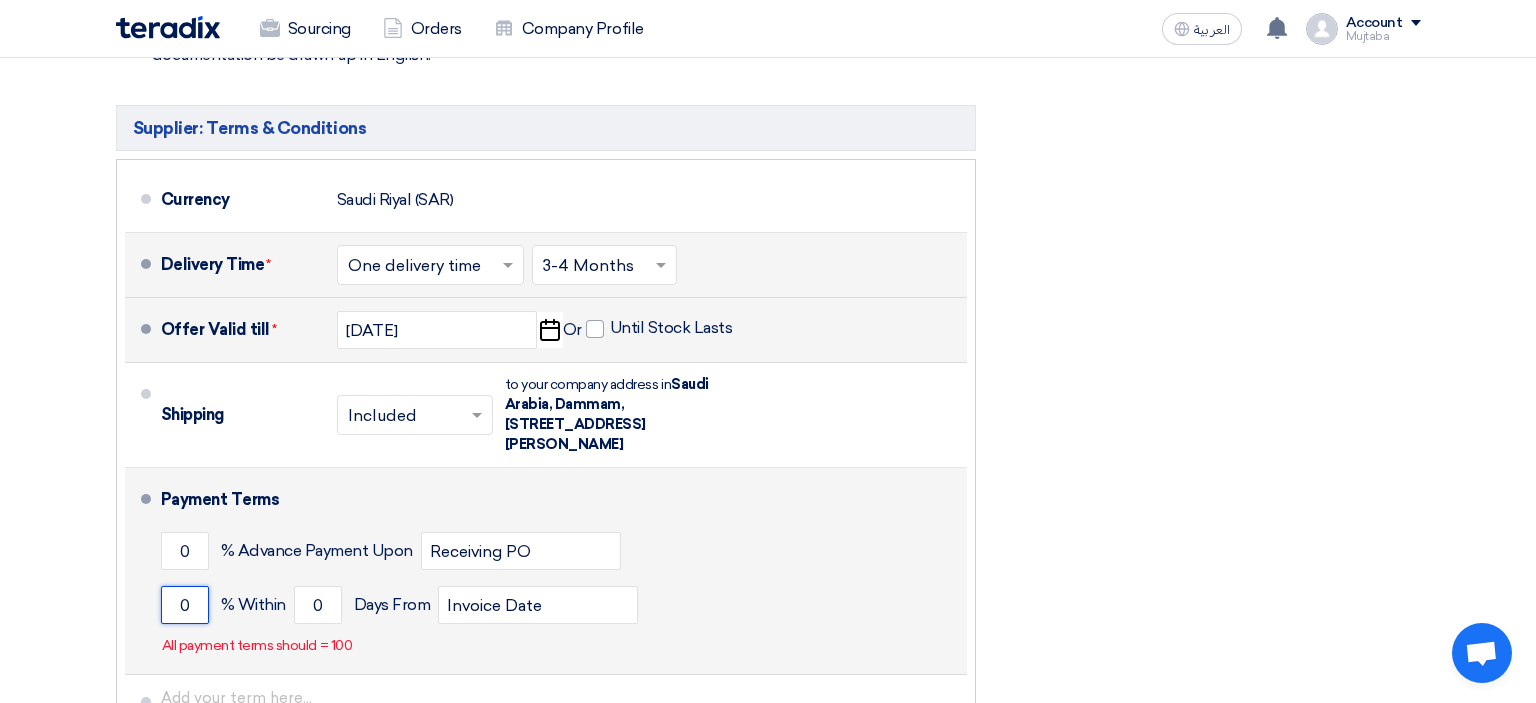 click on "0" 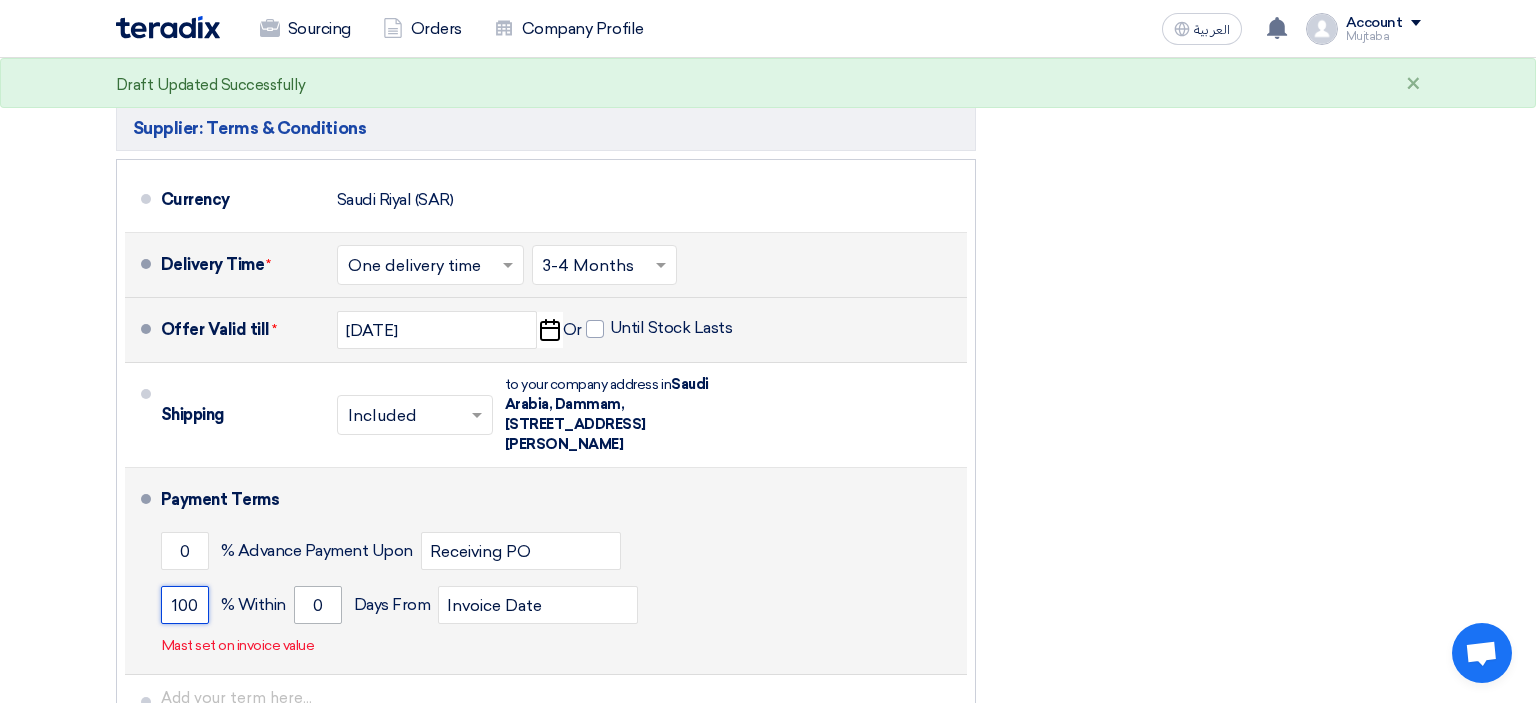 type on "100" 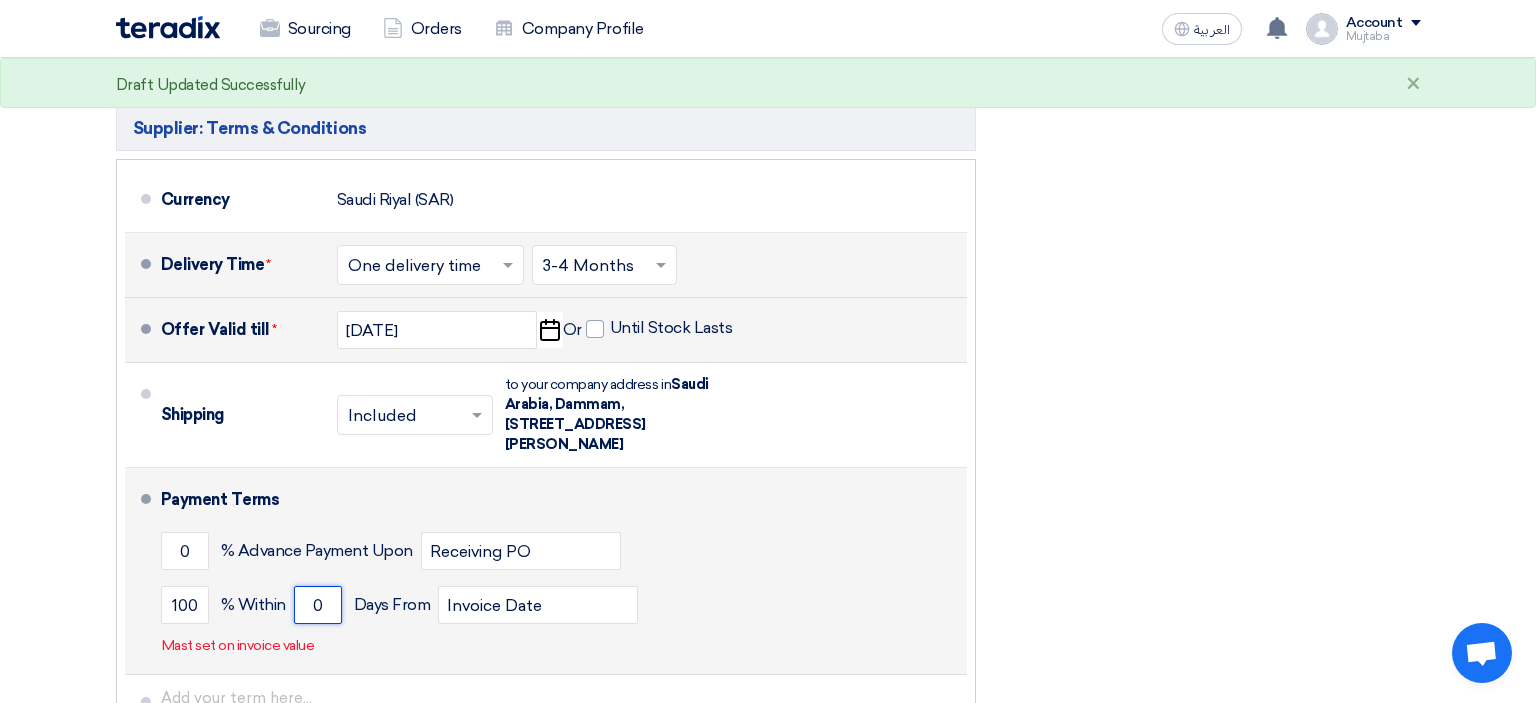 click on "0" 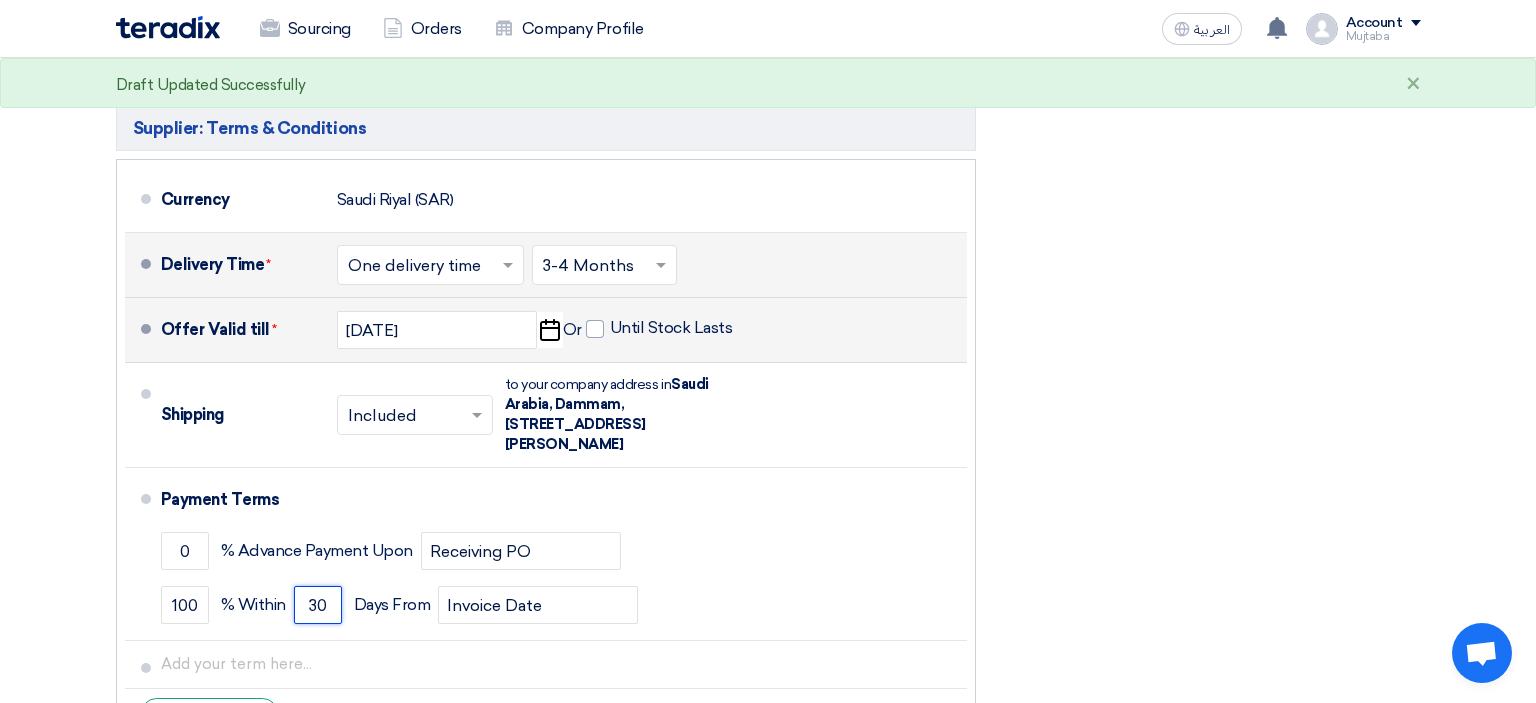 type on "30" 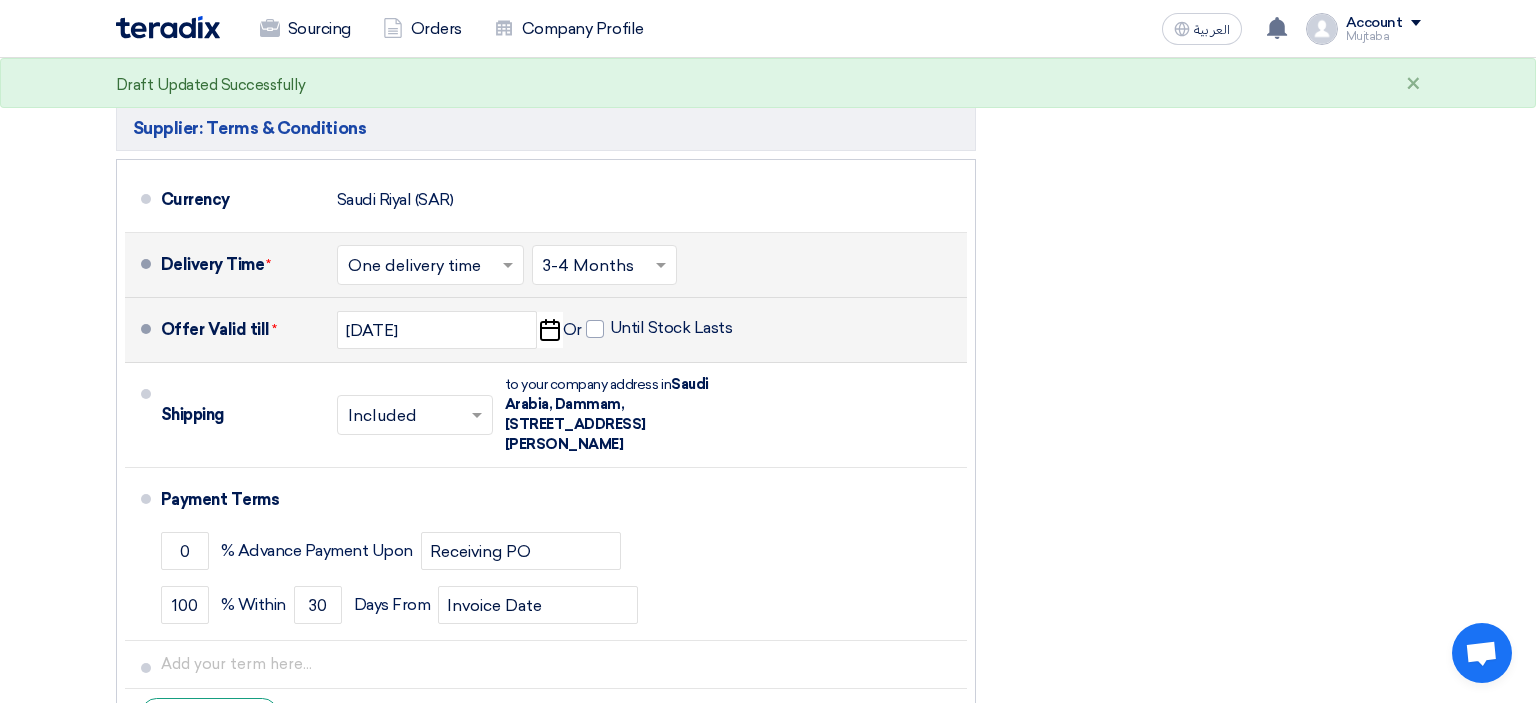 click on "Financial Offer Summary
Subtotal
Saudi Riyal (SAR)
8,877
Shipping Fees" 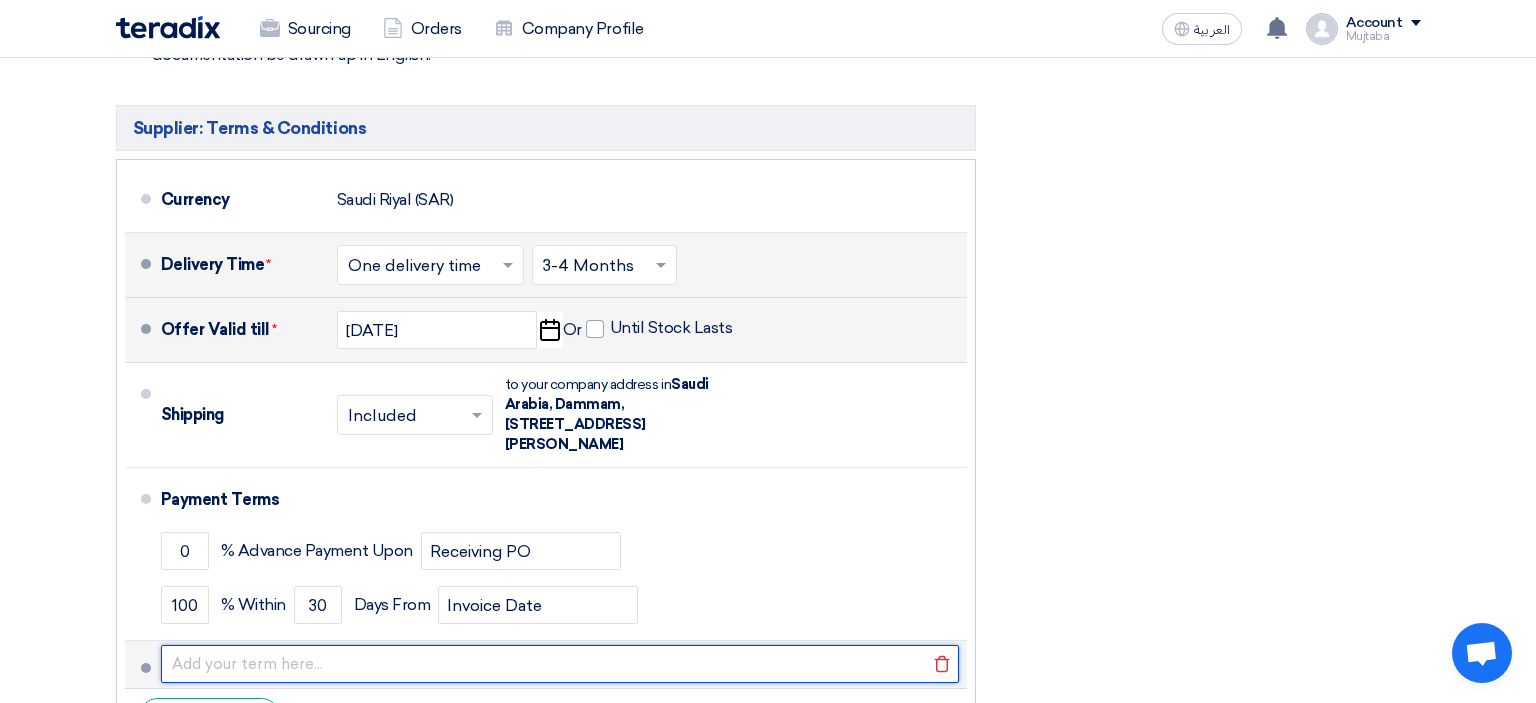 click 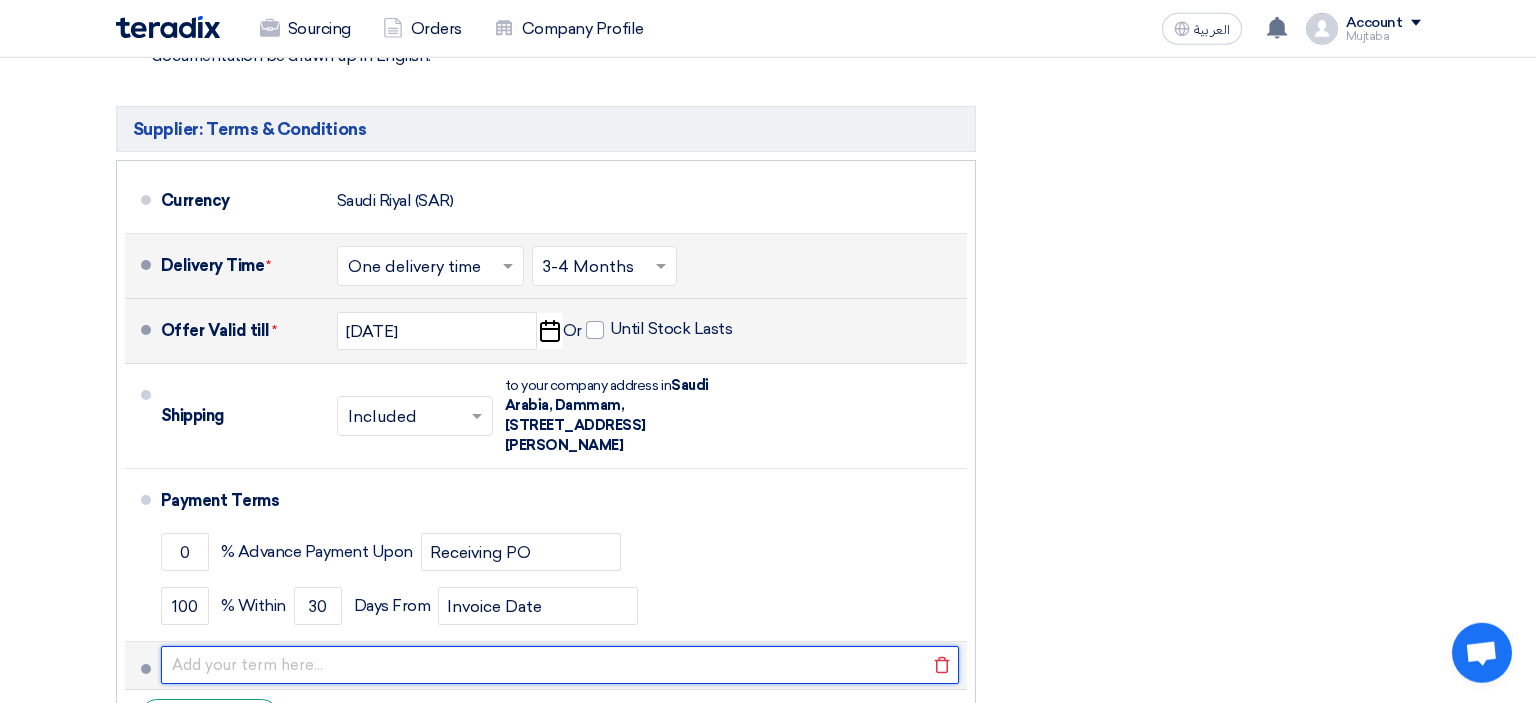 scroll, scrollTop: 7497, scrollLeft: 0, axis: vertical 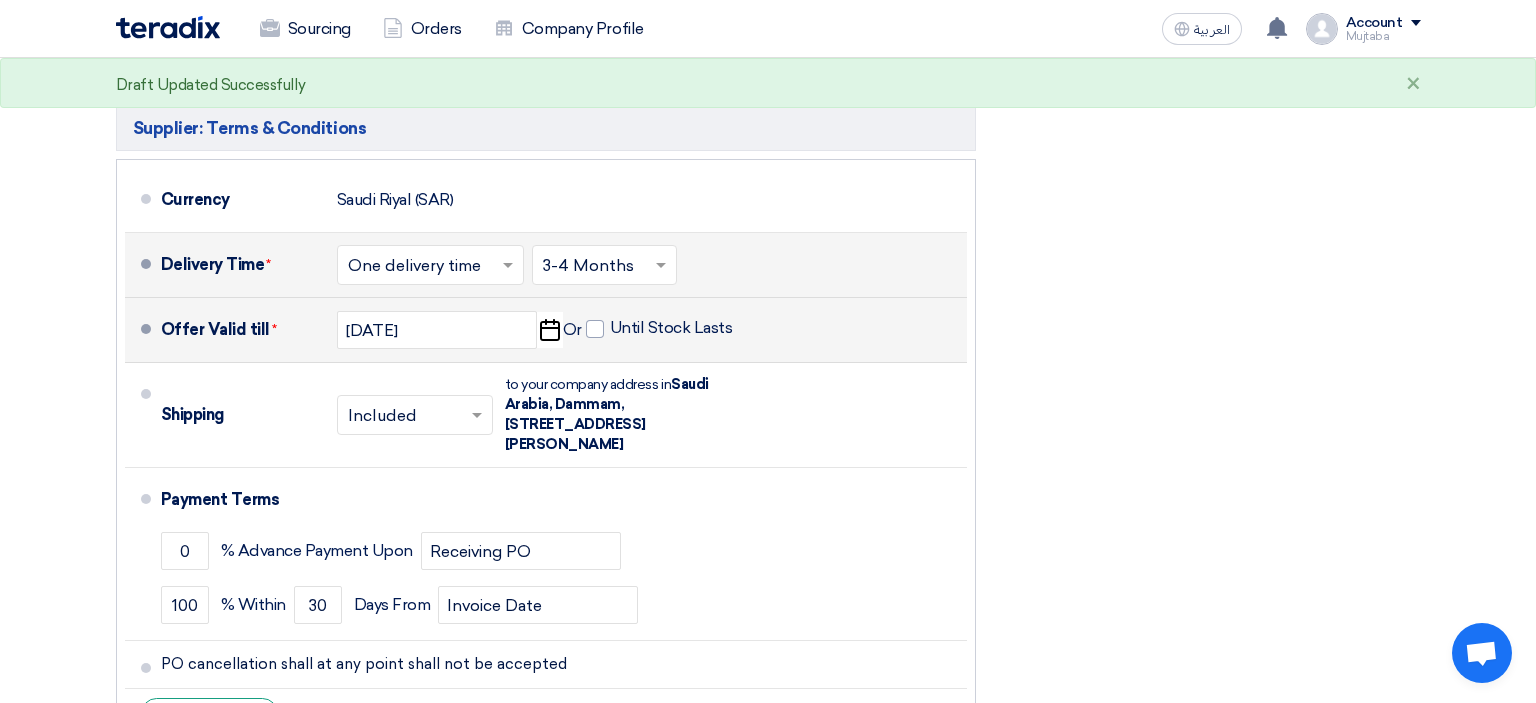 click on "Offer Details
#
Part Number
Item Description
Quantity
Unit Price (SAR)
Taxes
+
'Select taxes...
15% -VAT" 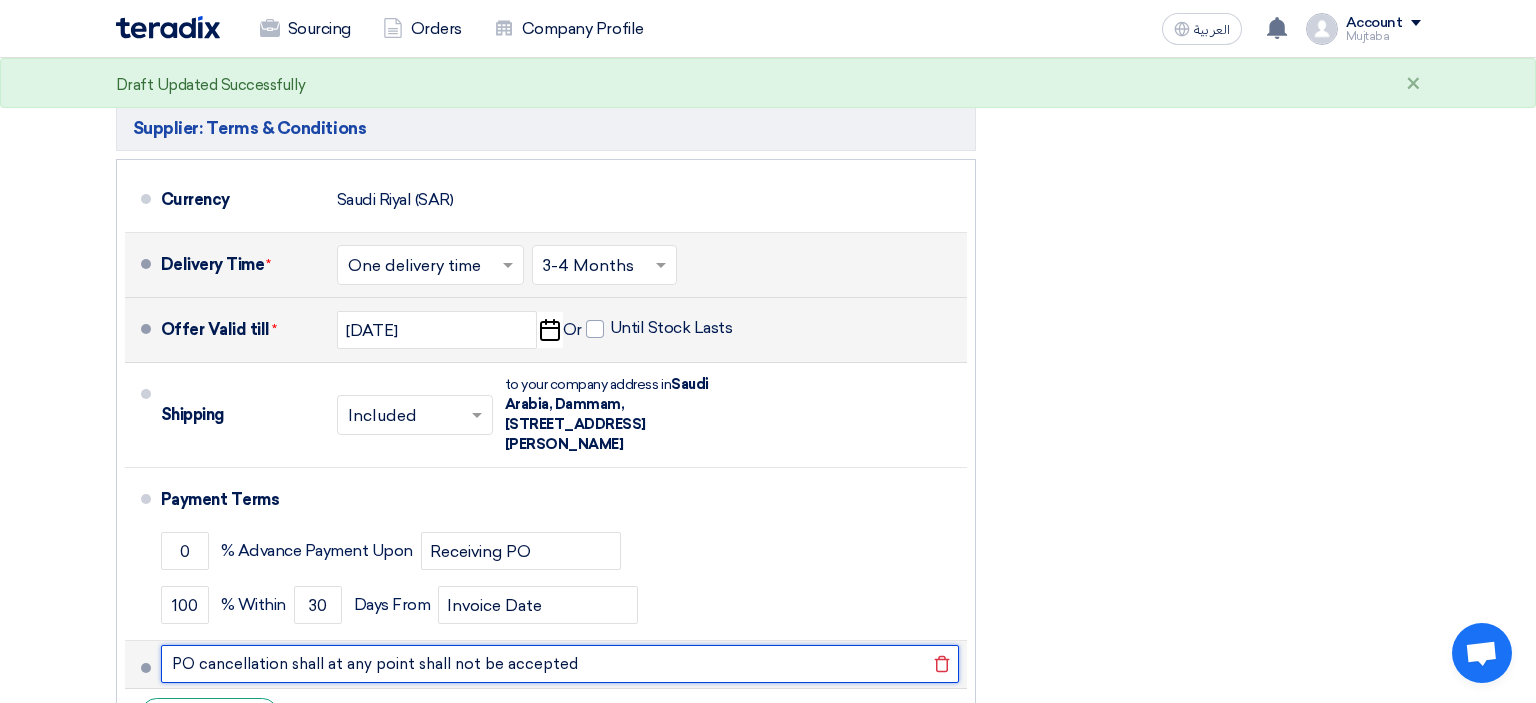 click on "PO cancellation shall at any point shall not be accepted" 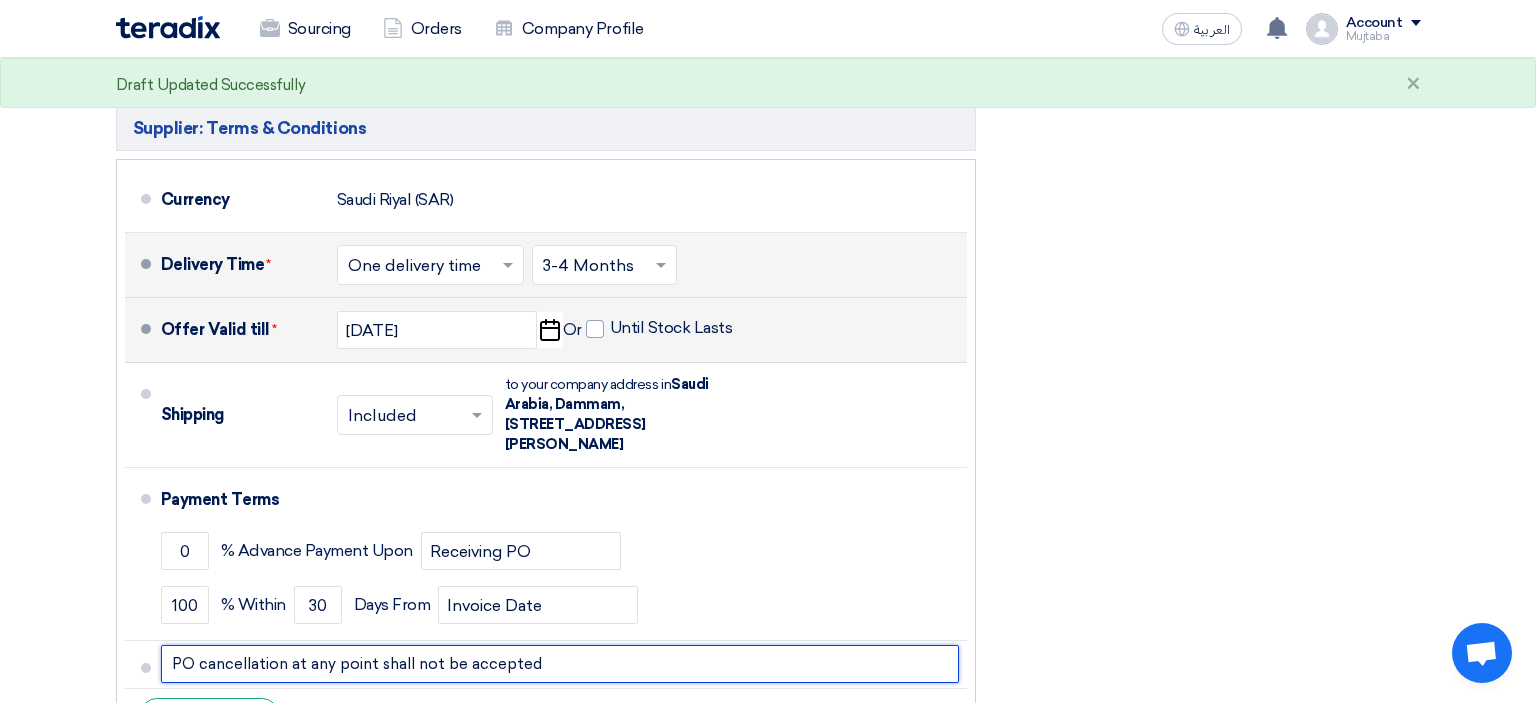 type on "PO cancellation at any point shall not be accepted" 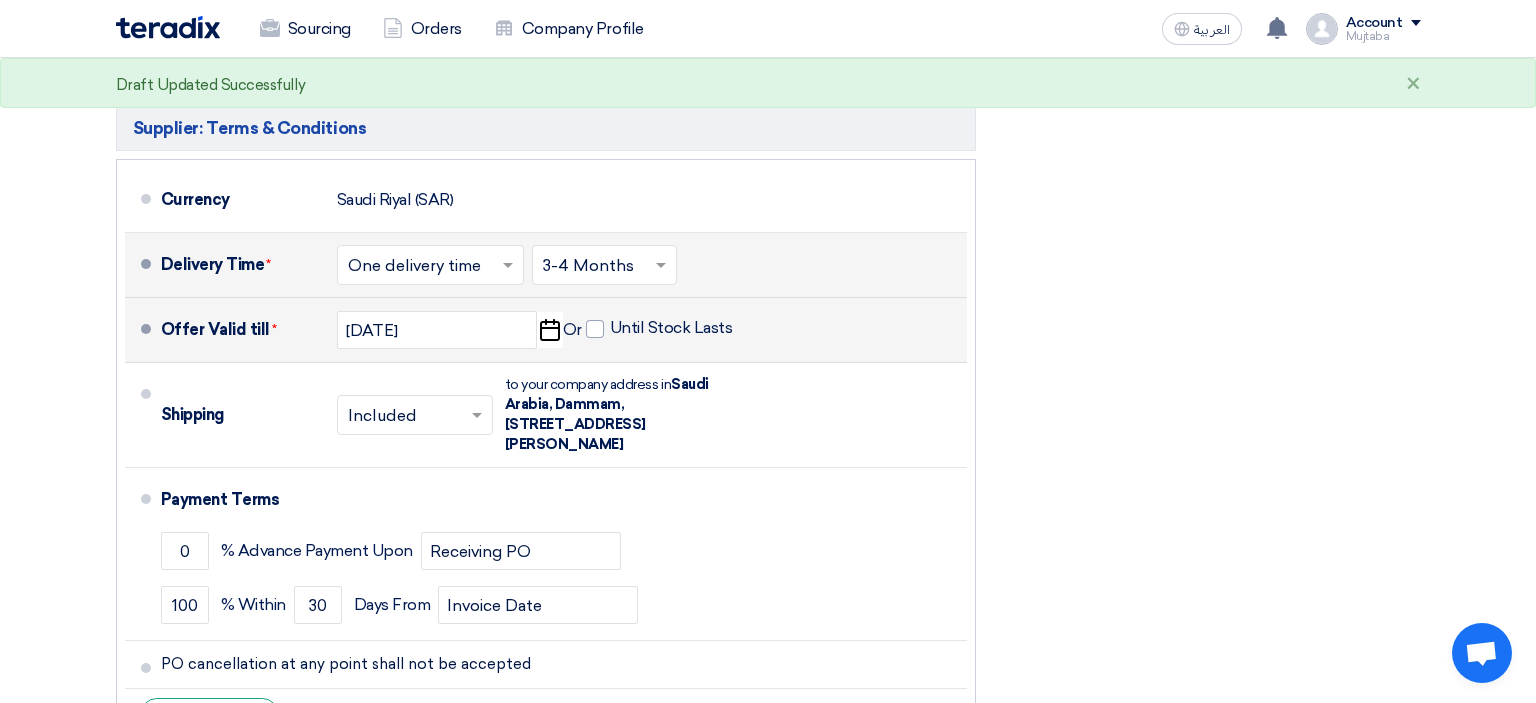 click on "Offer Details
#
Part Number
Item Description
Quantity
Unit Price (SAR)
Taxes
+
'Select taxes...
15% -VAT" 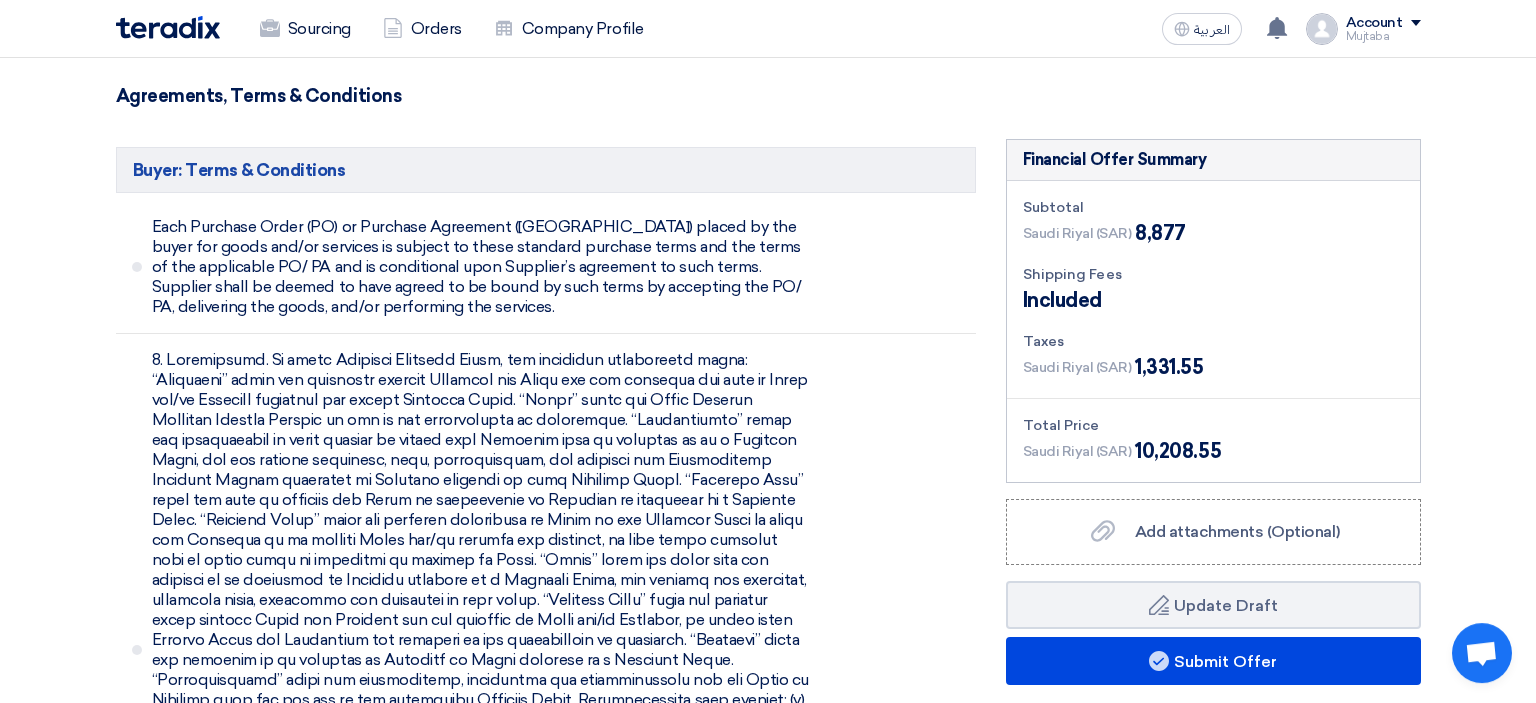 scroll, scrollTop: 841, scrollLeft: 0, axis: vertical 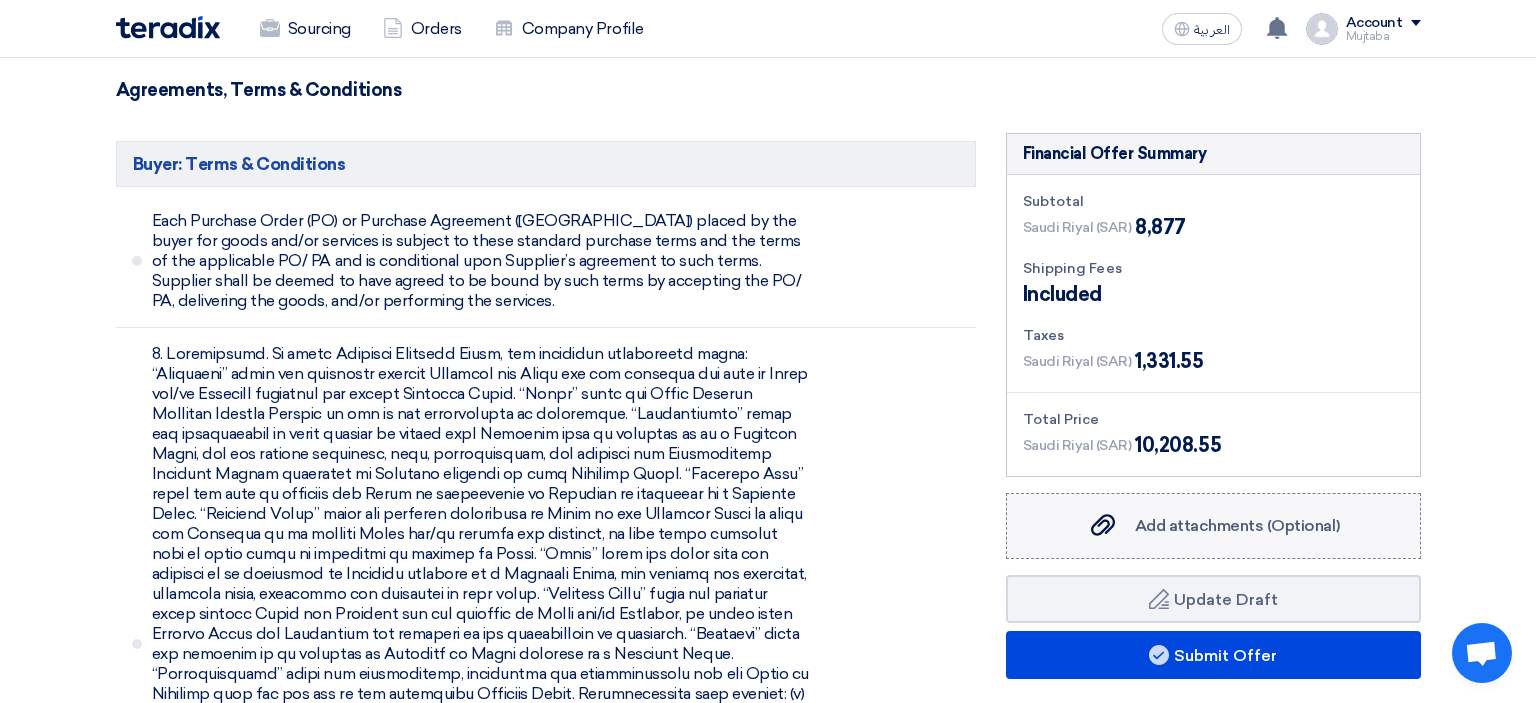 click on "Add attachments (Optional)" 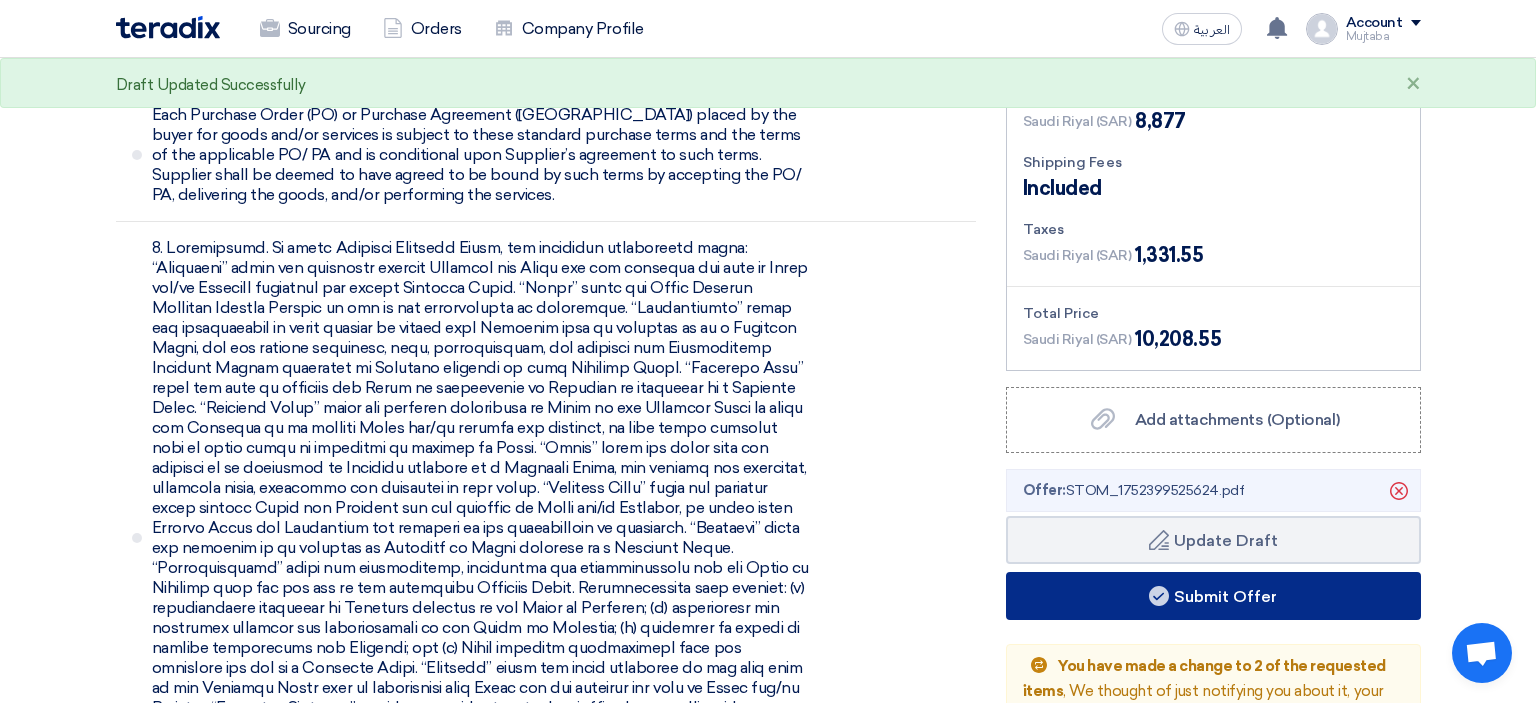 scroll, scrollTop: 1052, scrollLeft: 0, axis: vertical 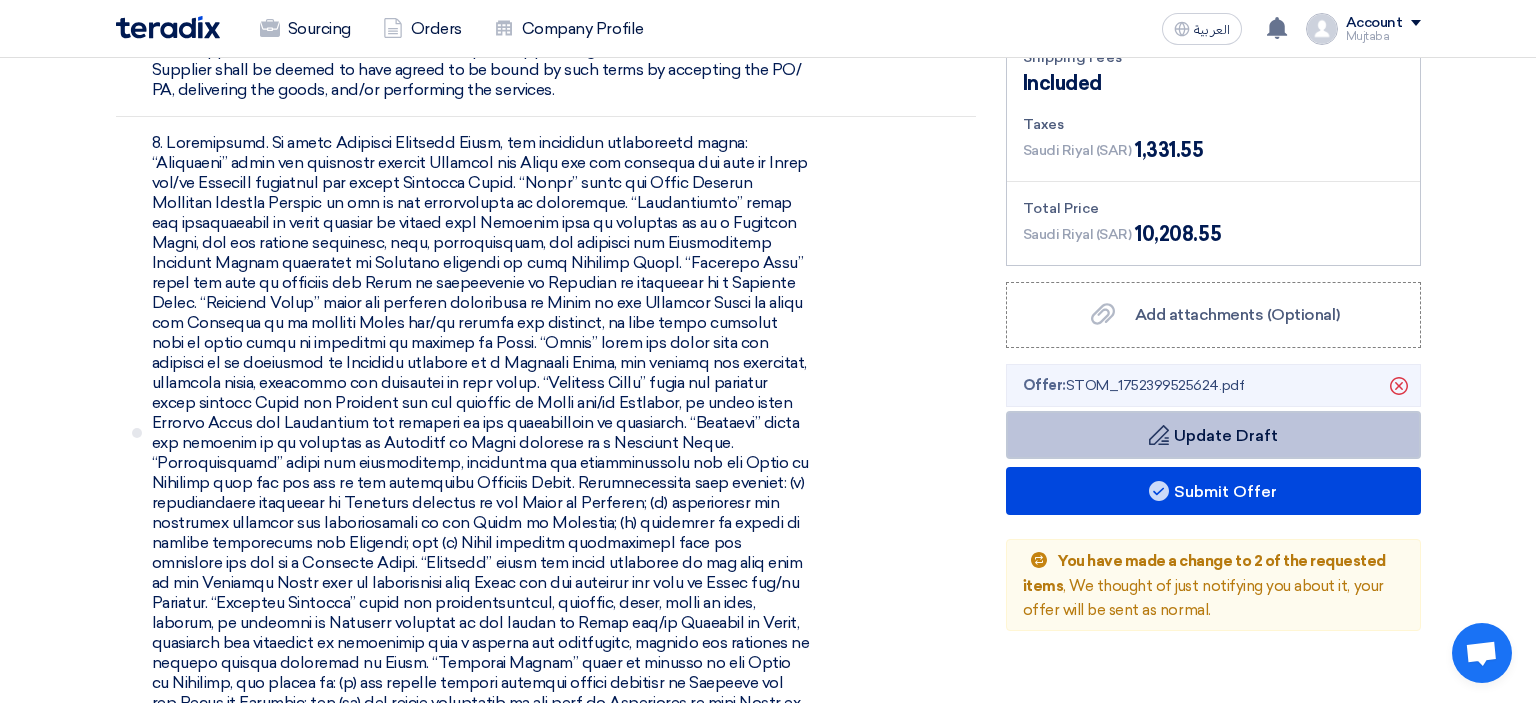 click 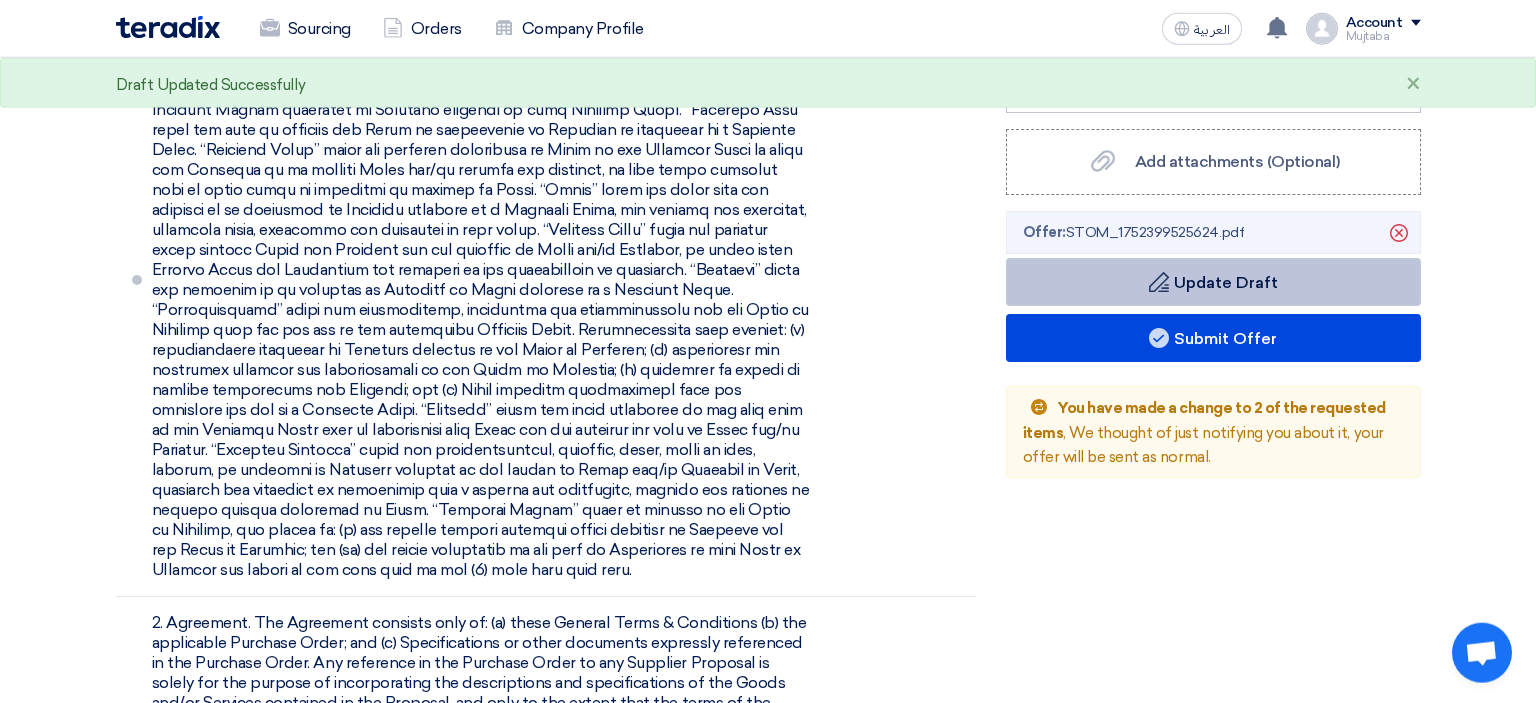 scroll, scrollTop: 1264, scrollLeft: 0, axis: vertical 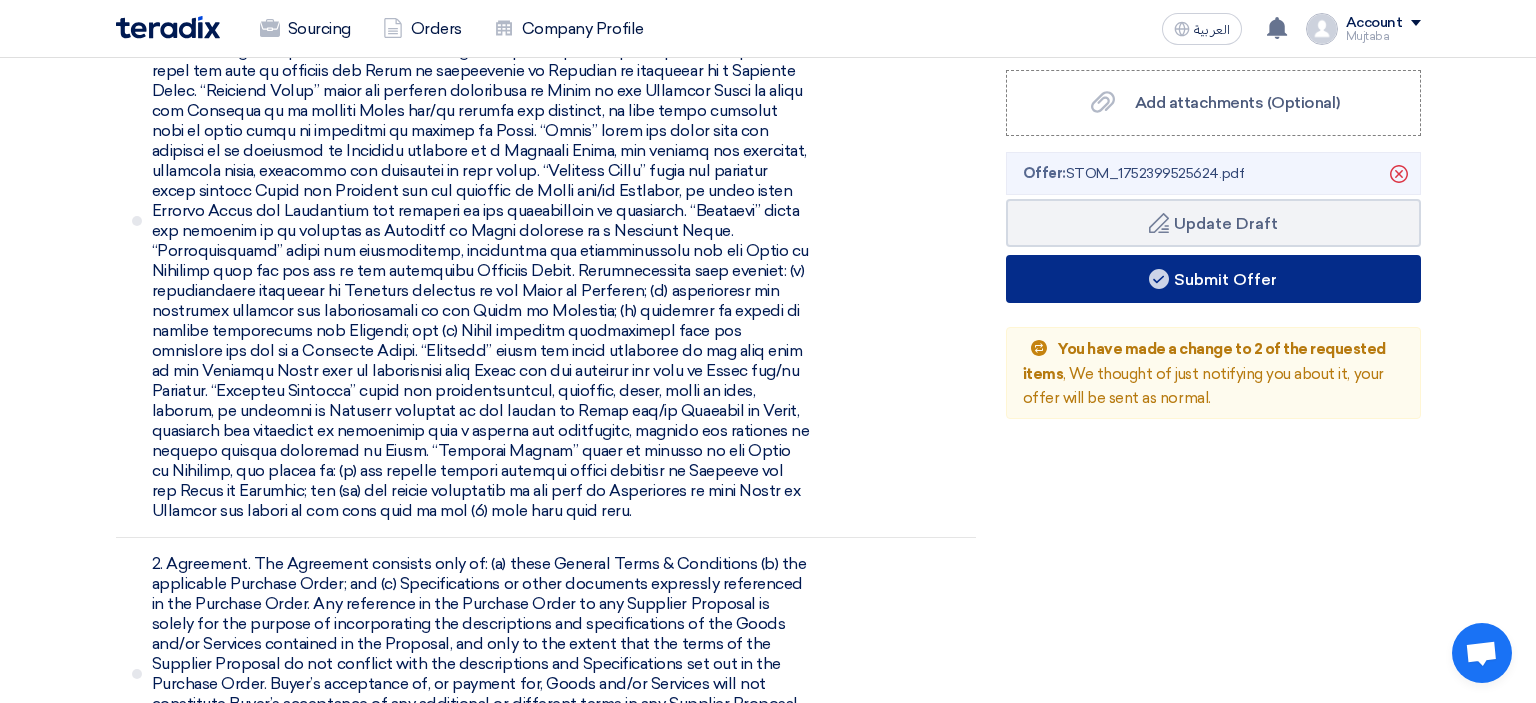 click on "Submit Offer" 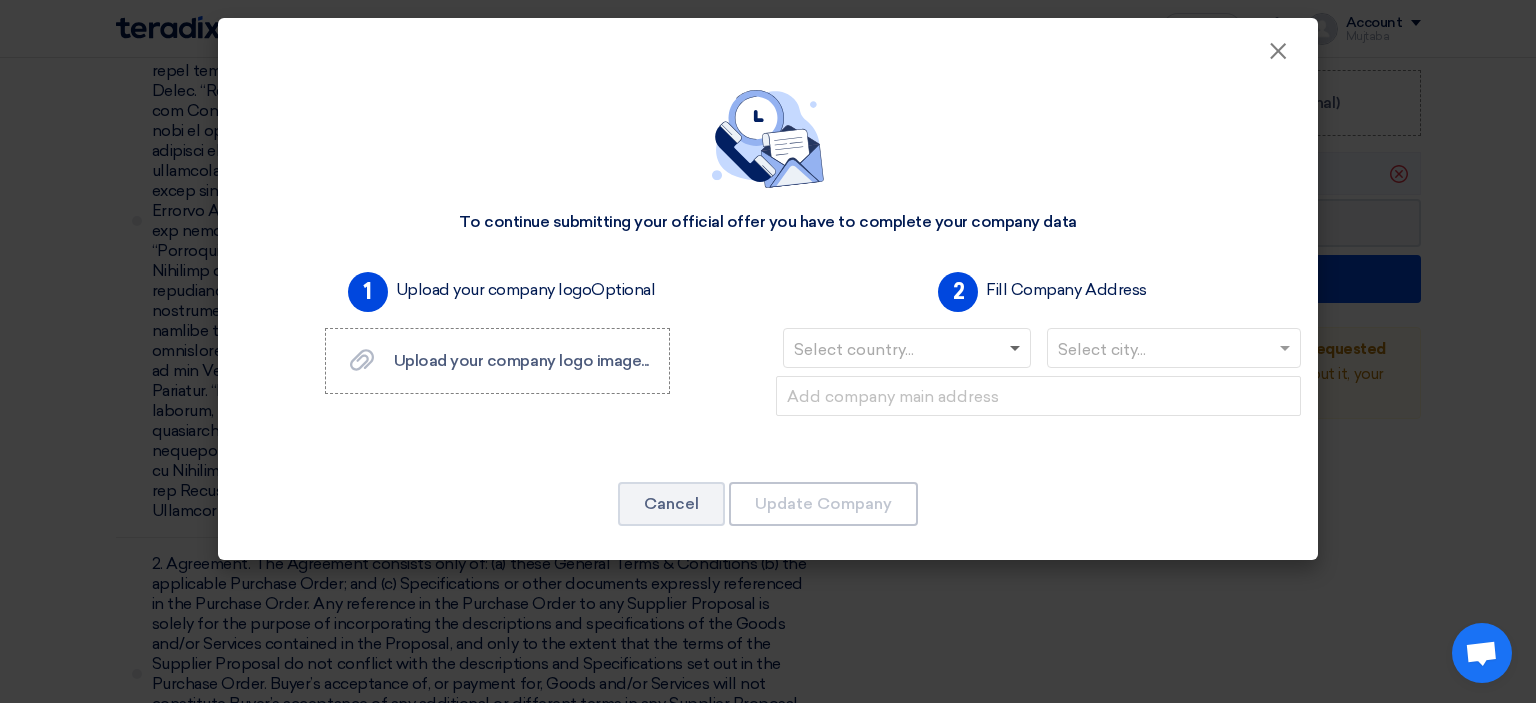 click 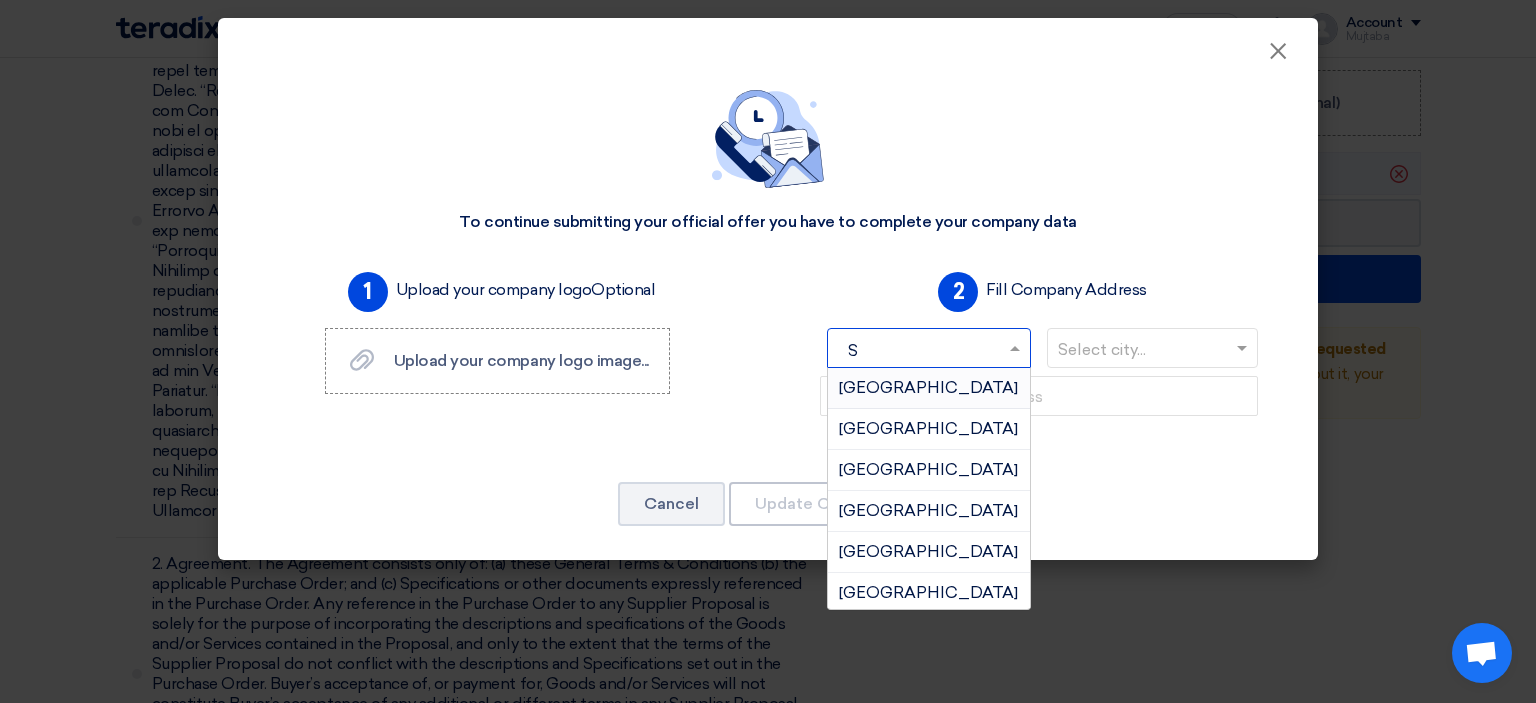 type on "SA" 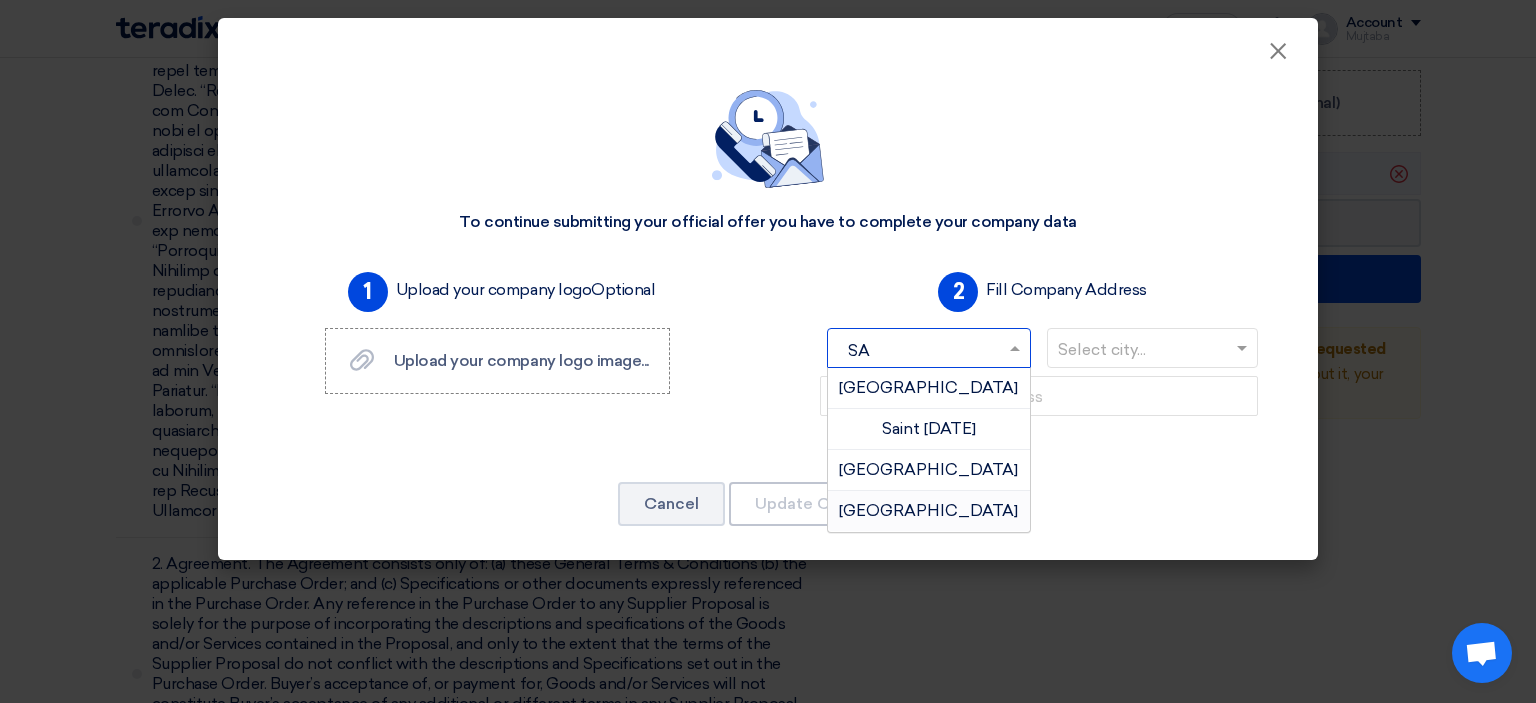 click on "Saudi Arabia" at bounding box center (928, 510) 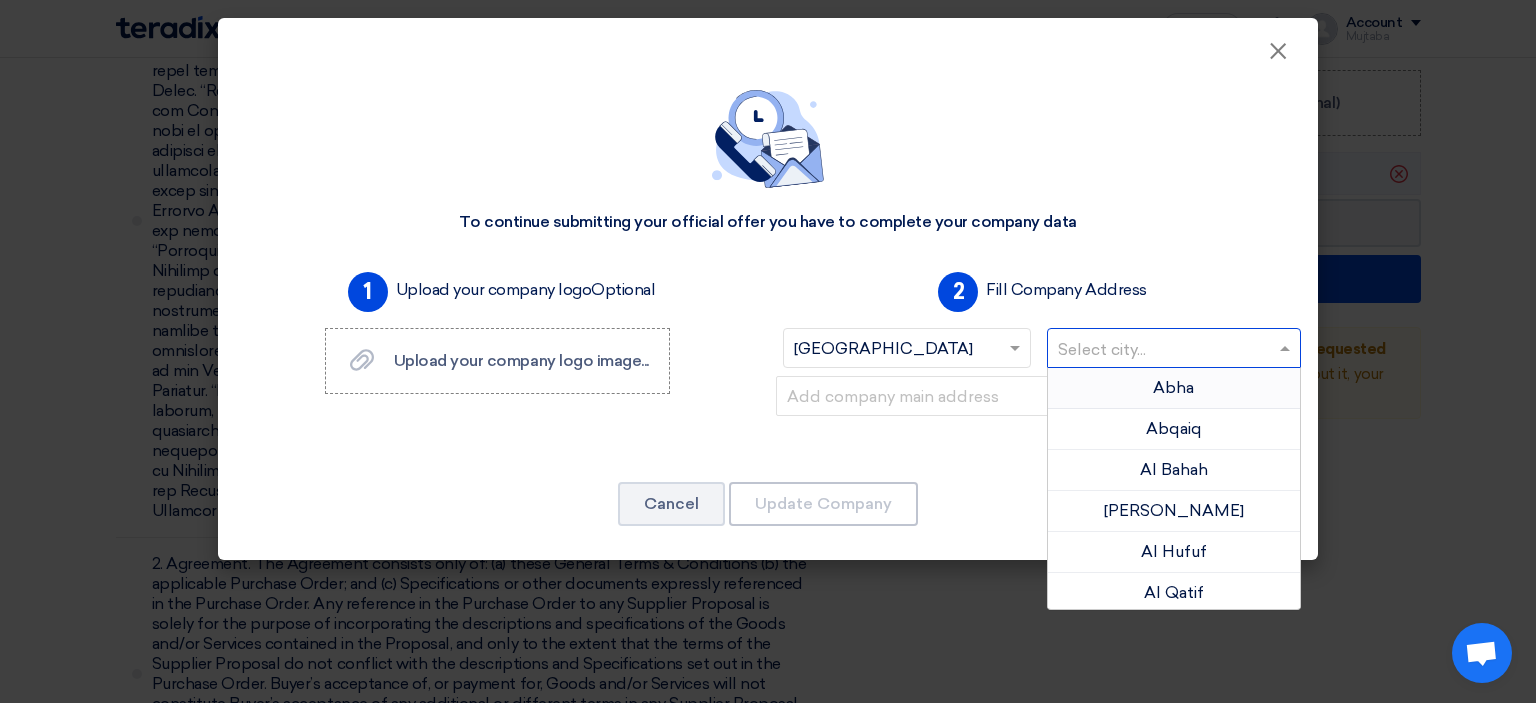 click 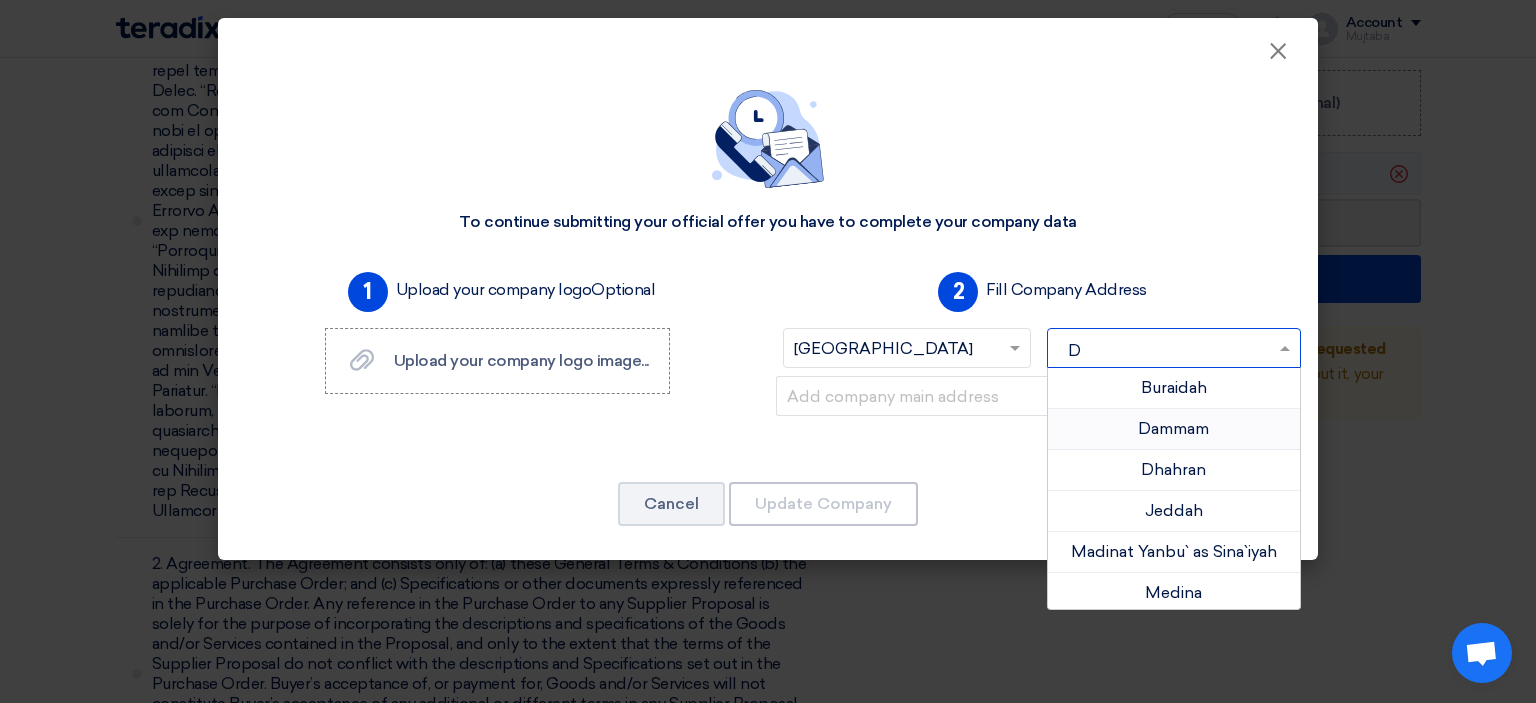 click on "Dammam" at bounding box center (1173, 428) 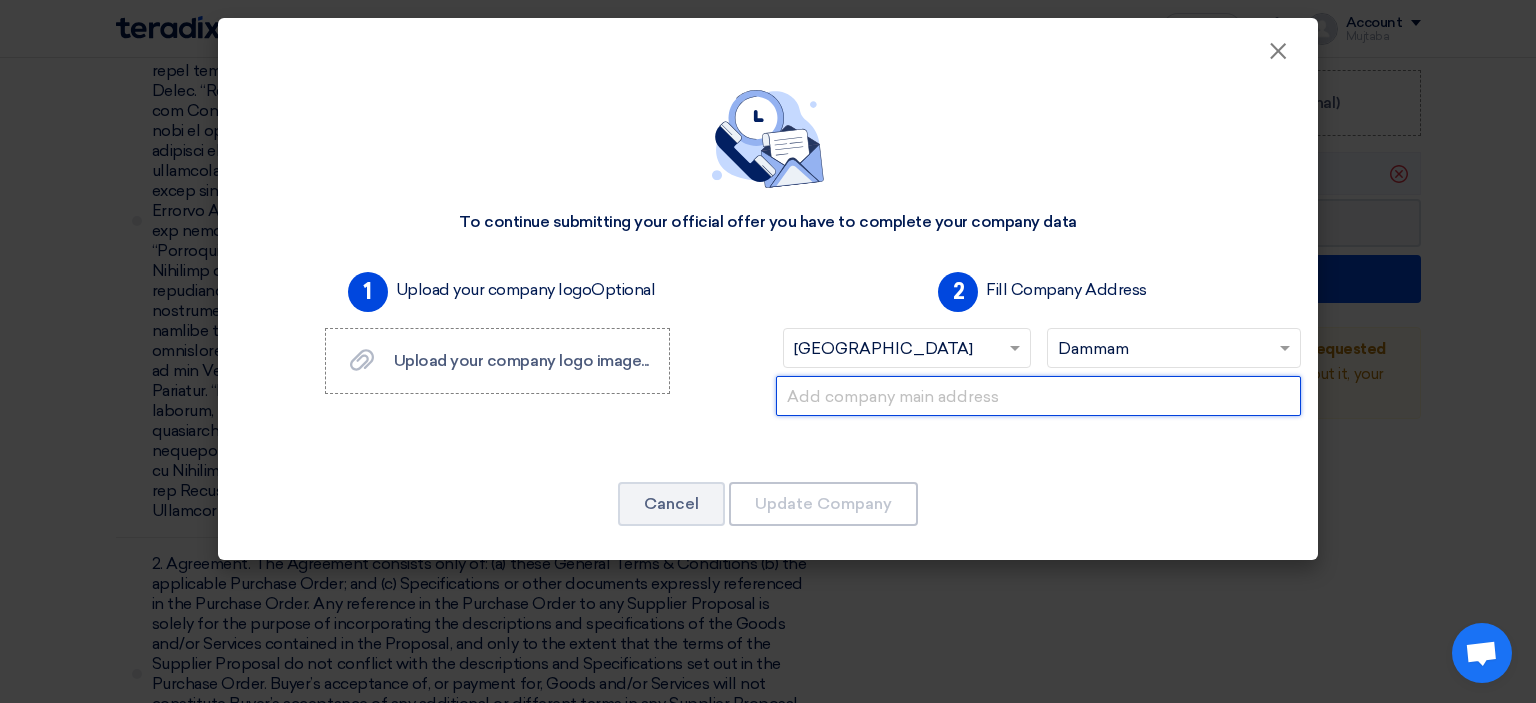 click 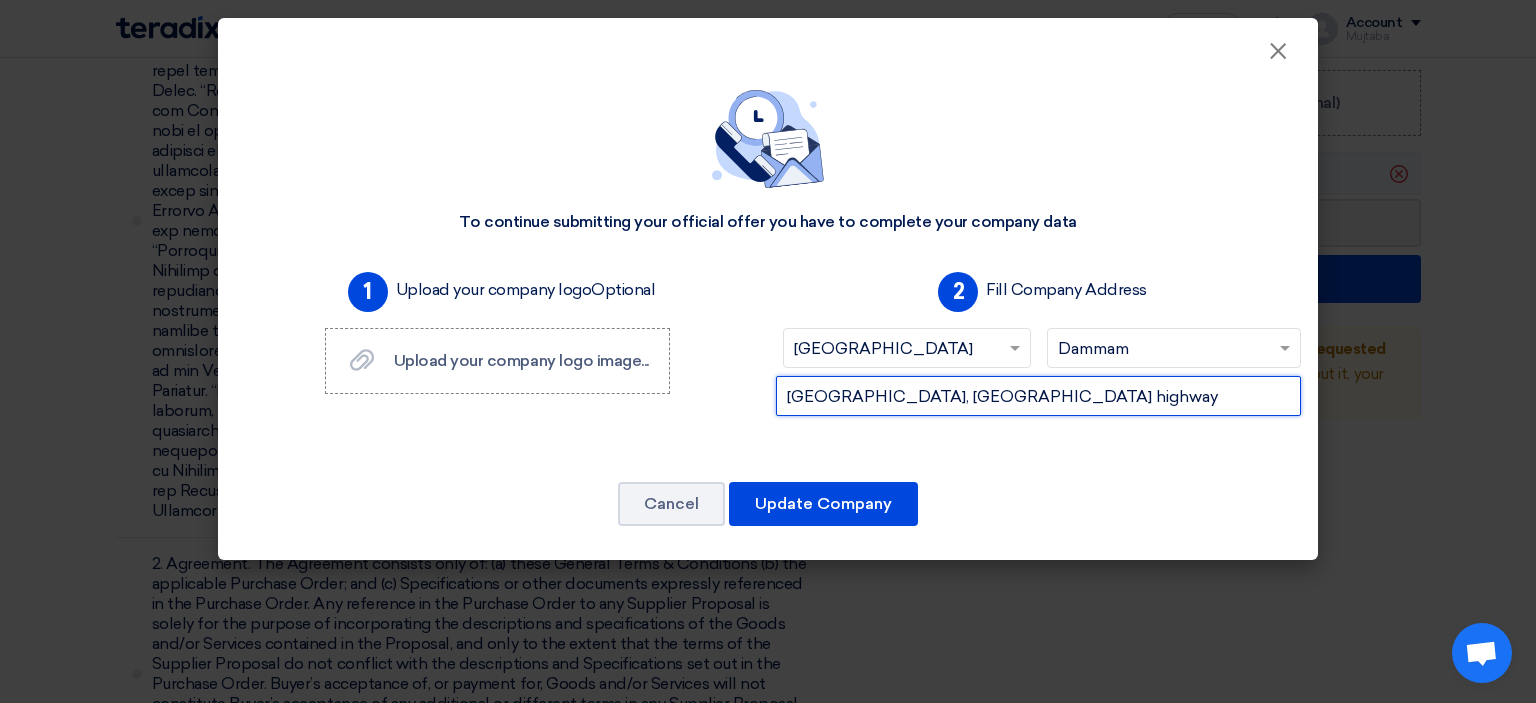 click on "Novotel Business Park, Dammam Al-Khobar highway" 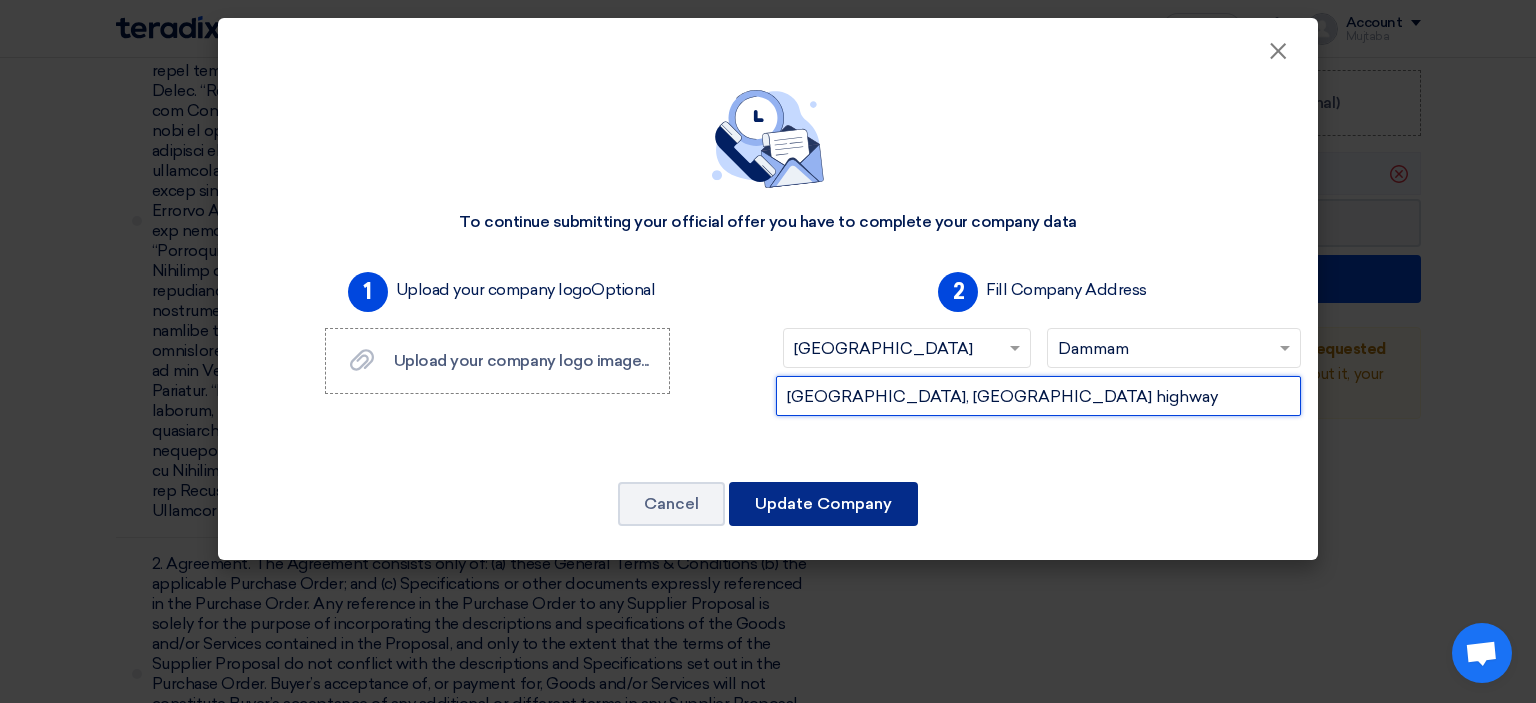 type on "Novotel Business Park, Dammam Al-Khobar highway" 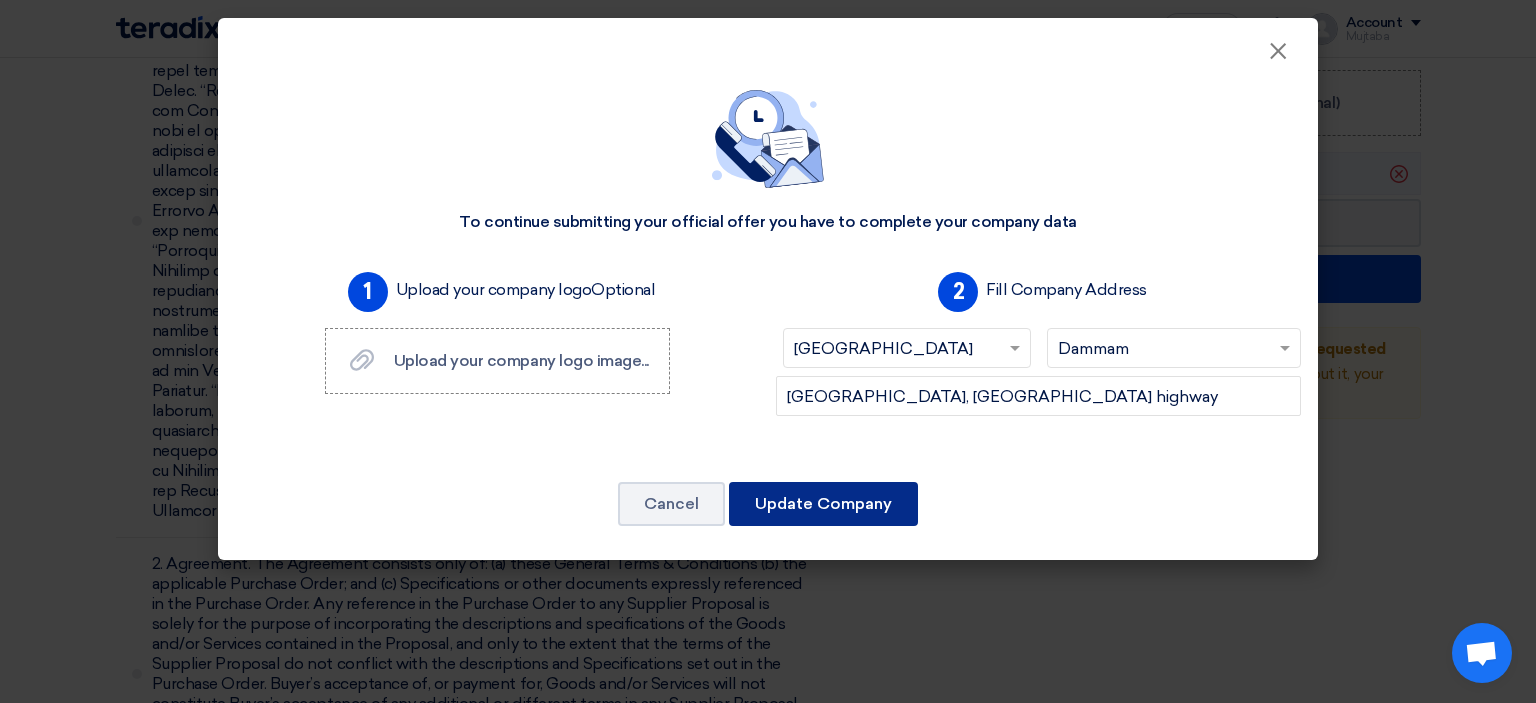 click on "Update Company" 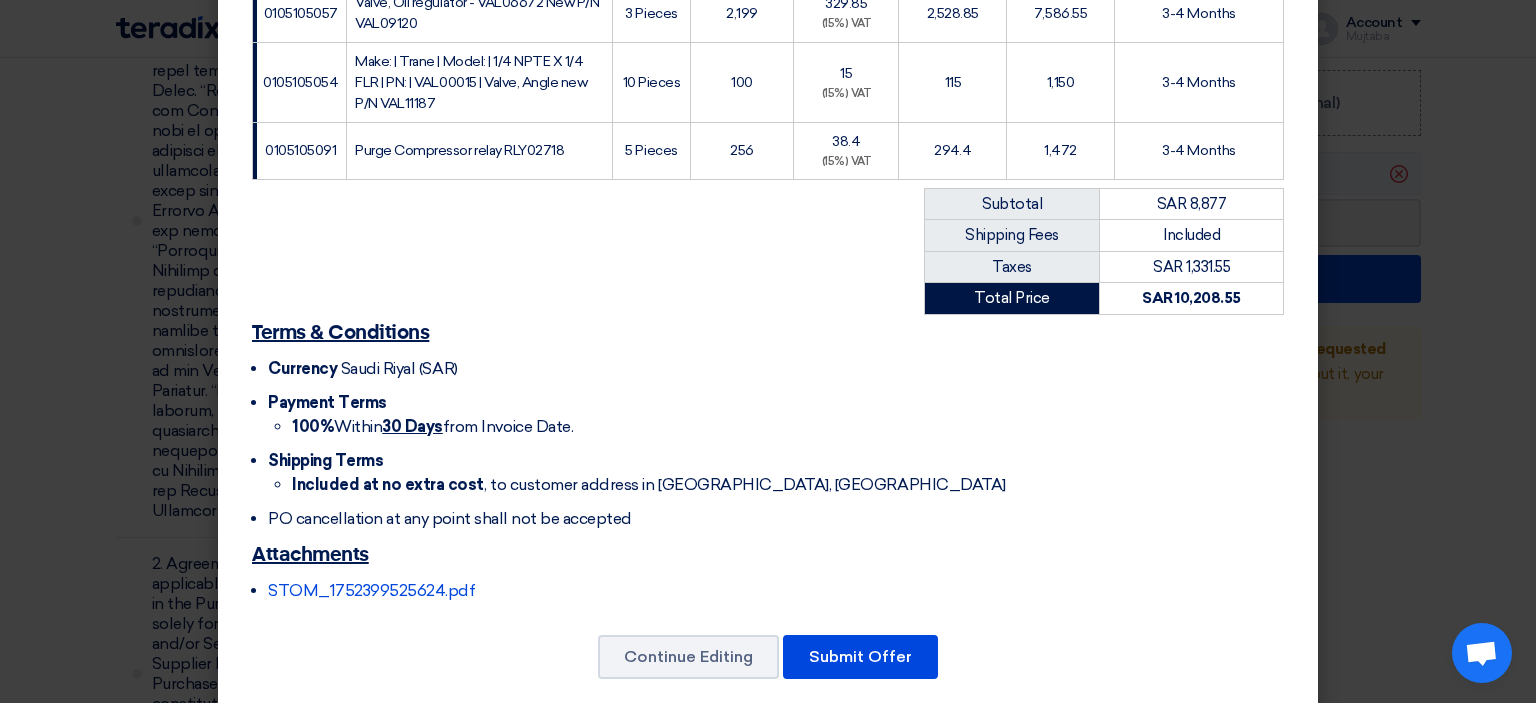 scroll, scrollTop: 410, scrollLeft: 0, axis: vertical 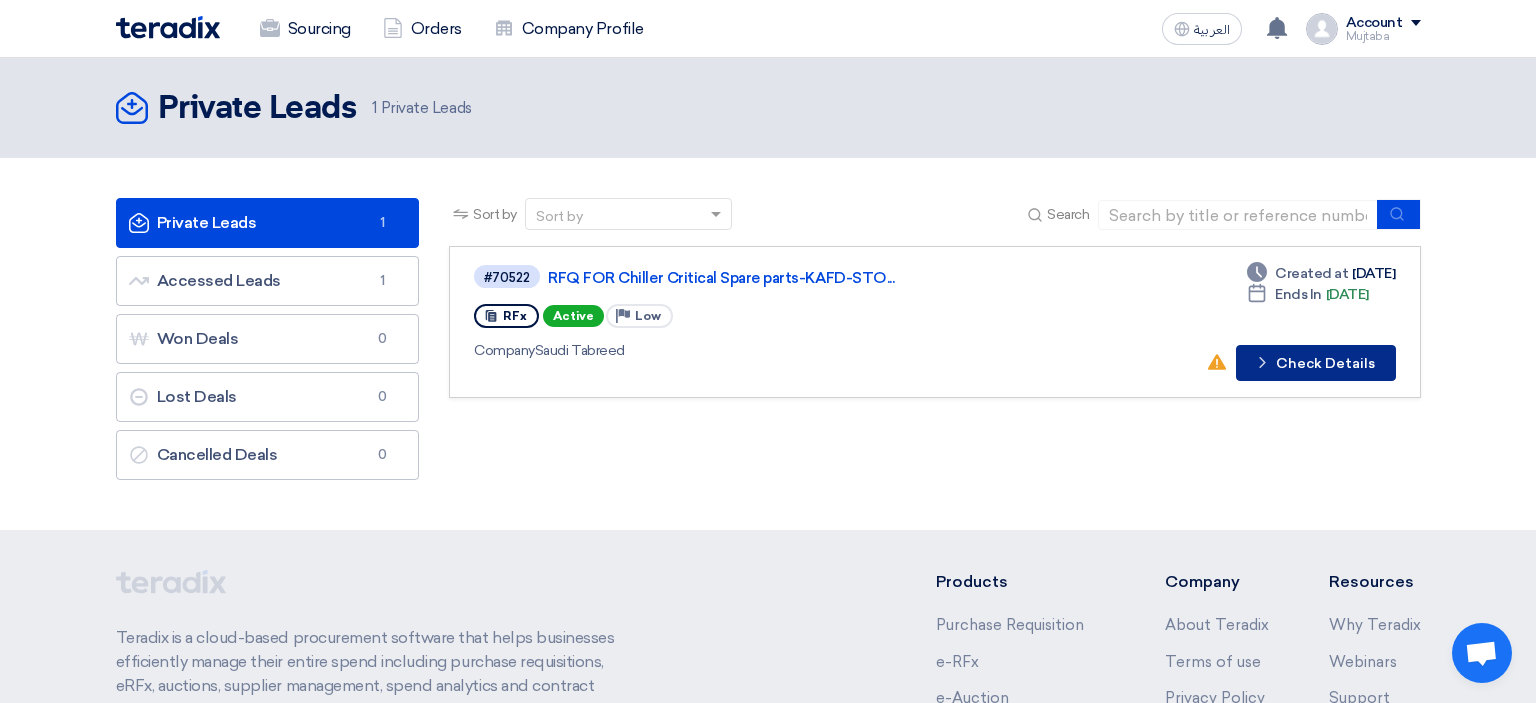 click on "Check details
Check Details" 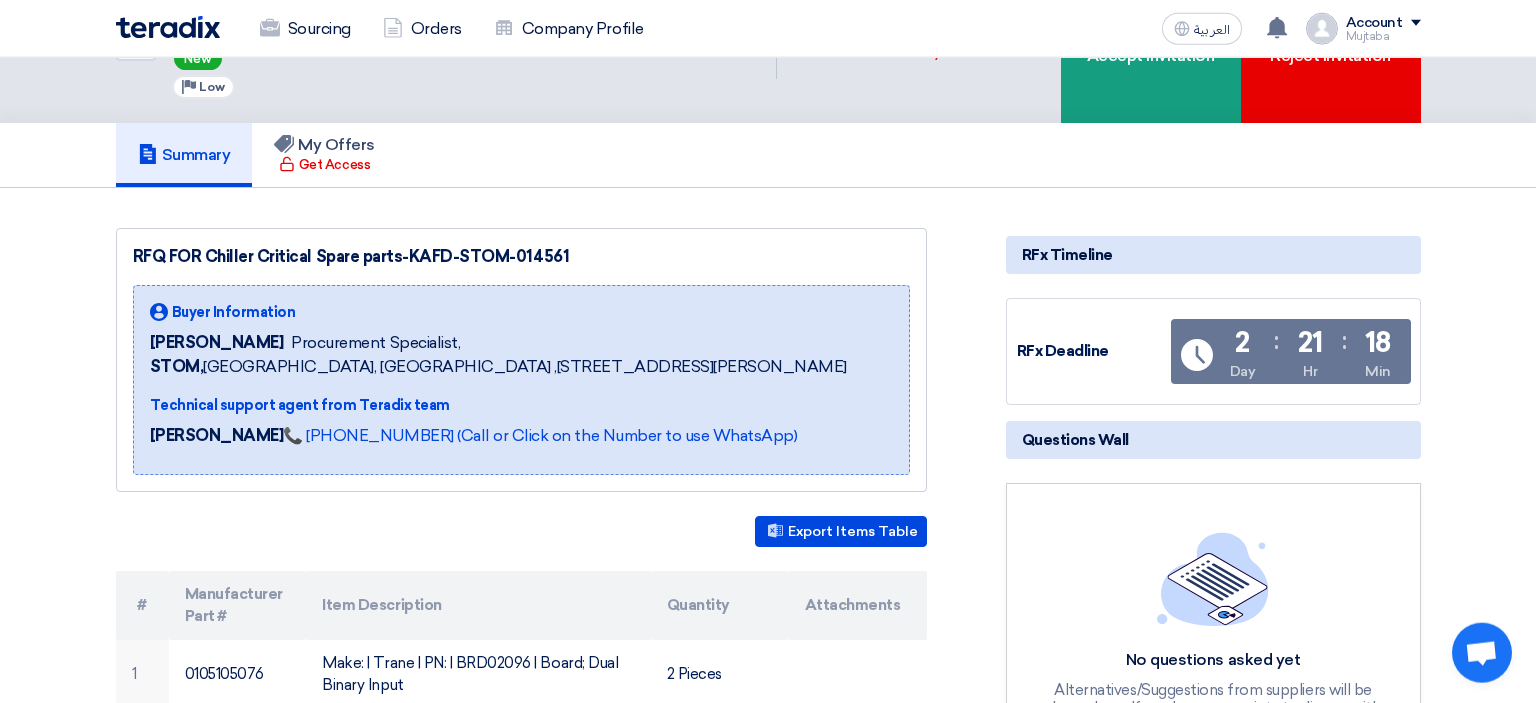 scroll, scrollTop: 0, scrollLeft: 0, axis: both 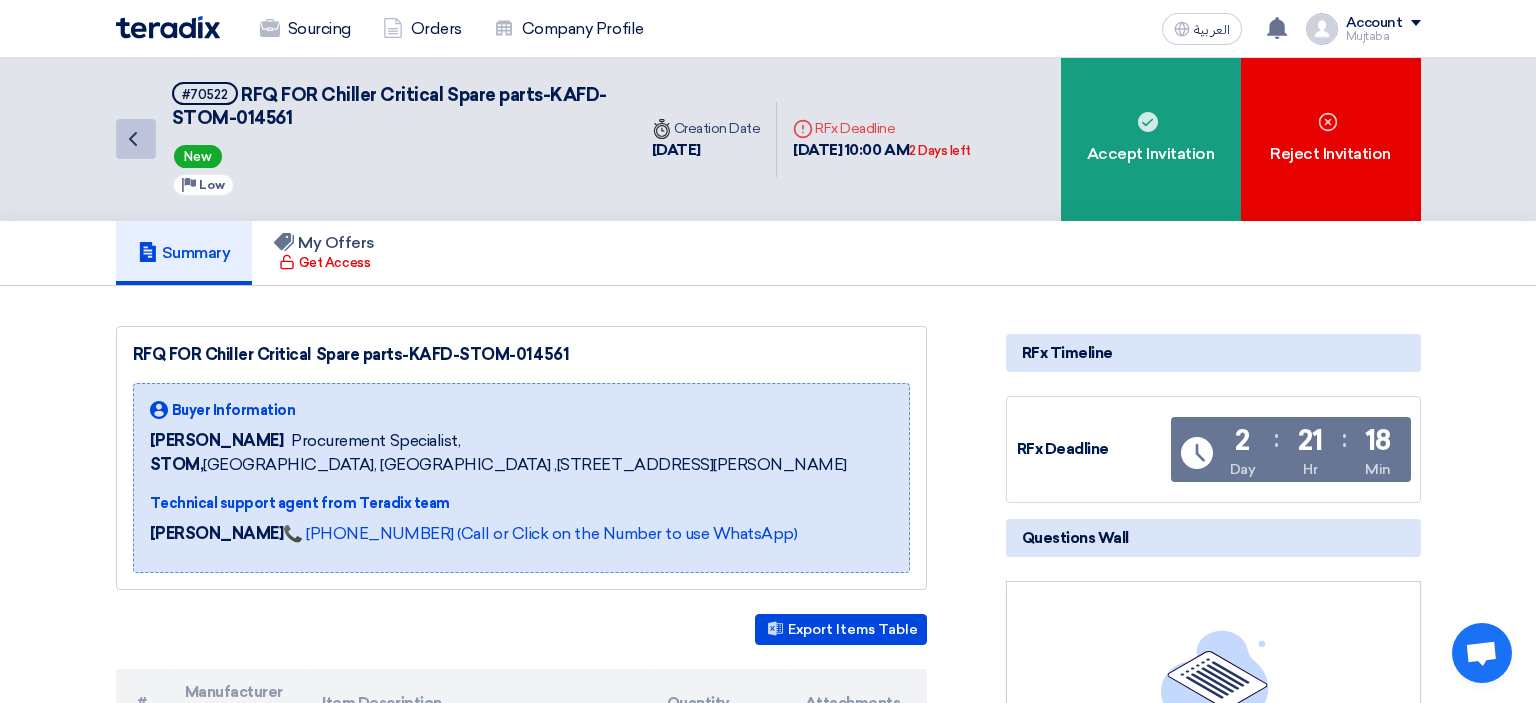 click on "Back" 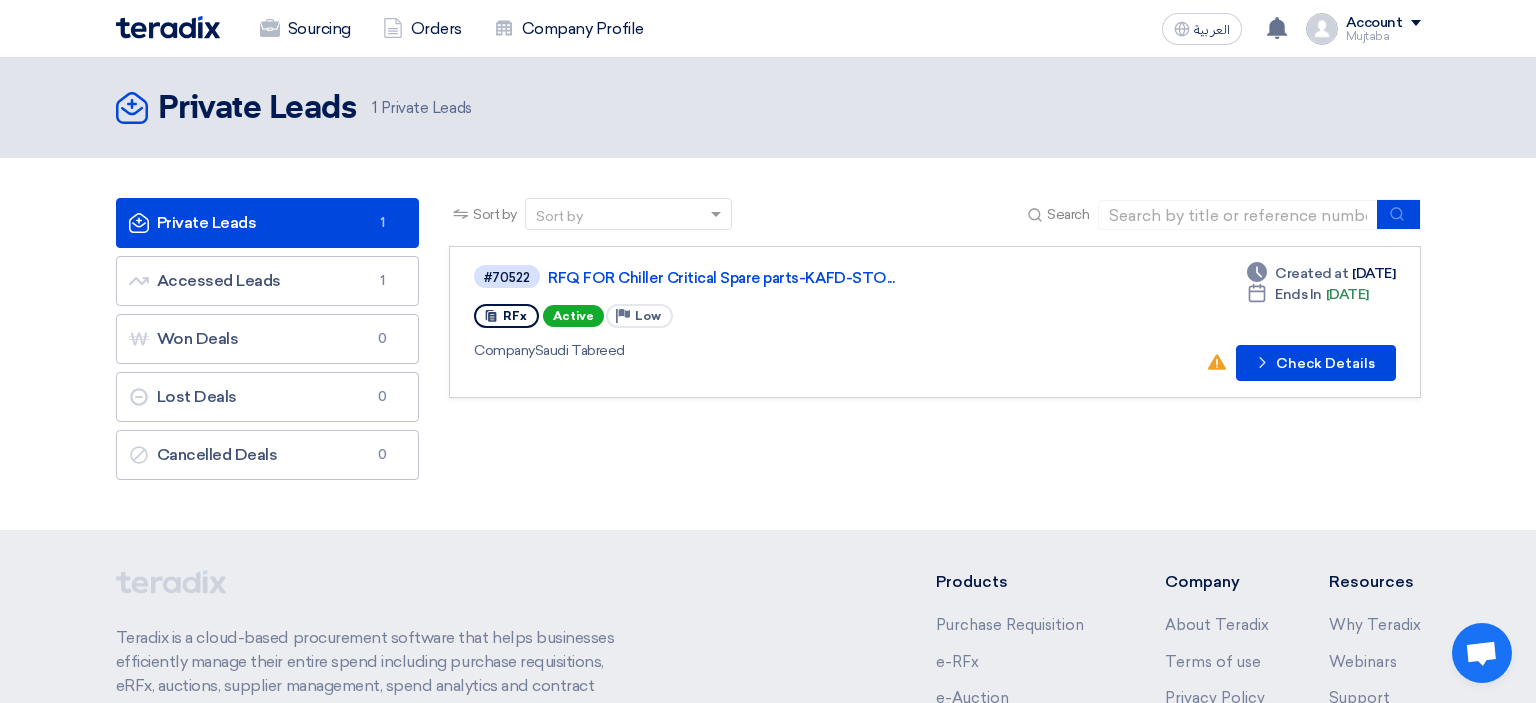 click on "Private Leads
Private Leads
1
Accessed Leads
Accessed Leads
1
Won Deals
Won Deals
0
Lost Deals
Lost Deals
0
Cancelled Deals
Cancelled Deals" 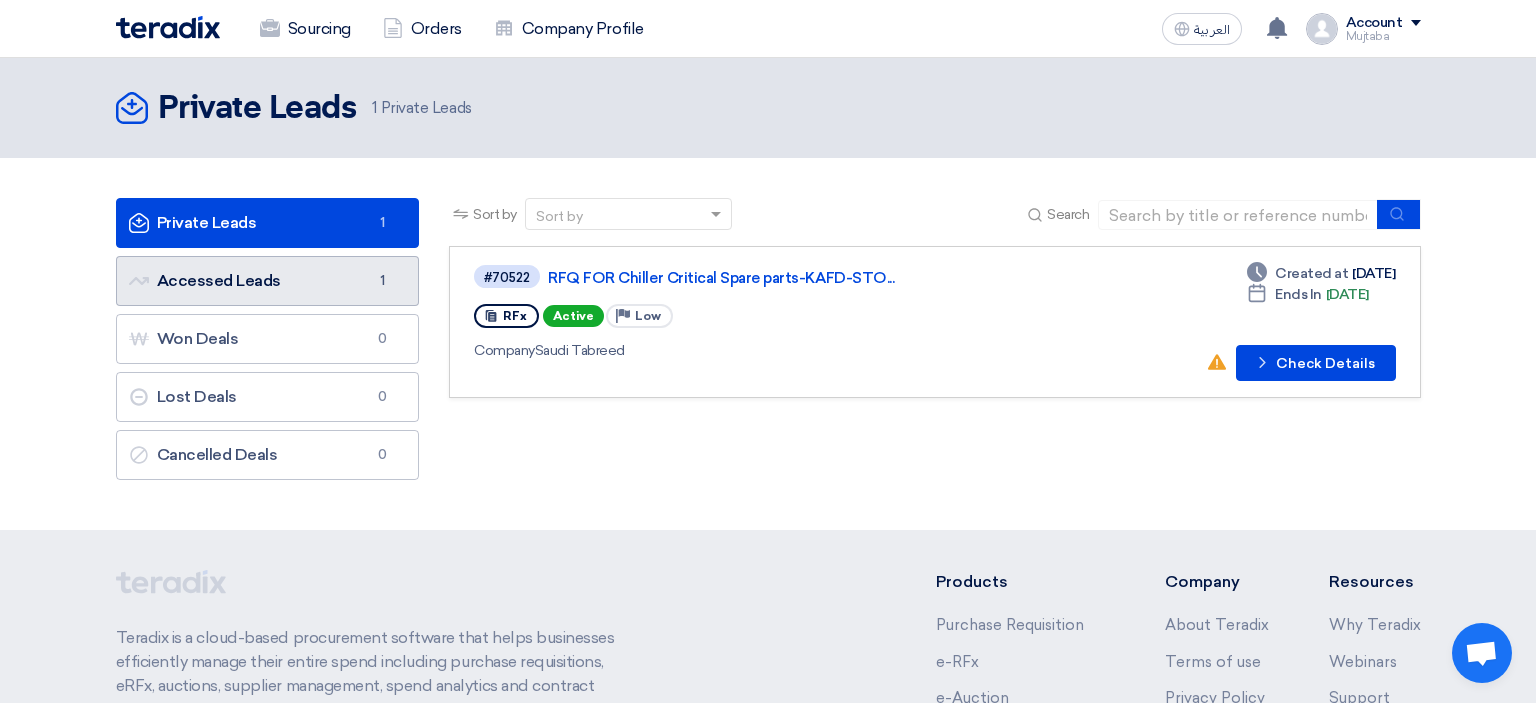 click on "Accessed Leads
Accessed Leads
1" 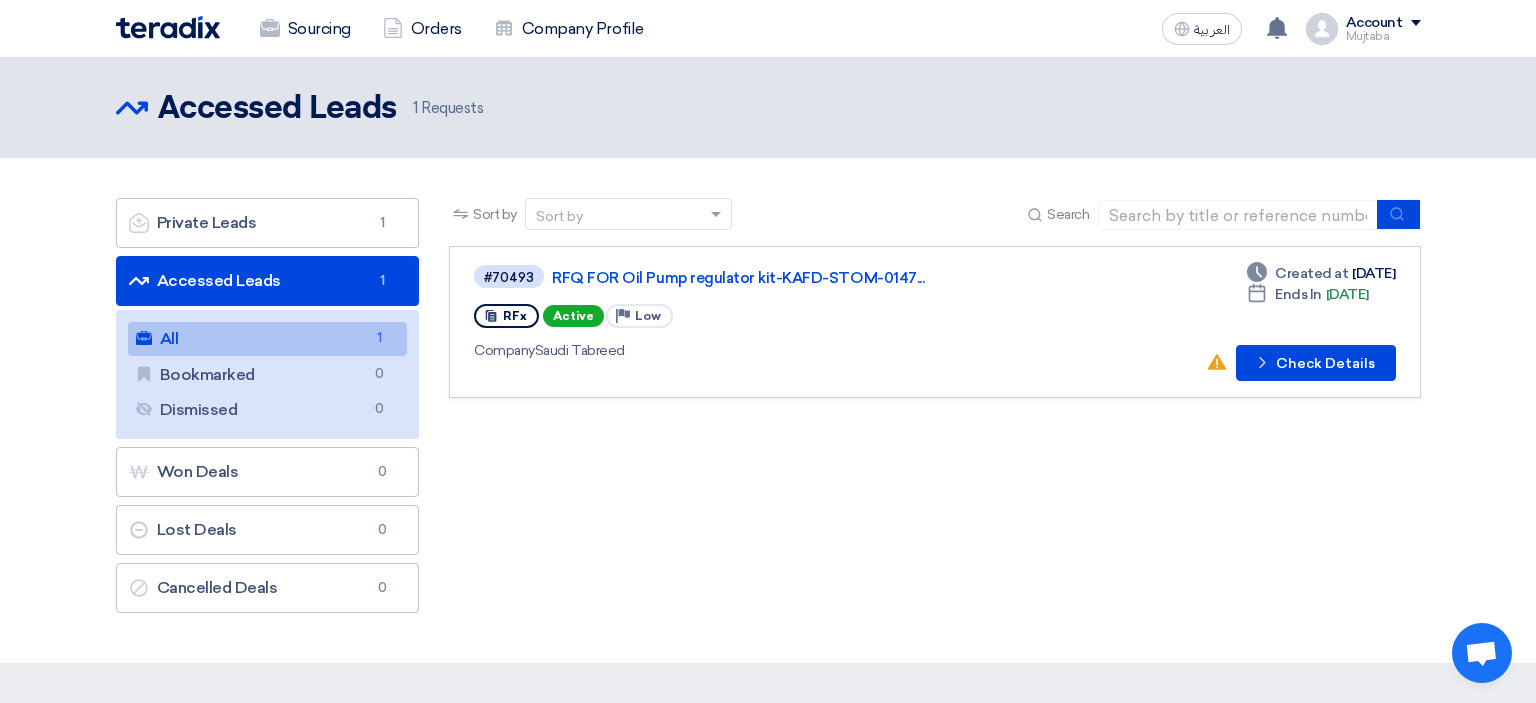 click on "Accessed Leads
Accessed Leads
1" 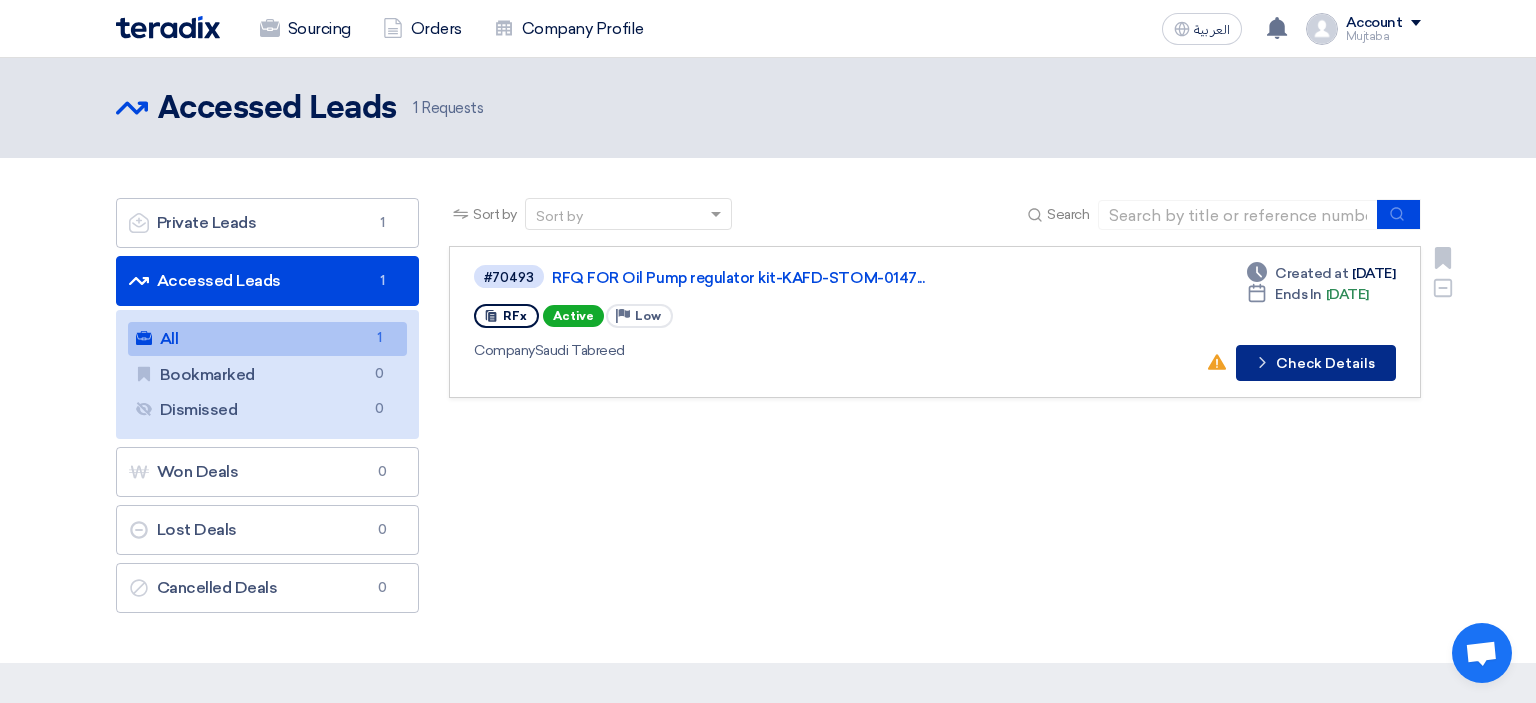 click on "Check details
Check Details" 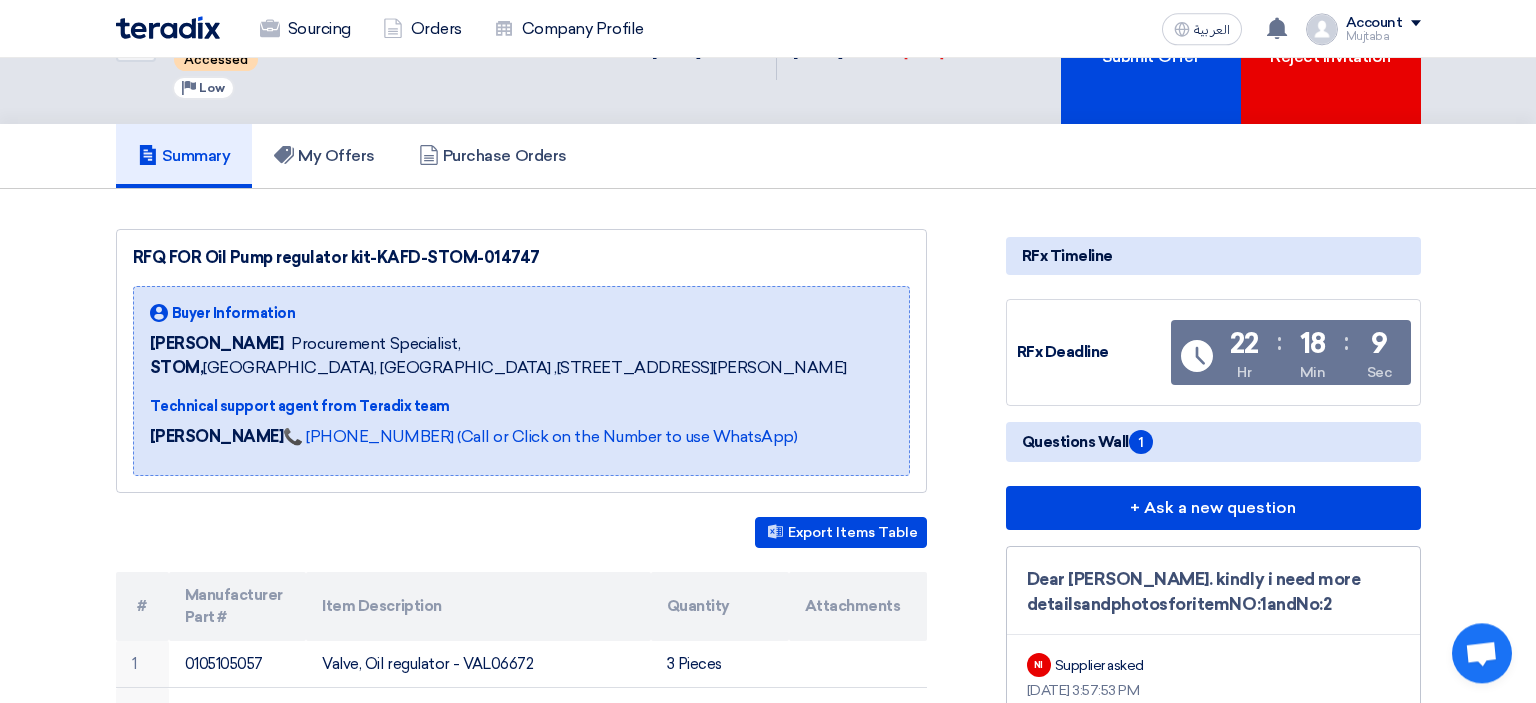 scroll, scrollTop: 0, scrollLeft: 0, axis: both 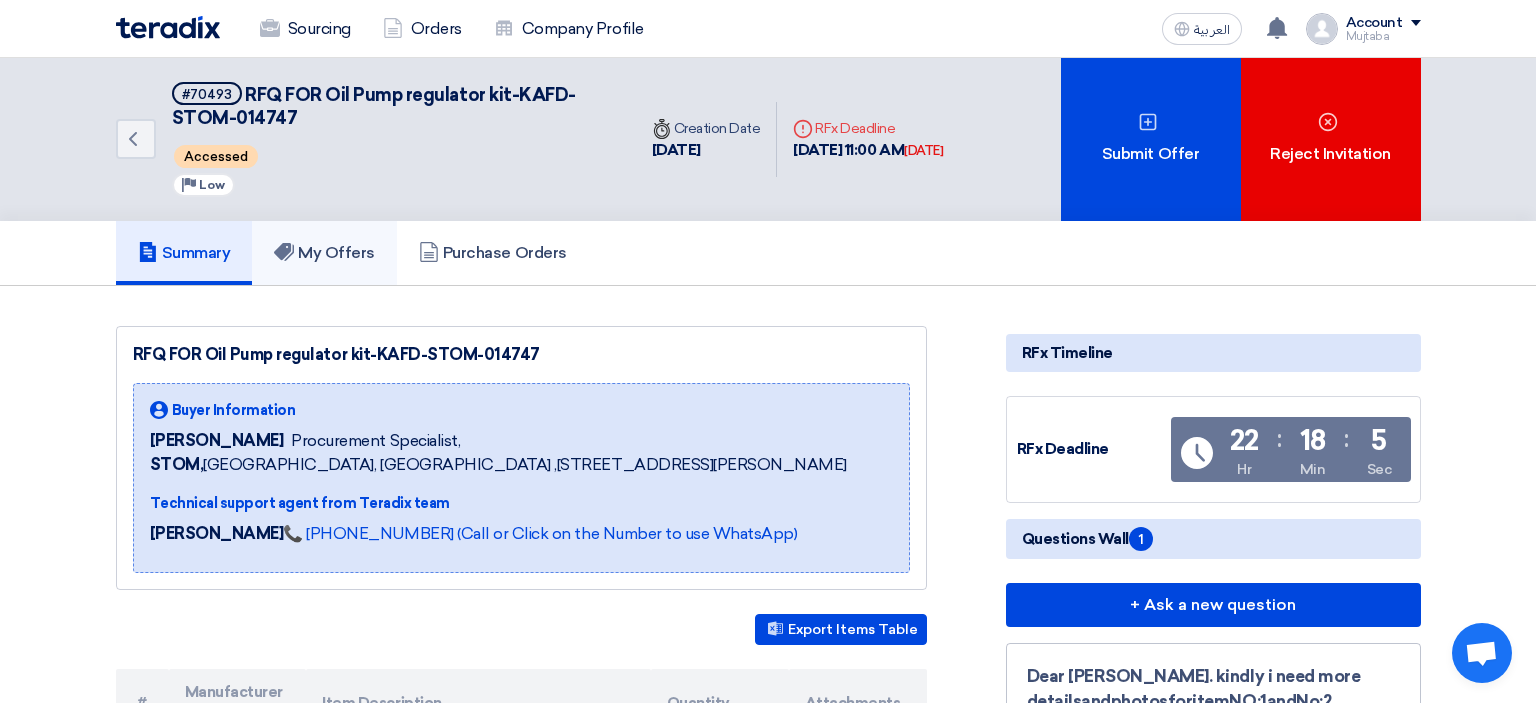 click on "My Offers" 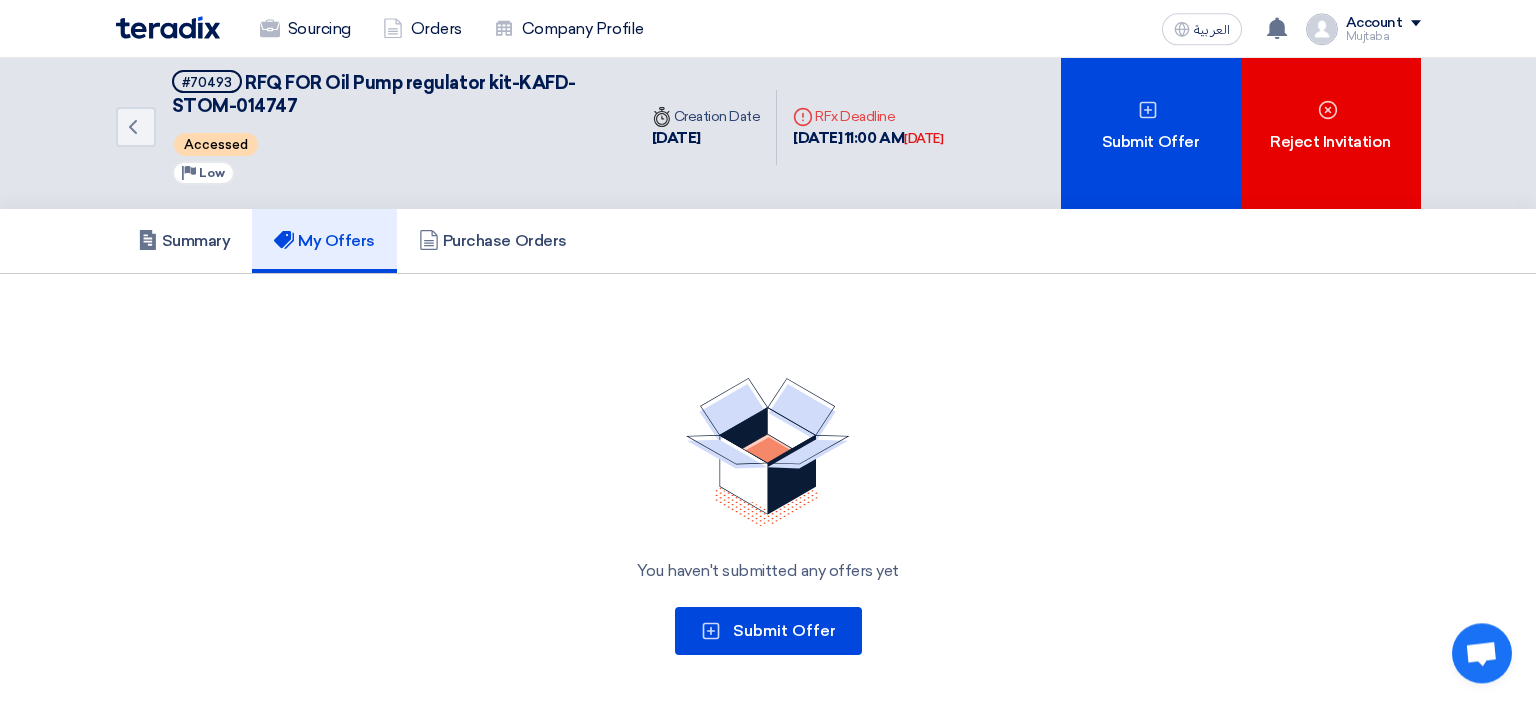 scroll, scrollTop: 0, scrollLeft: 0, axis: both 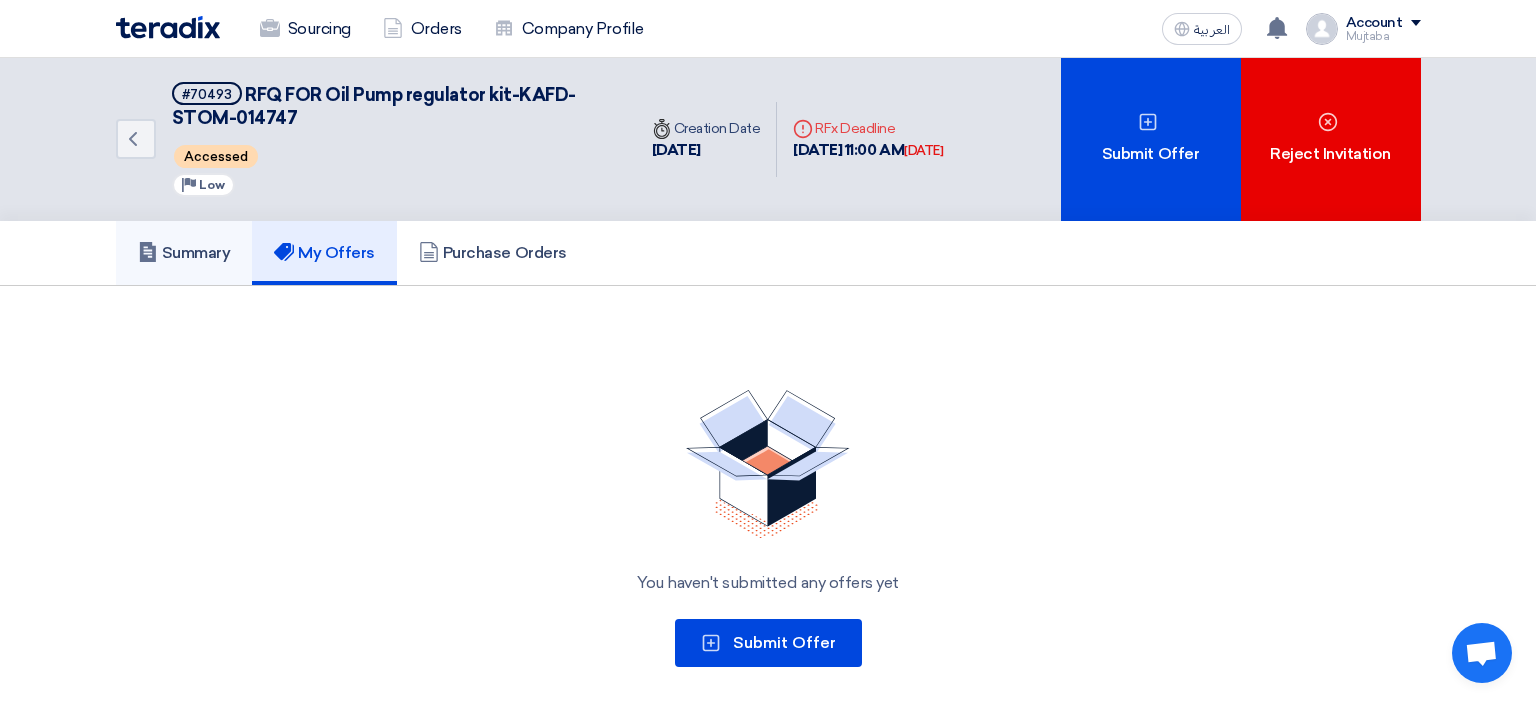 click on "Summary" 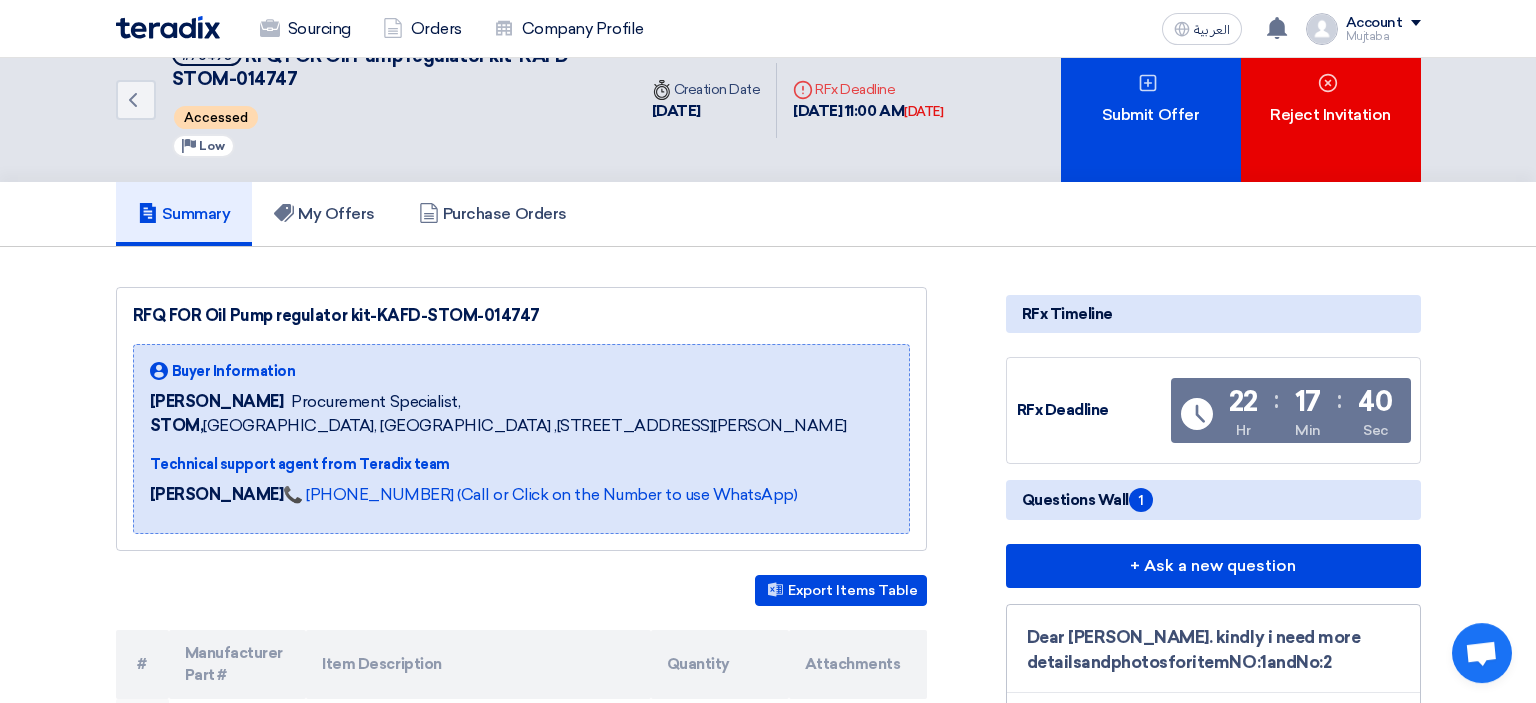 scroll, scrollTop: 0, scrollLeft: 0, axis: both 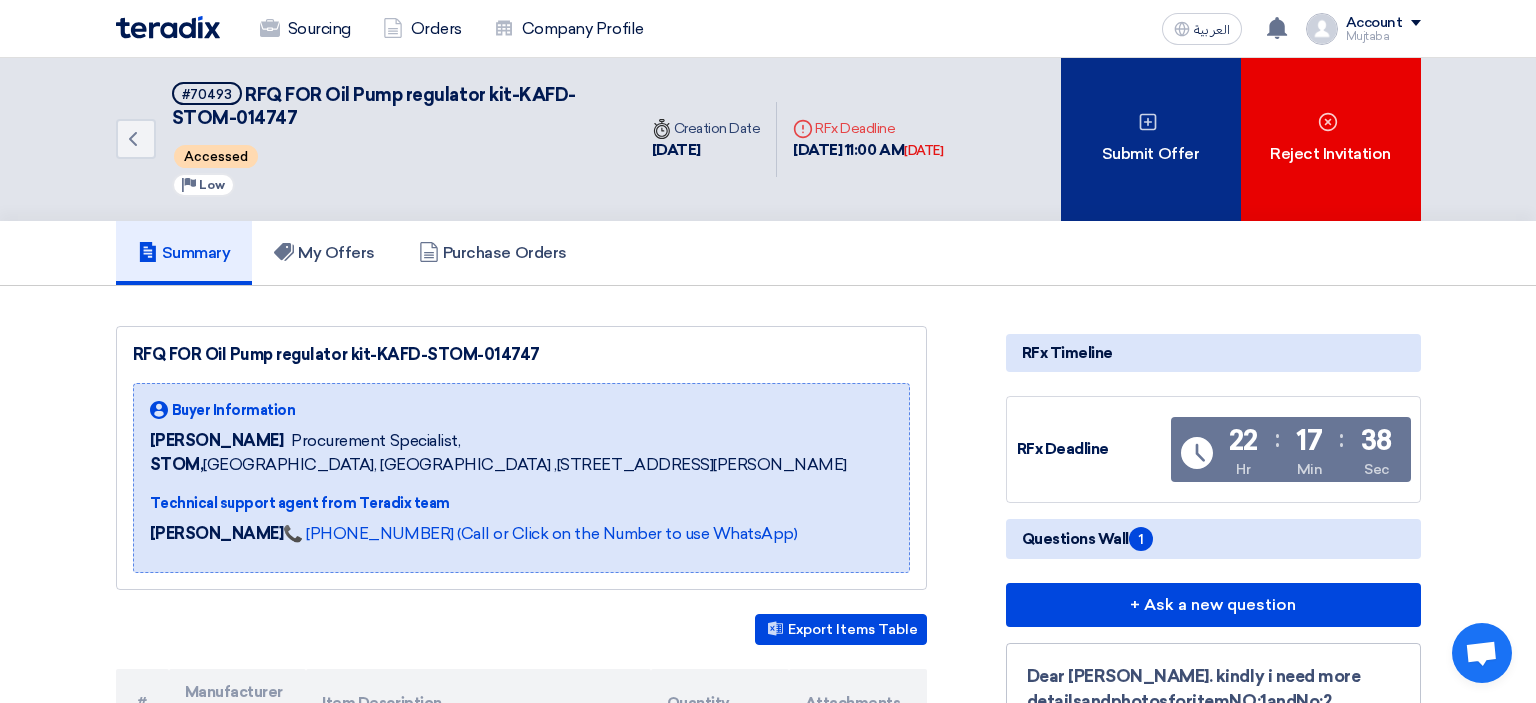 click 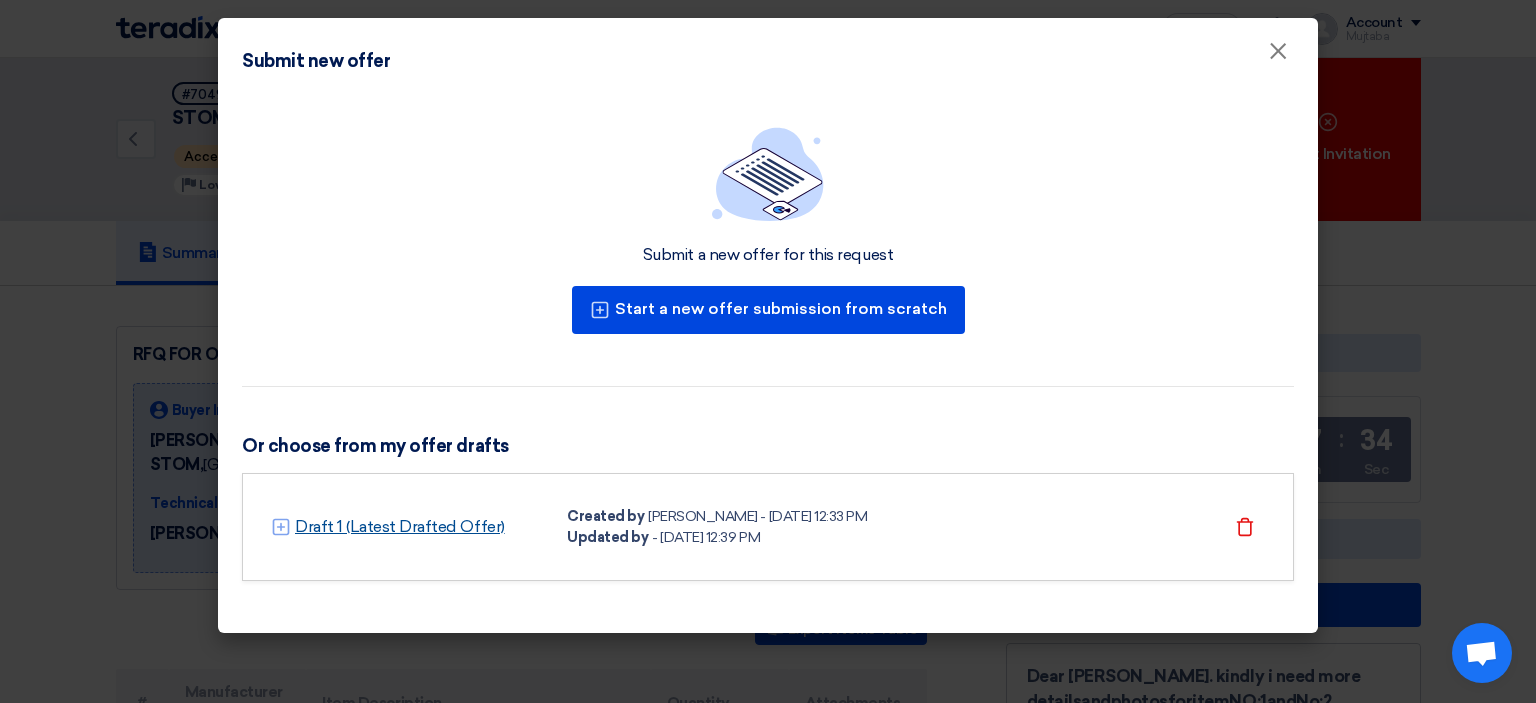 click on "Draft 1 (Latest Drafted Offer)" 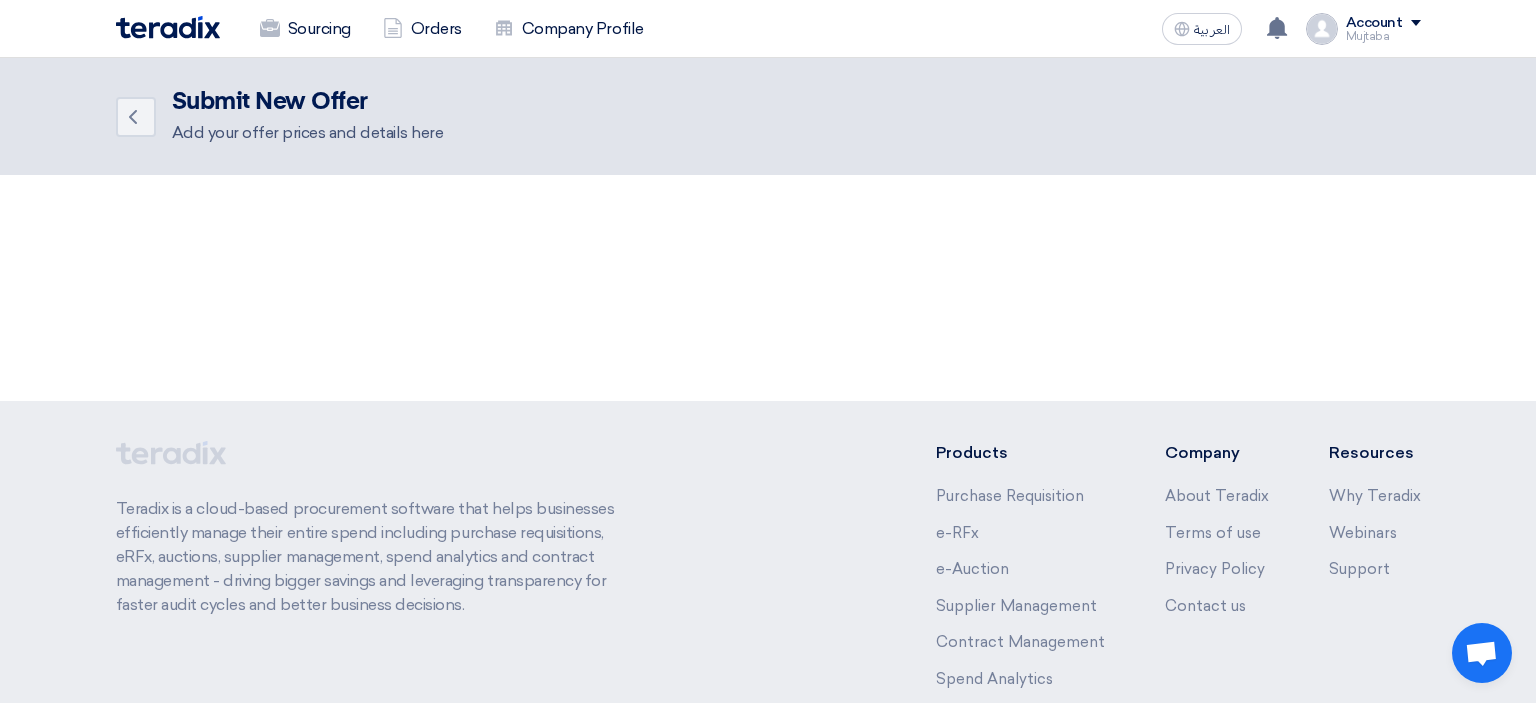 click on "Teradix is a cloud-based procurement software that helps businesses efficiently manage their entire spend including purchase requisitions, eRFx, auctions, supplier management, spend analytics and contract management - driving bigger savings and leveraging transparency for faster audit cycles and better business decisions.
Products
Purchase Requisition
e-RFx
e-Auction
Supplier Management
Contract Management
Spend Analytics
Integration
Company
About Teradix
Terms of use
Privacy Policy
Contact us
Resources
Why Teradix
Webinars" 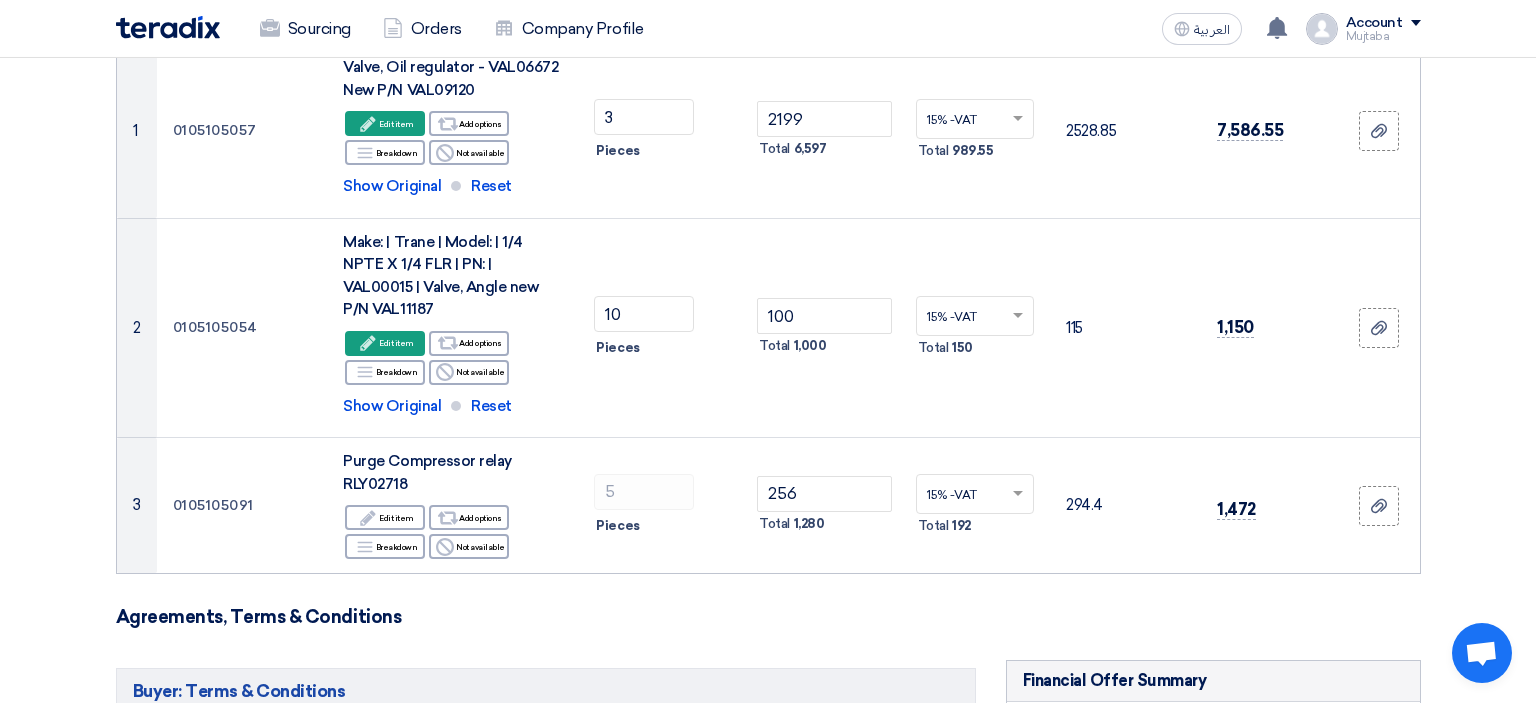 scroll, scrollTop: 316, scrollLeft: 0, axis: vertical 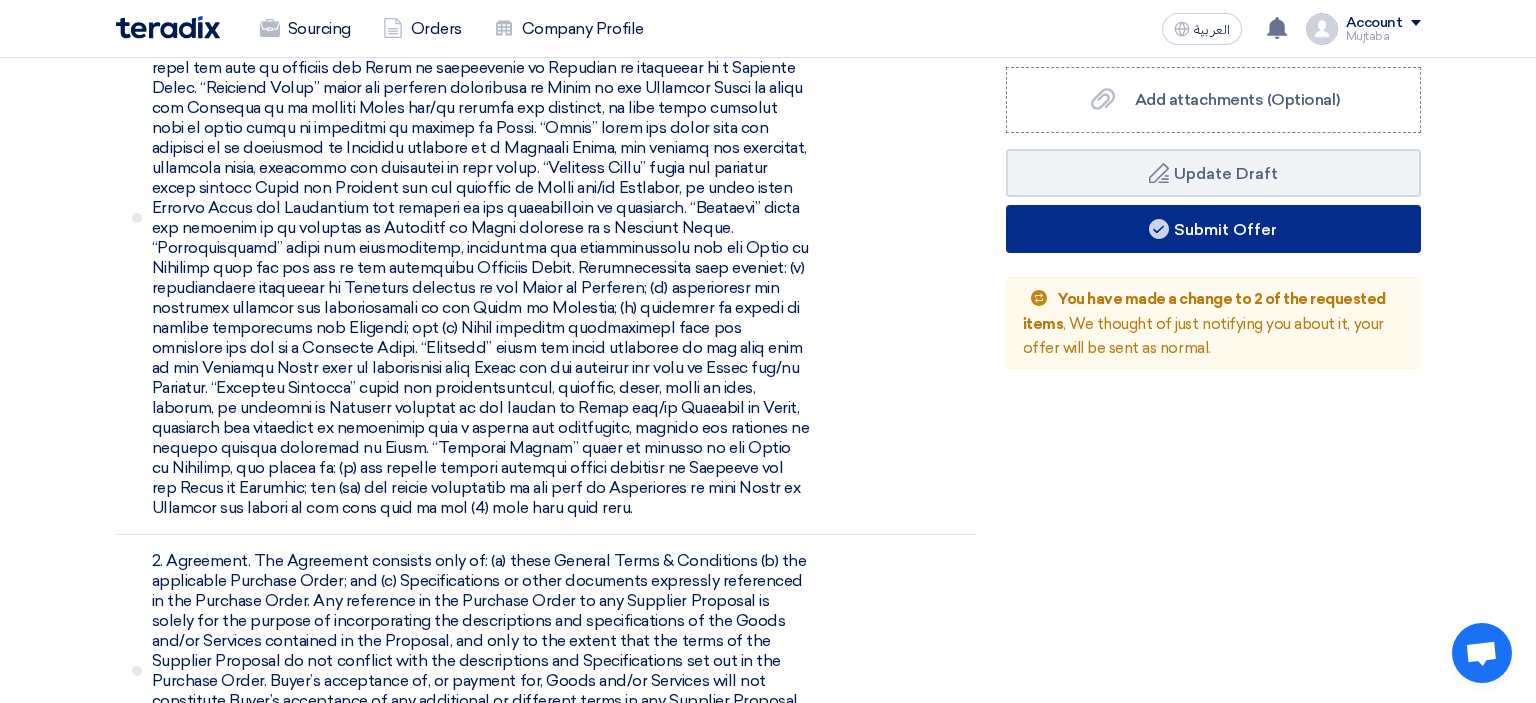 click on "Submit Offer" 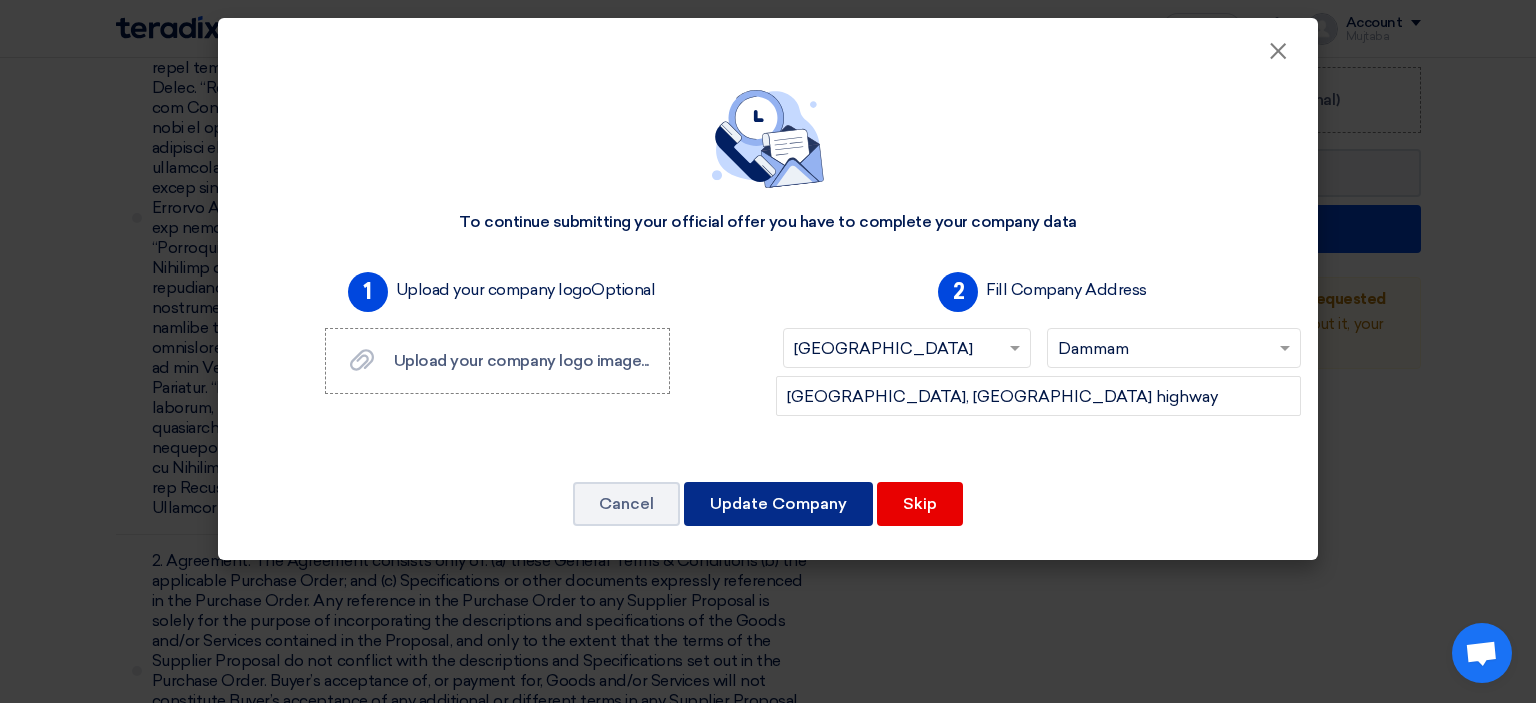 click on "Update Company" 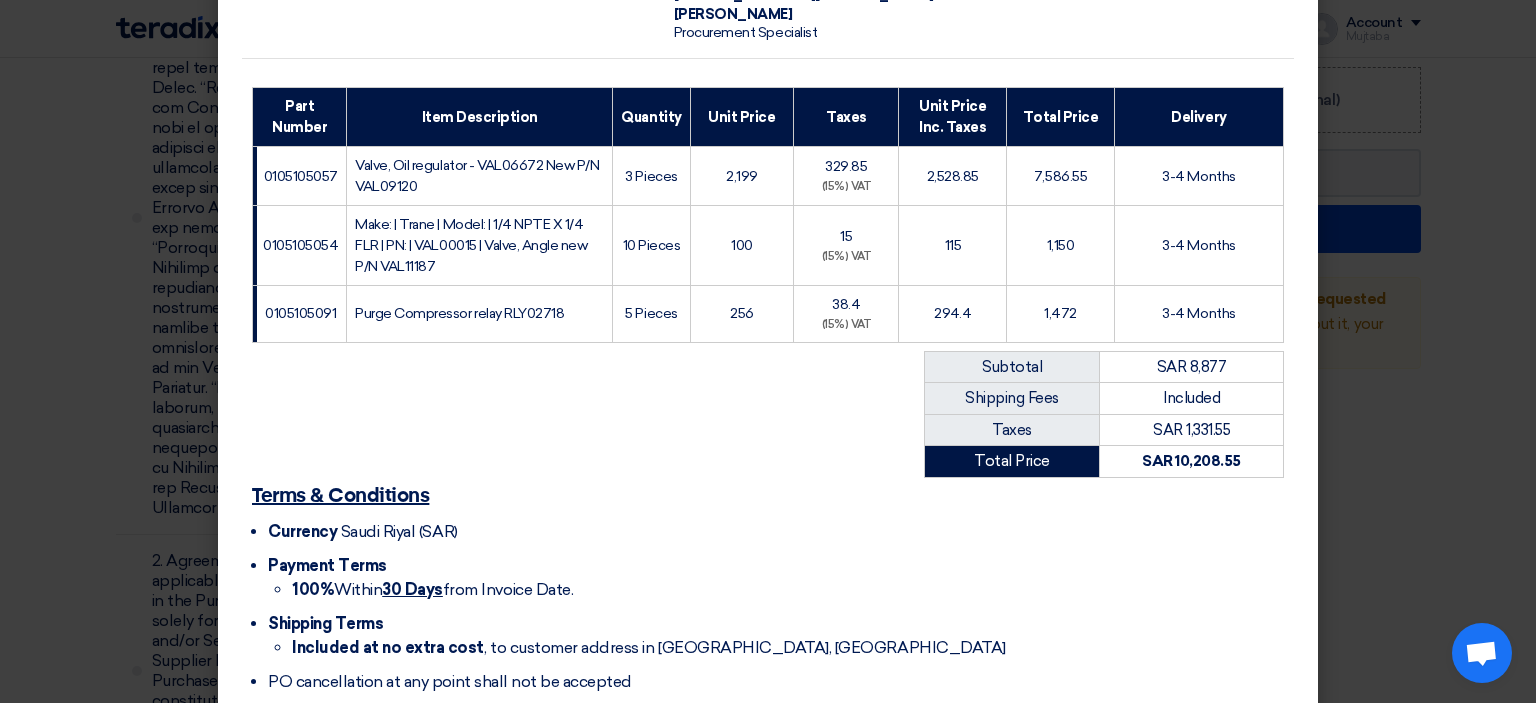 scroll, scrollTop: 338, scrollLeft: 0, axis: vertical 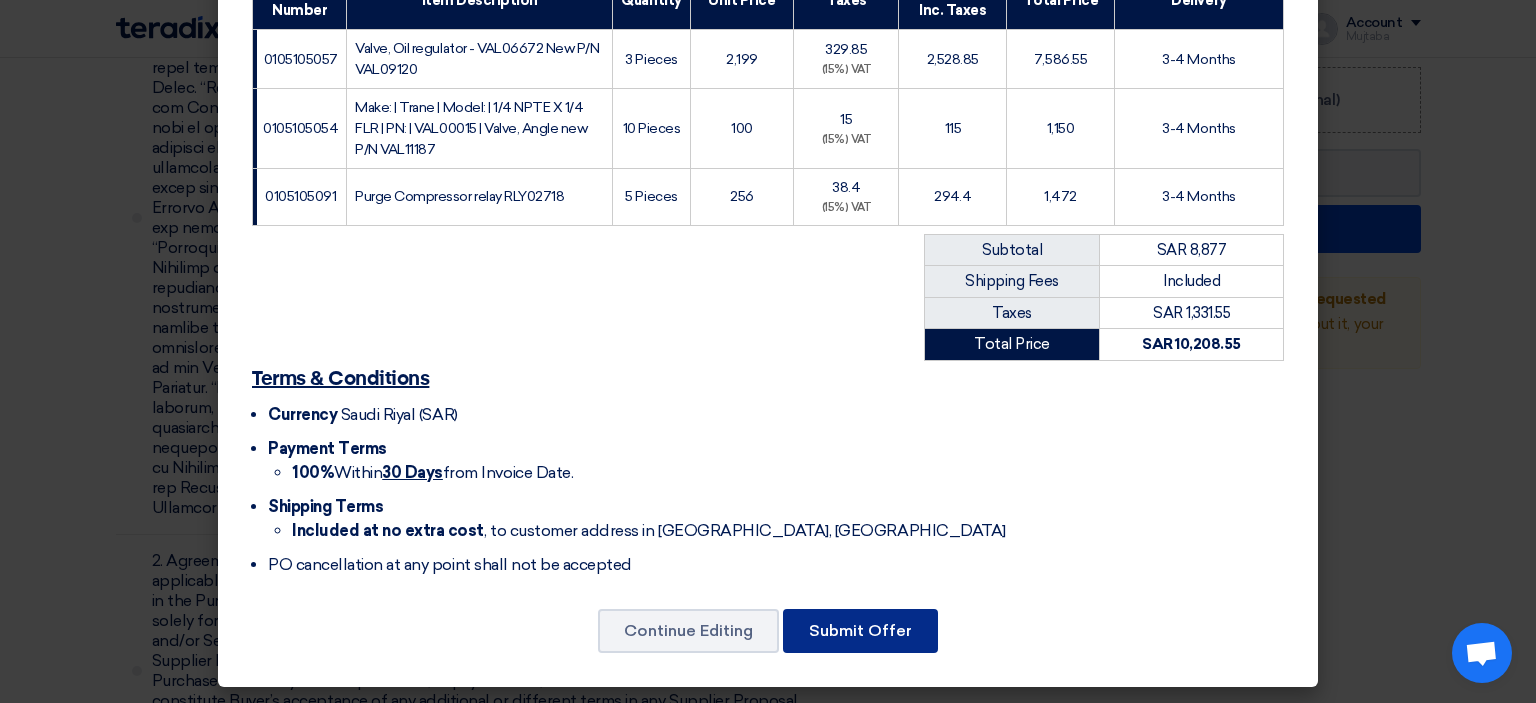 click on "Submit Offer" 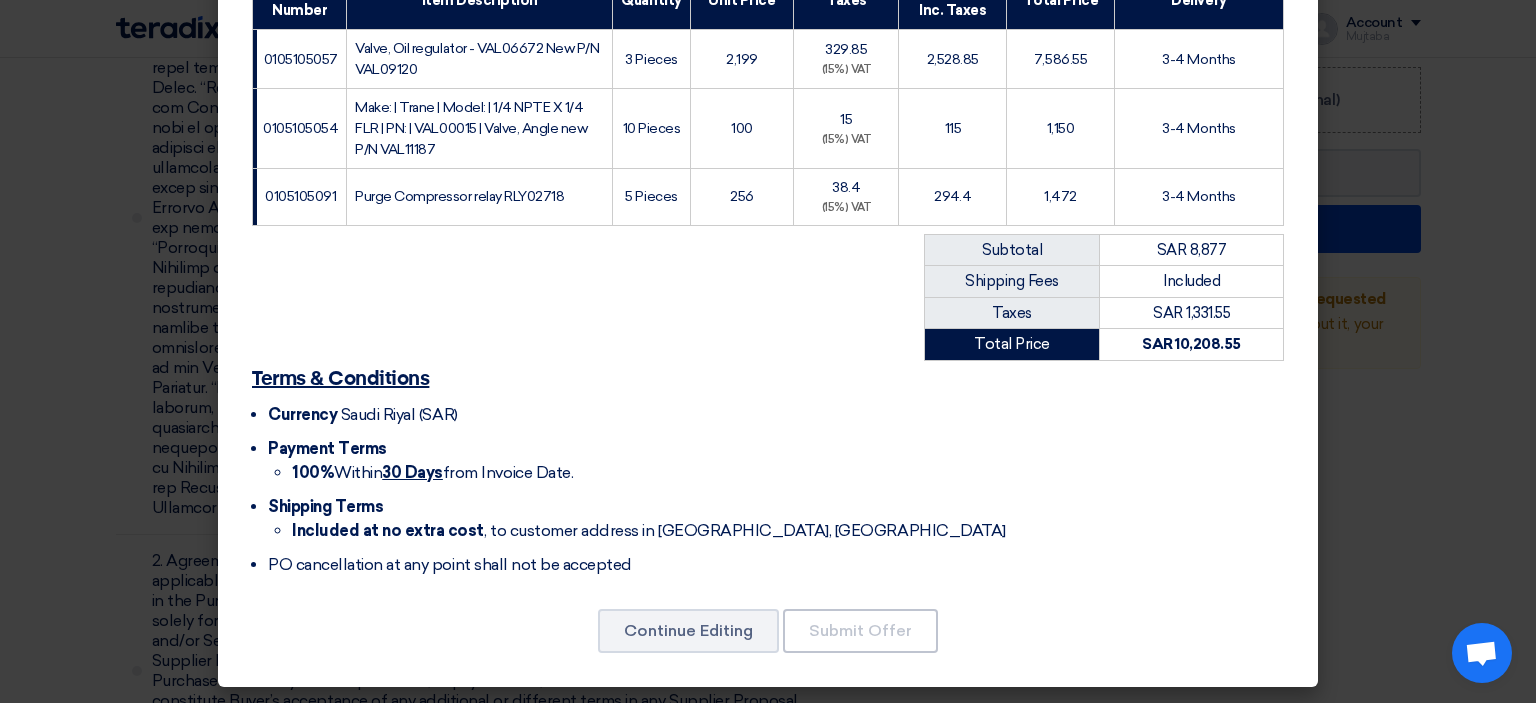 scroll, scrollTop: 107, scrollLeft: 0, axis: vertical 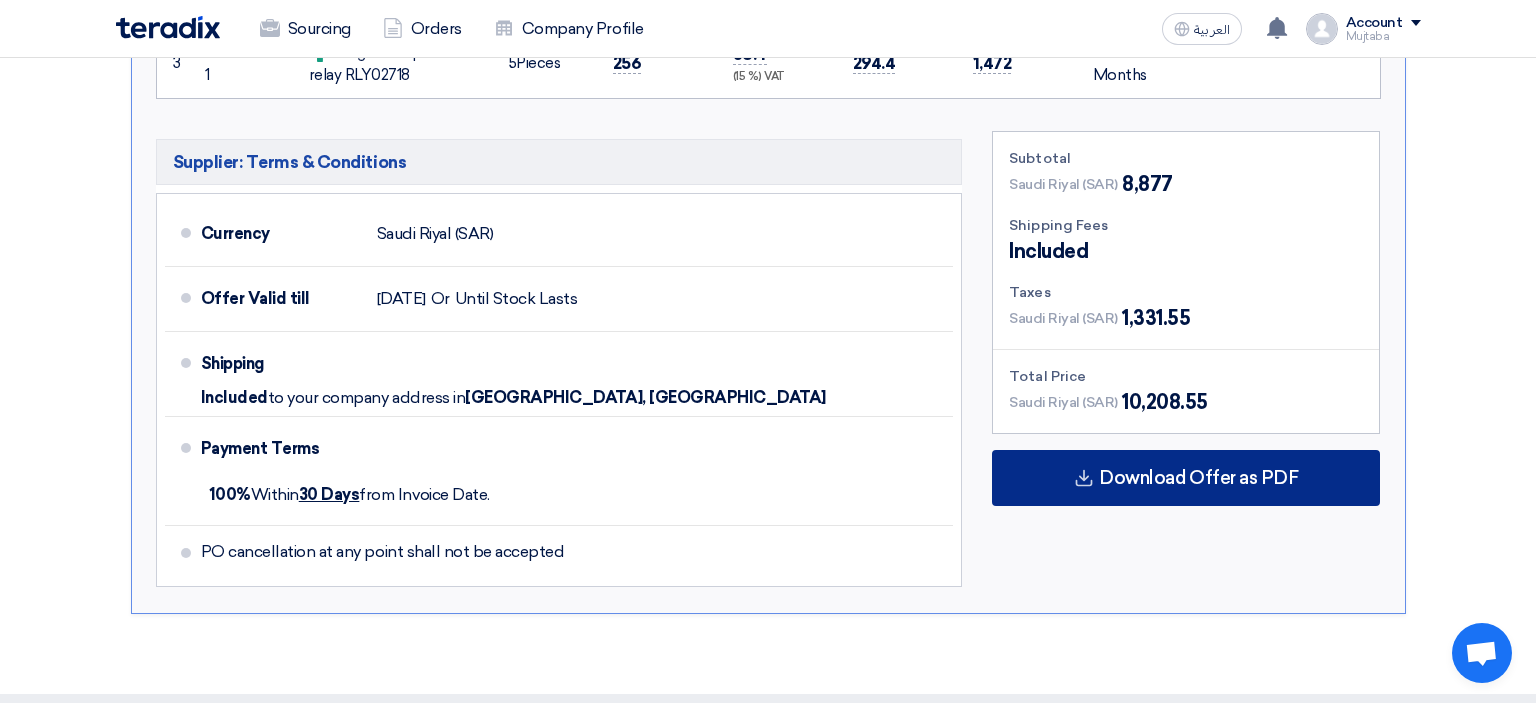 click on "Download Offer as PDF" at bounding box center (1198, 478) 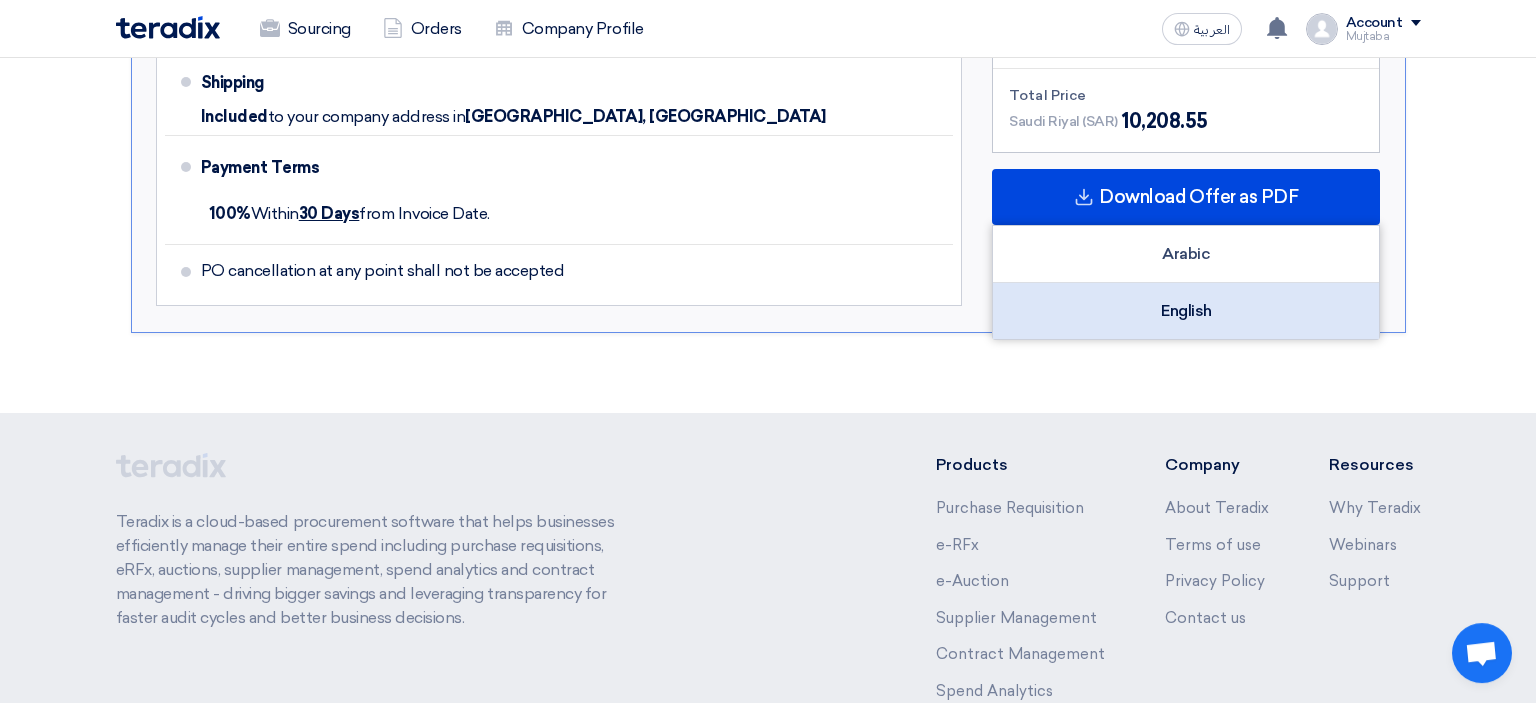 scroll, scrollTop: 1267, scrollLeft: 0, axis: vertical 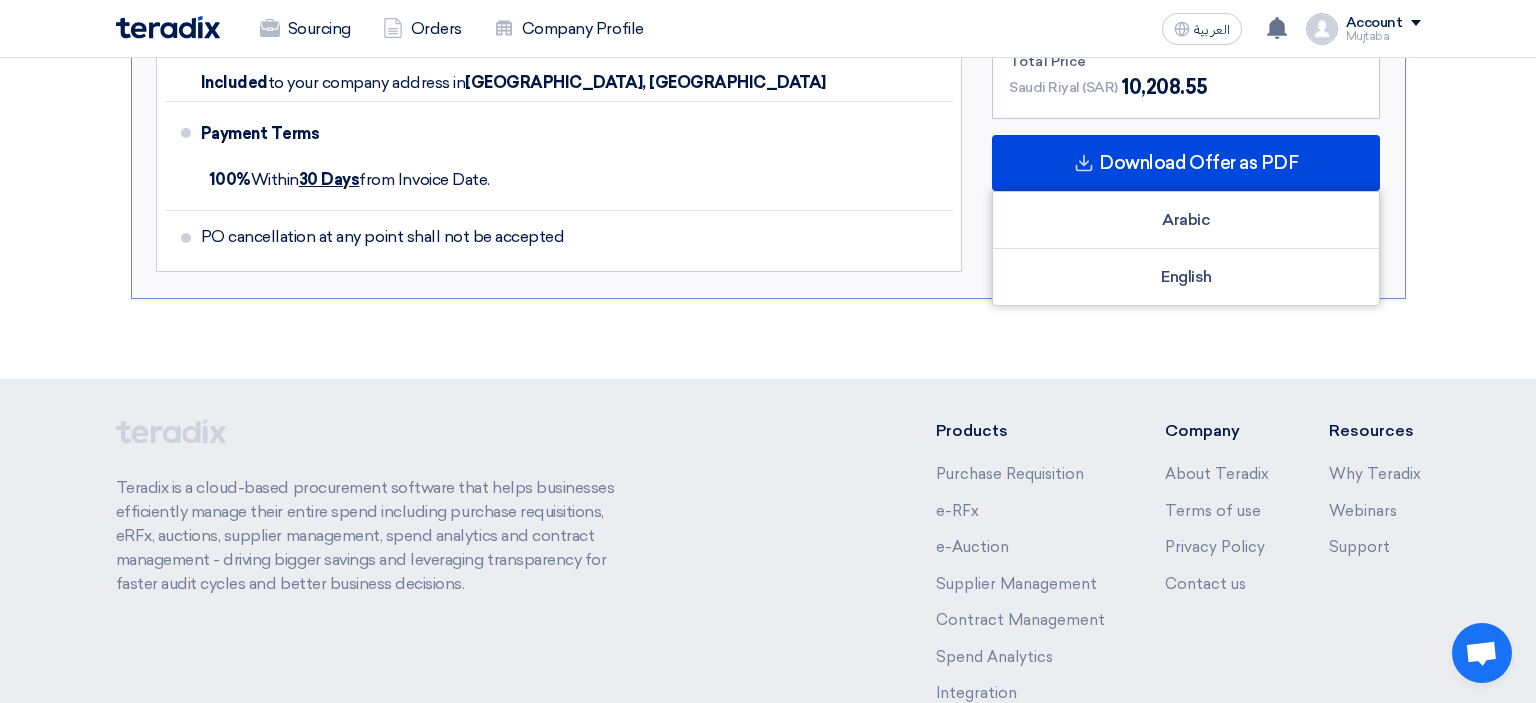 click on "Submit Offer
Competitive Offer
Version 1
Last Update
13 Jul 2025, 12:43 PM
Offer is Seen
Not Seen Yet
1" 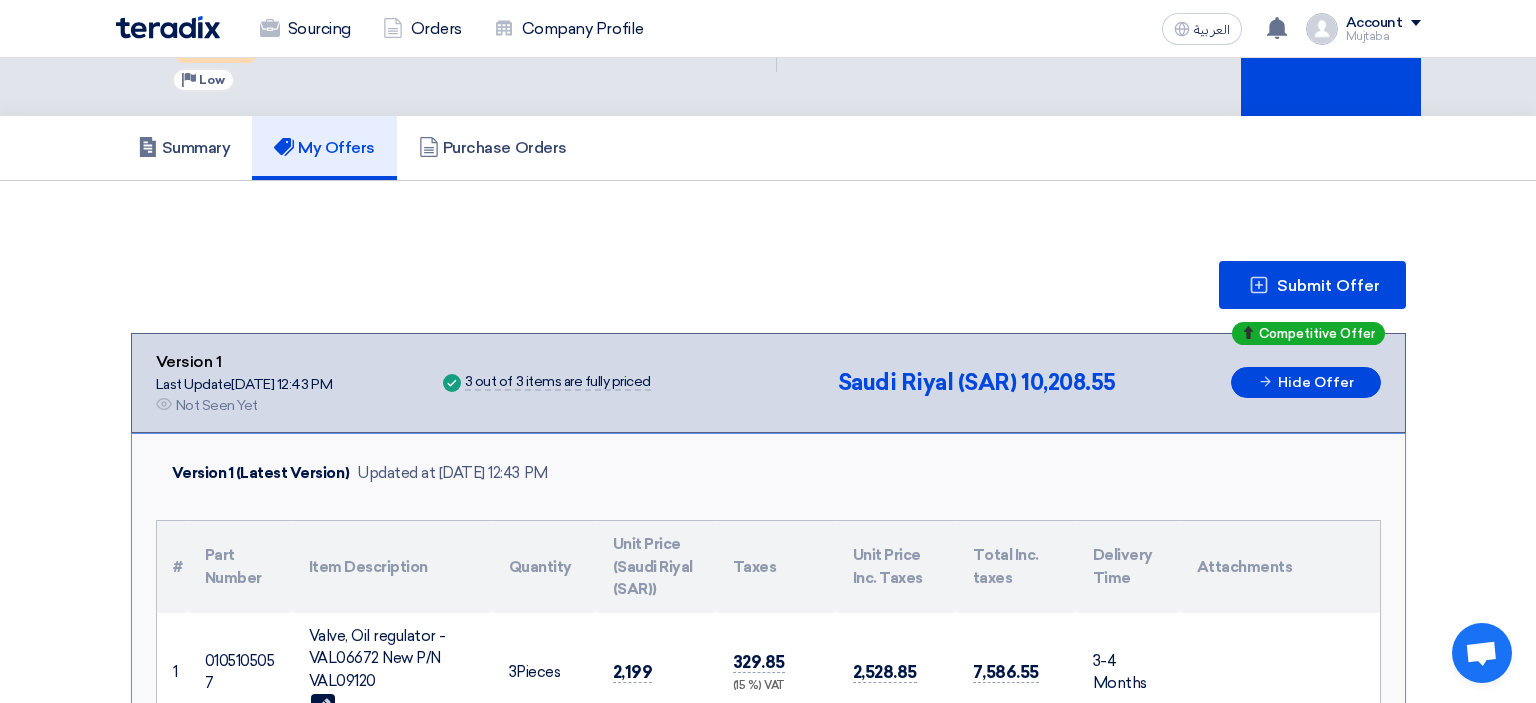 scroll, scrollTop: 0, scrollLeft: 0, axis: both 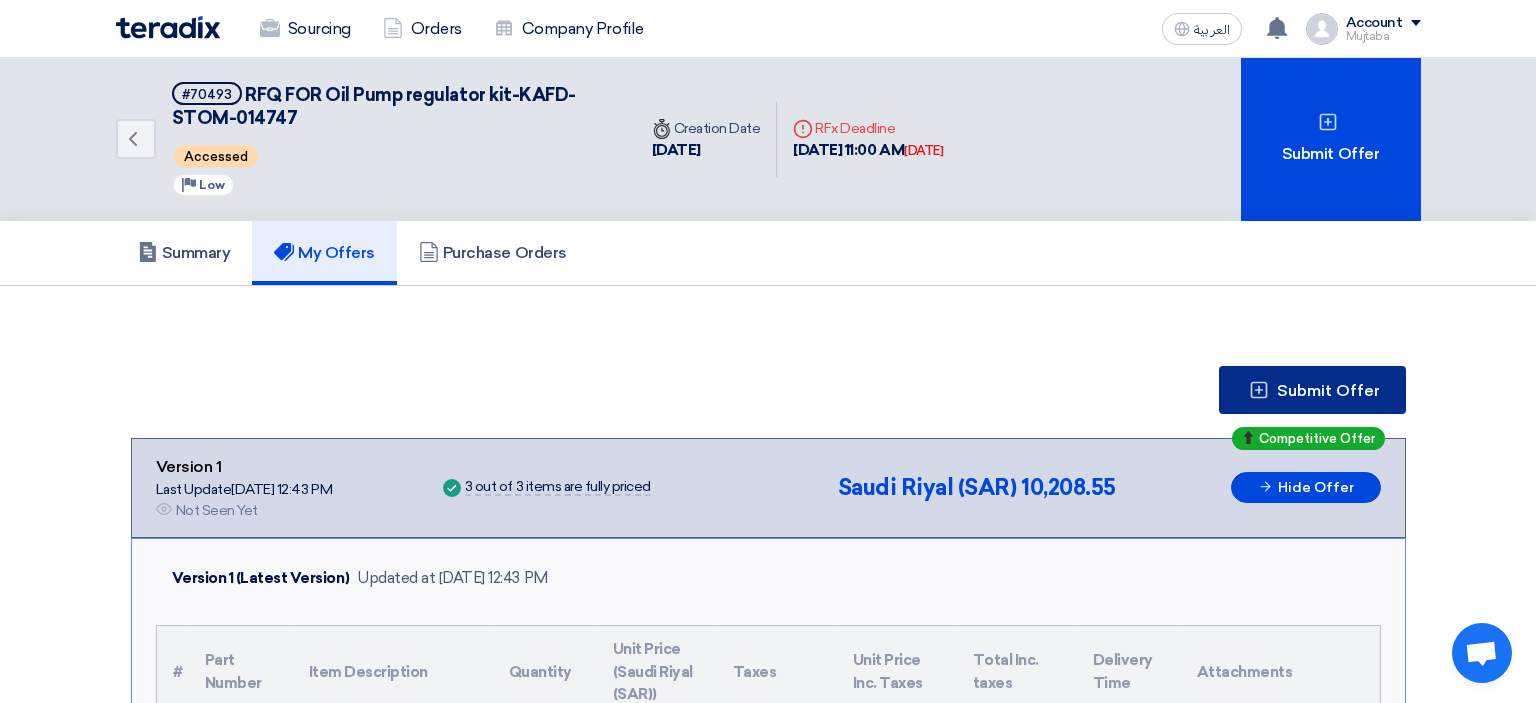click on "Submit Offer" 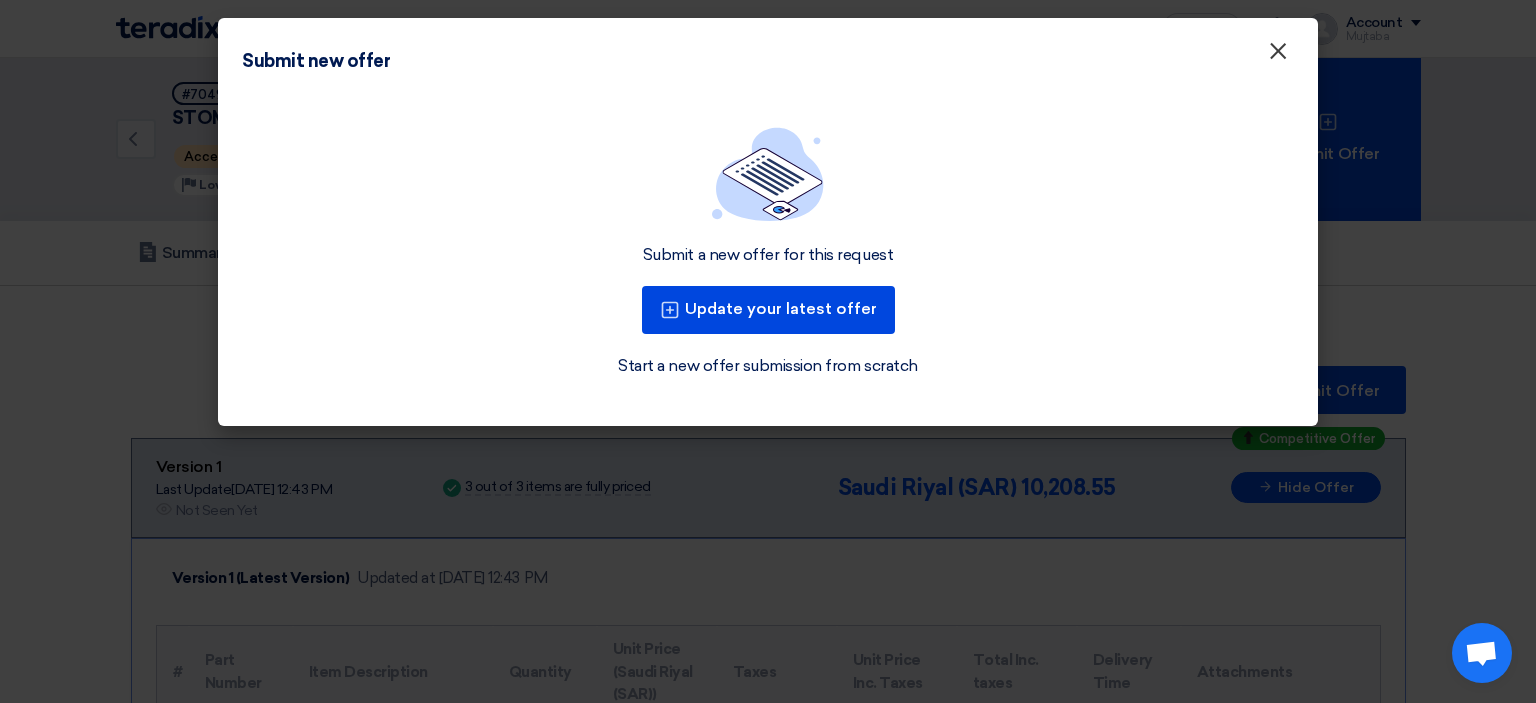 click on "×" 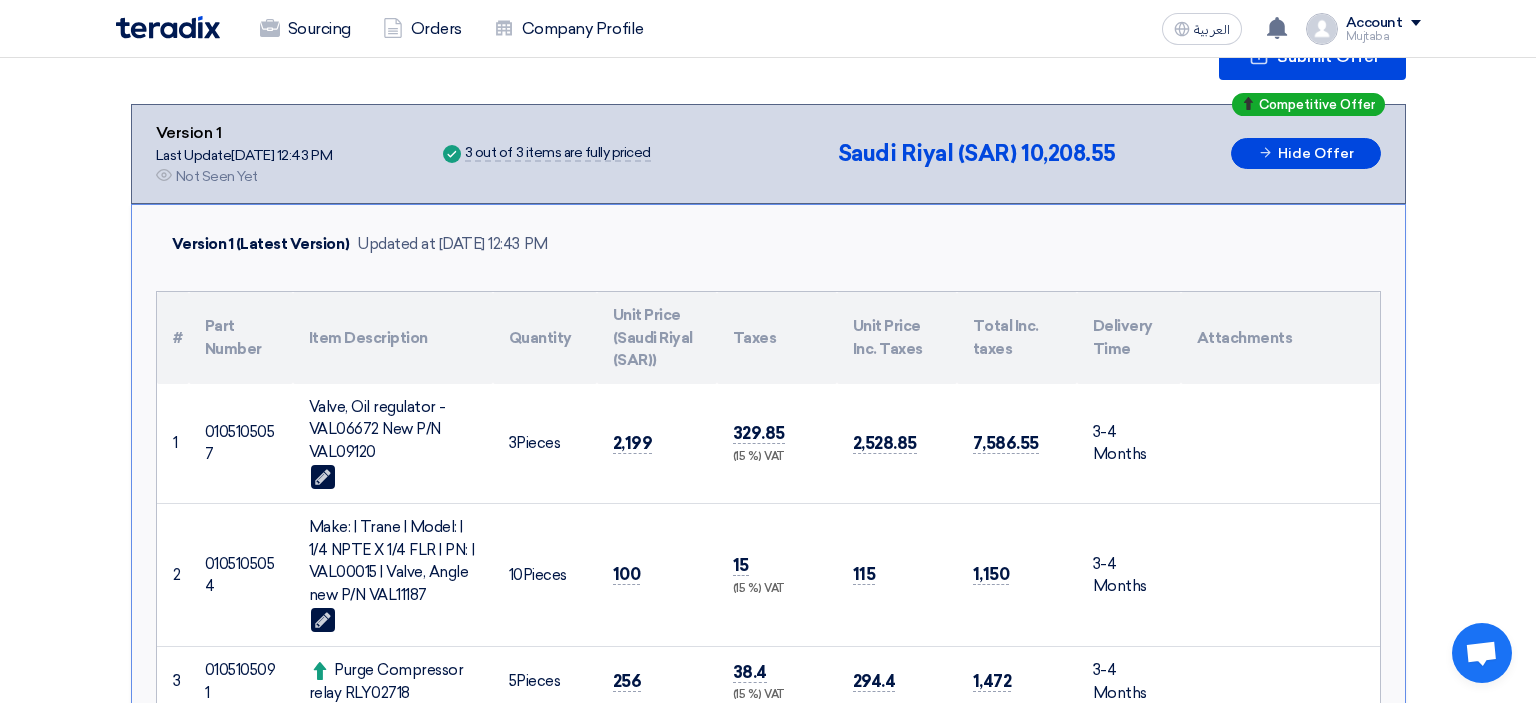 scroll, scrollTop: 0, scrollLeft: 0, axis: both 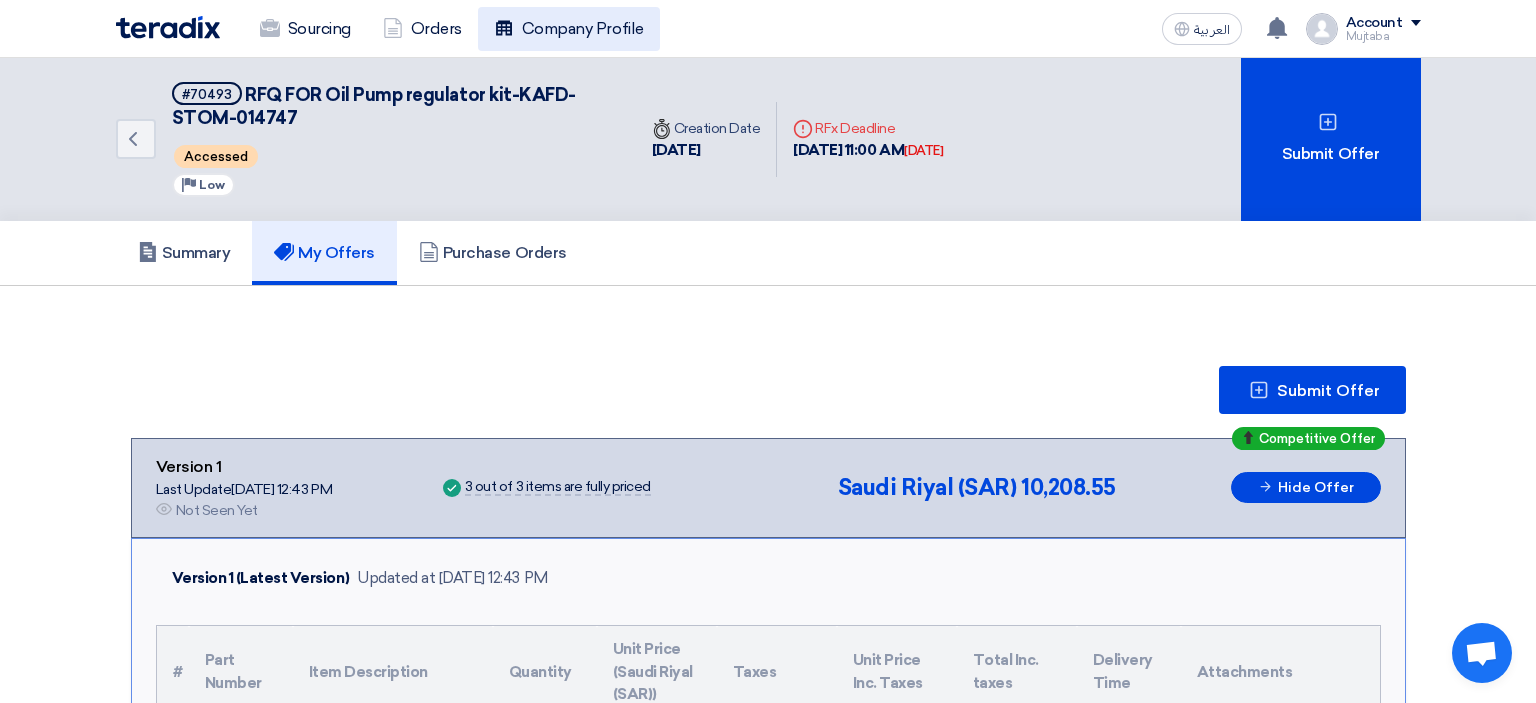 click on "Company Profile" 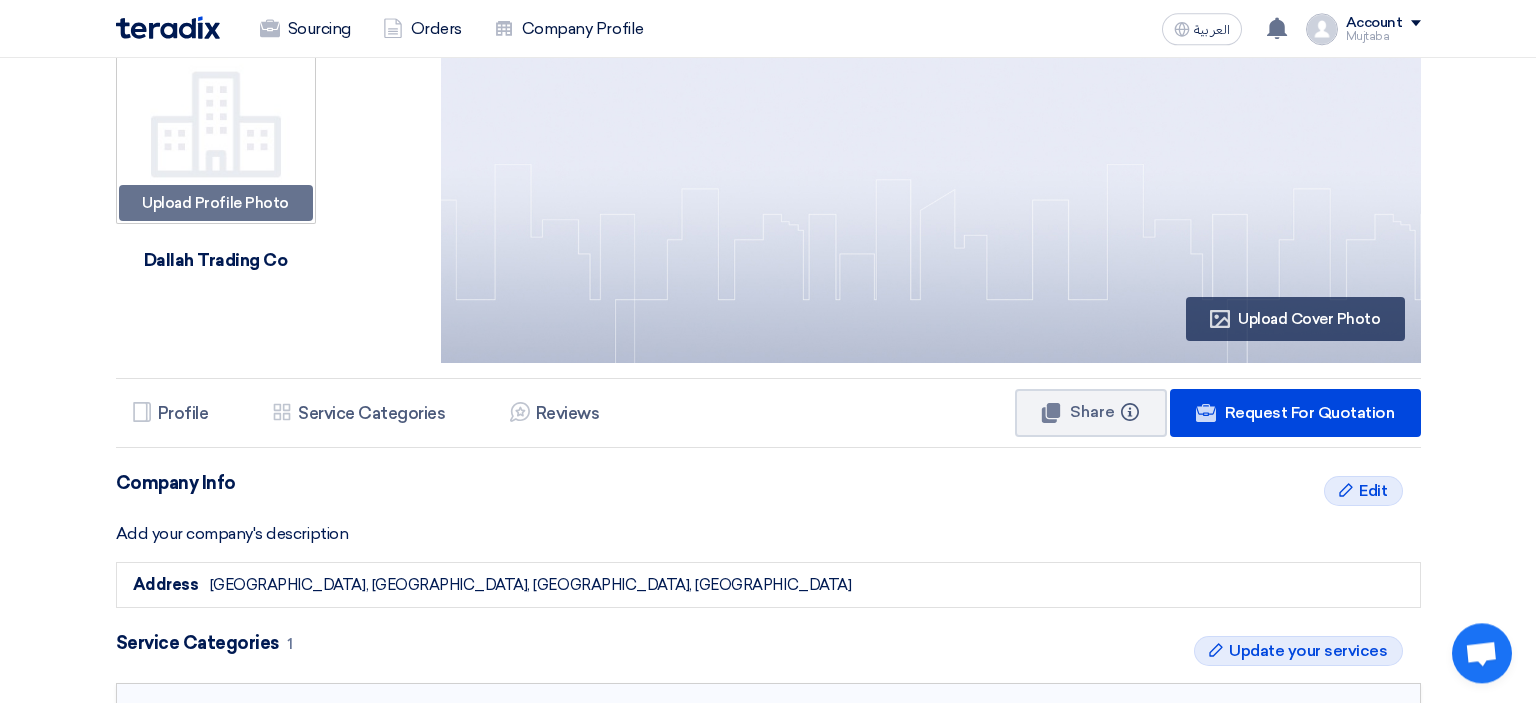 scroll, scrollTop: 0, scrollLeft: 0, axis: both 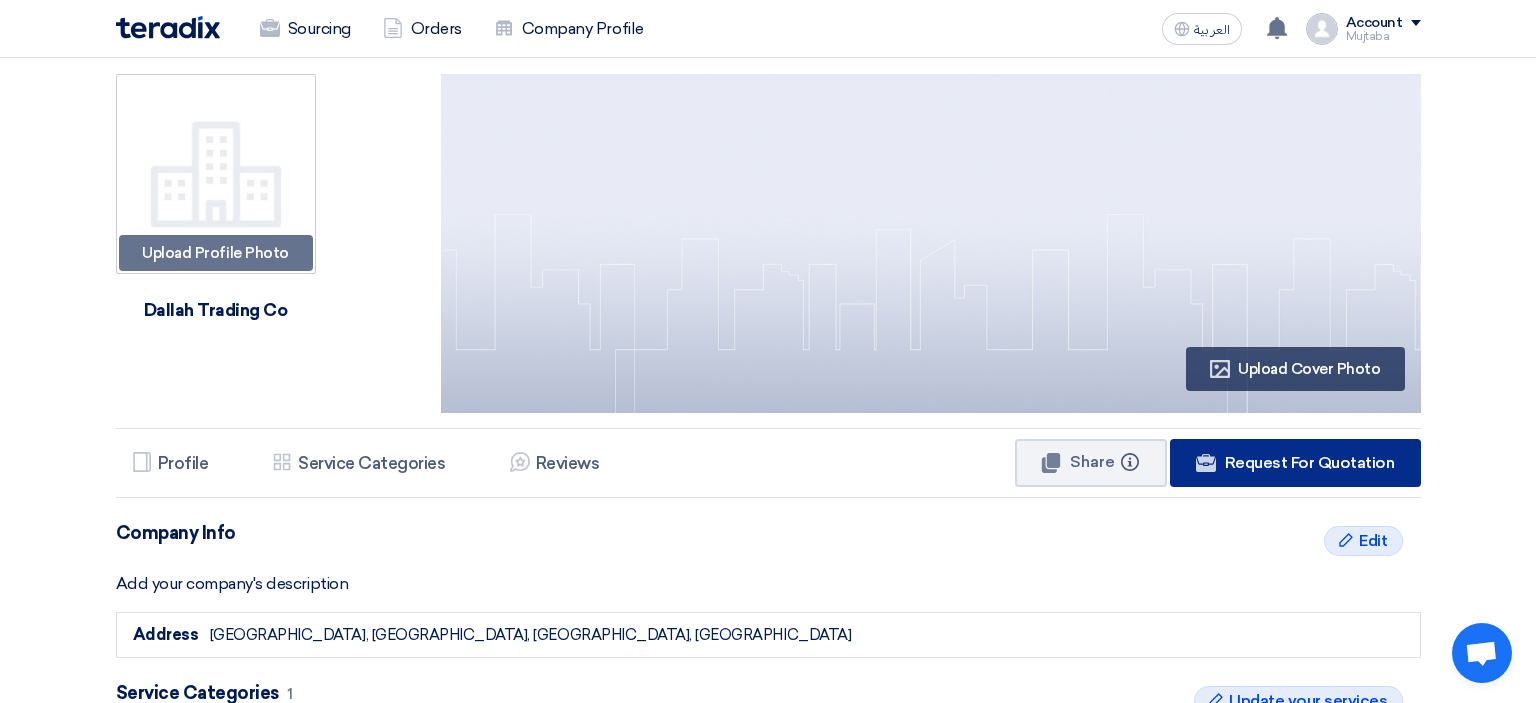 click on "Request For Quotation" 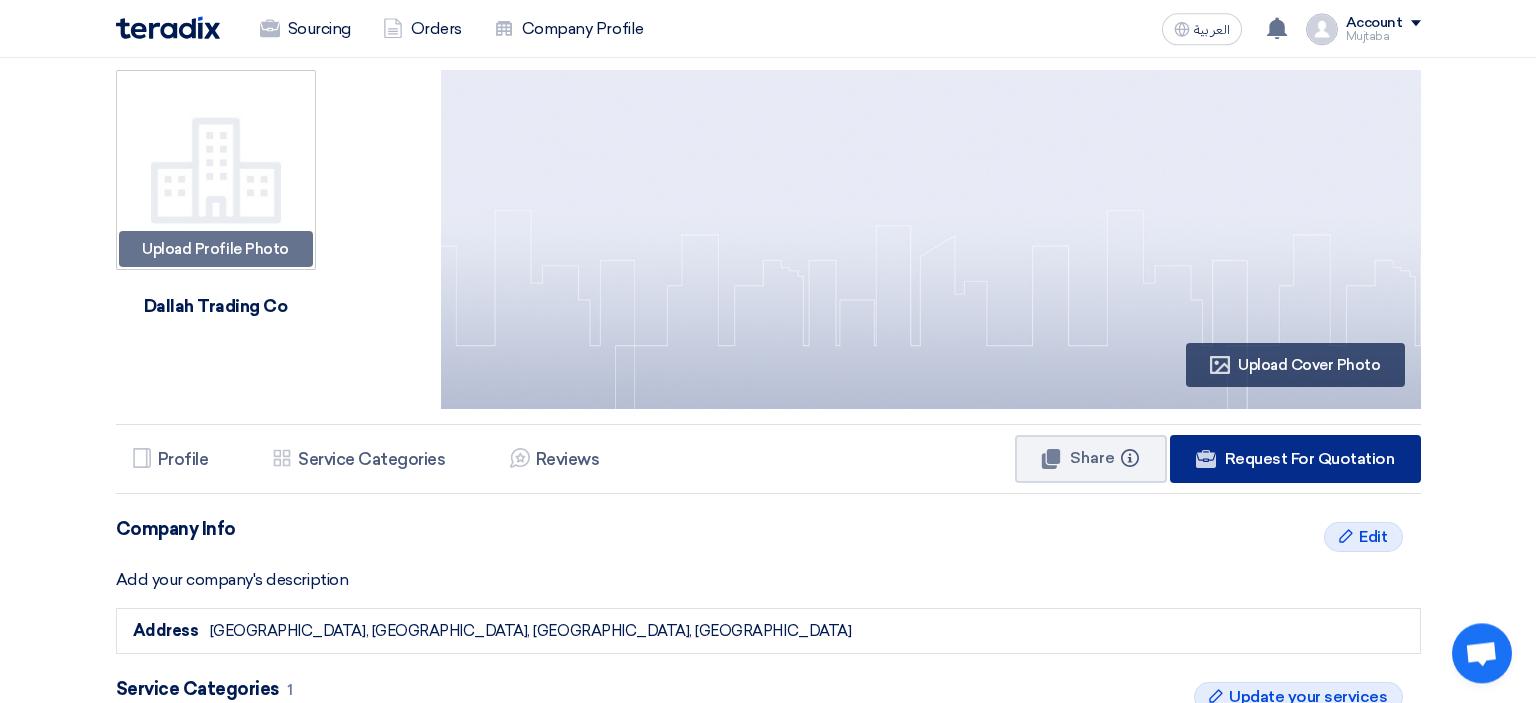scroll, scrollTop: 0, scrollLeft: 0, axis: both 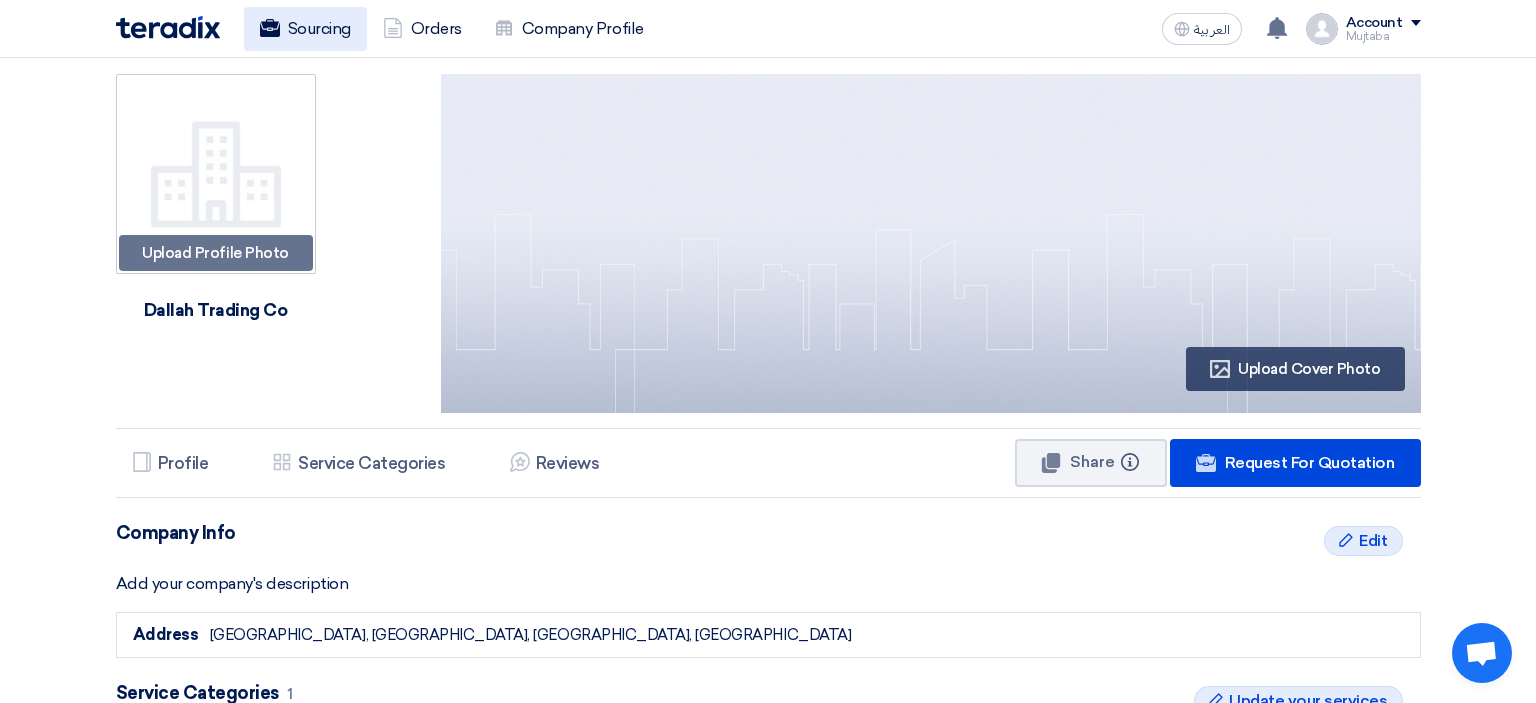 click on "Sourcing" 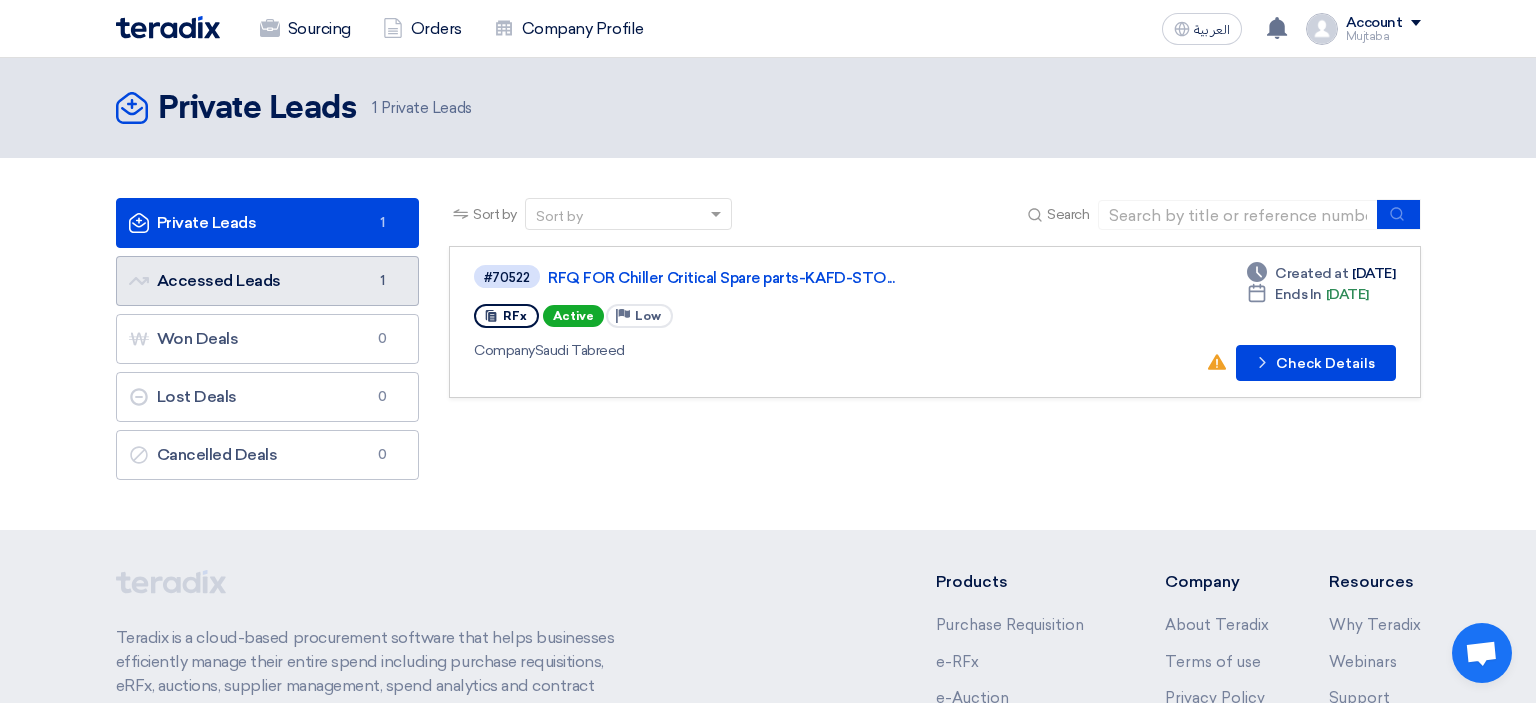 click on "Accessed Leads
Accessed Leads
1" 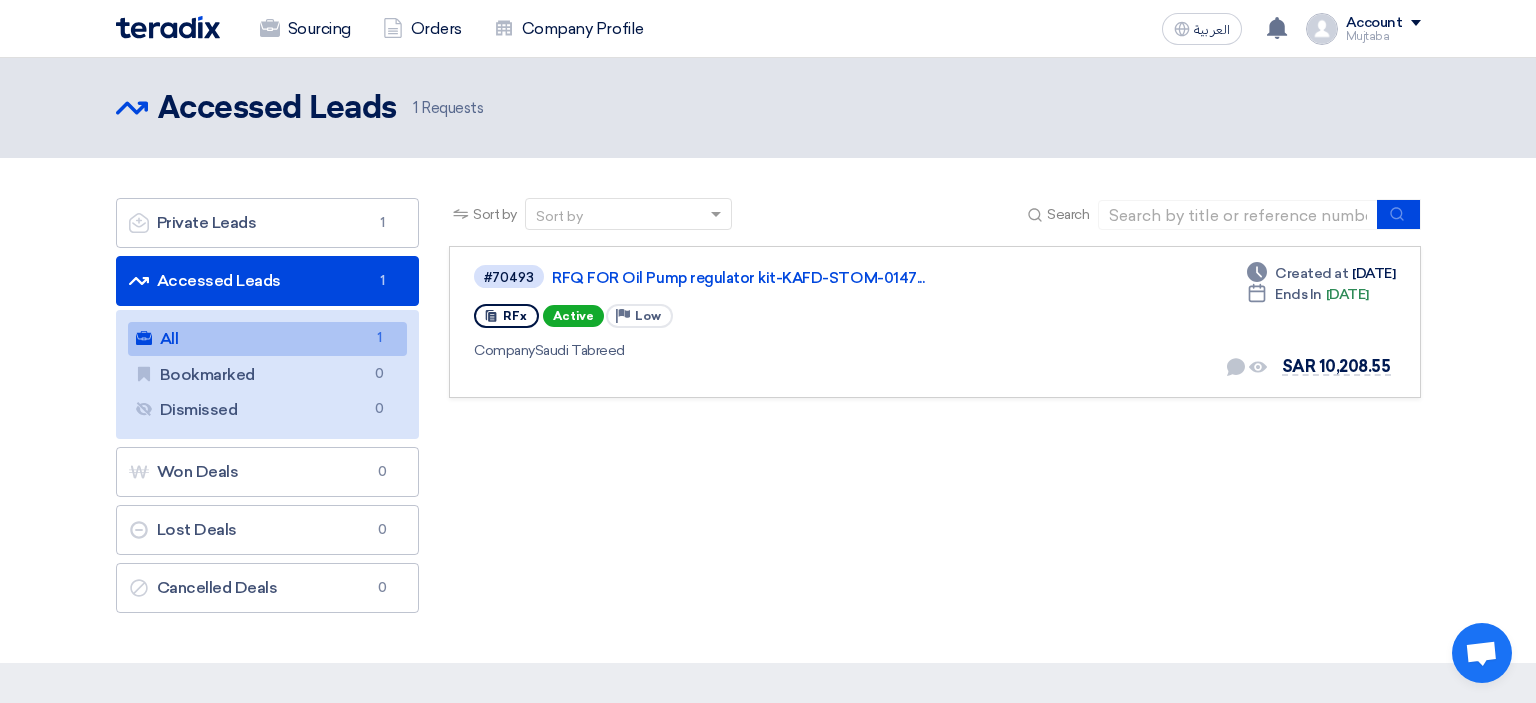 click on "Sort by
Sort by
Search
Category
Owner
Type" 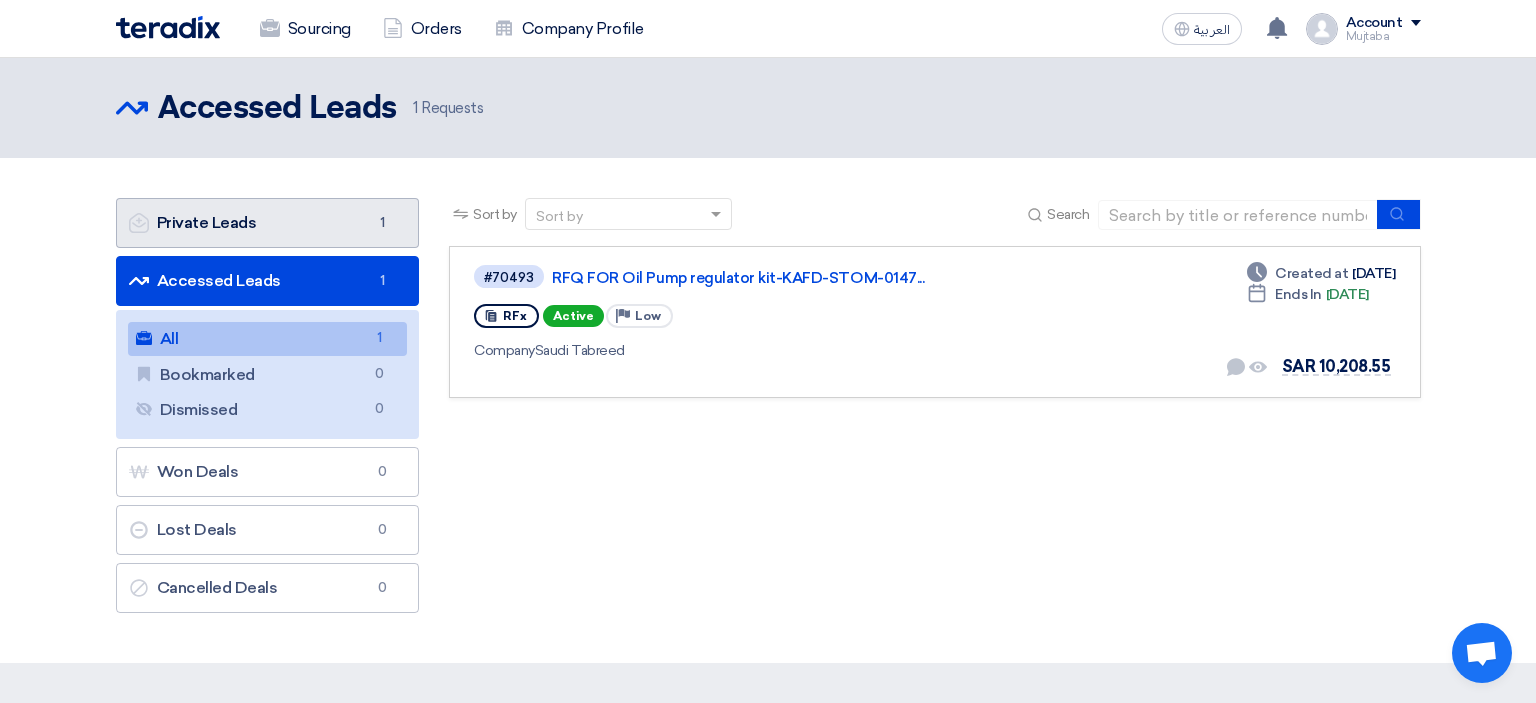 click on "Private Leads
Private Leads
1" 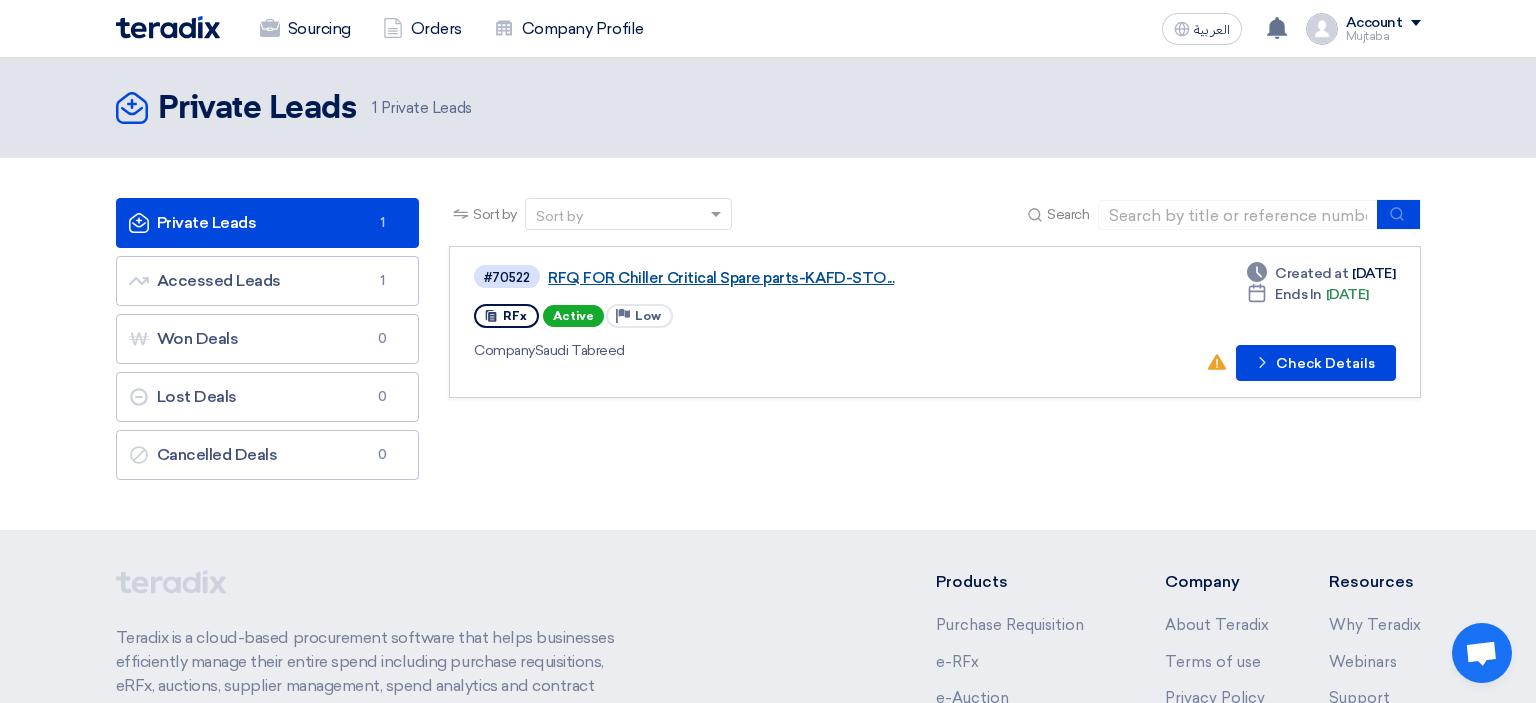 click on "RFQ FOR Chiller Critical Spare parts-KAFD-STO..." 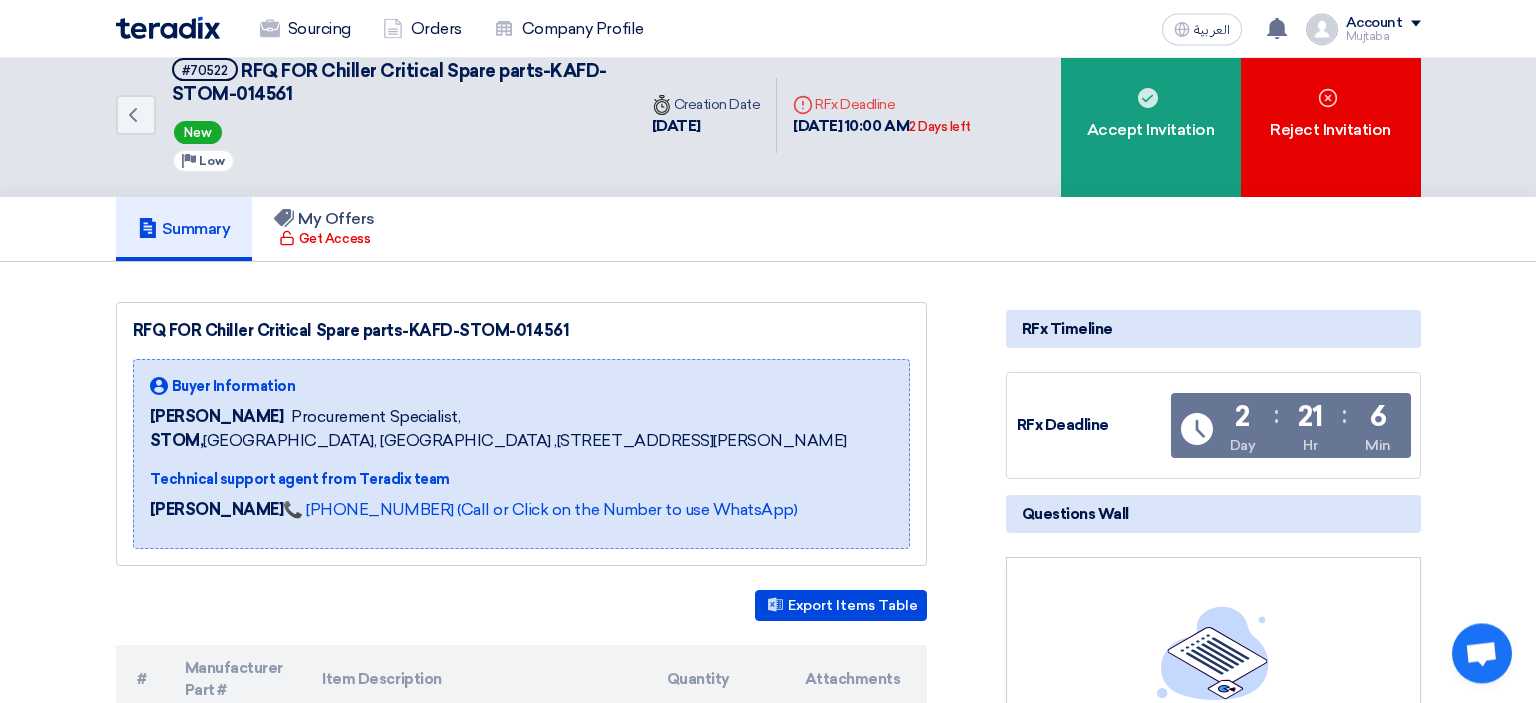 scroll, scrollTop: 0, scrollLeft: 0, axis: both 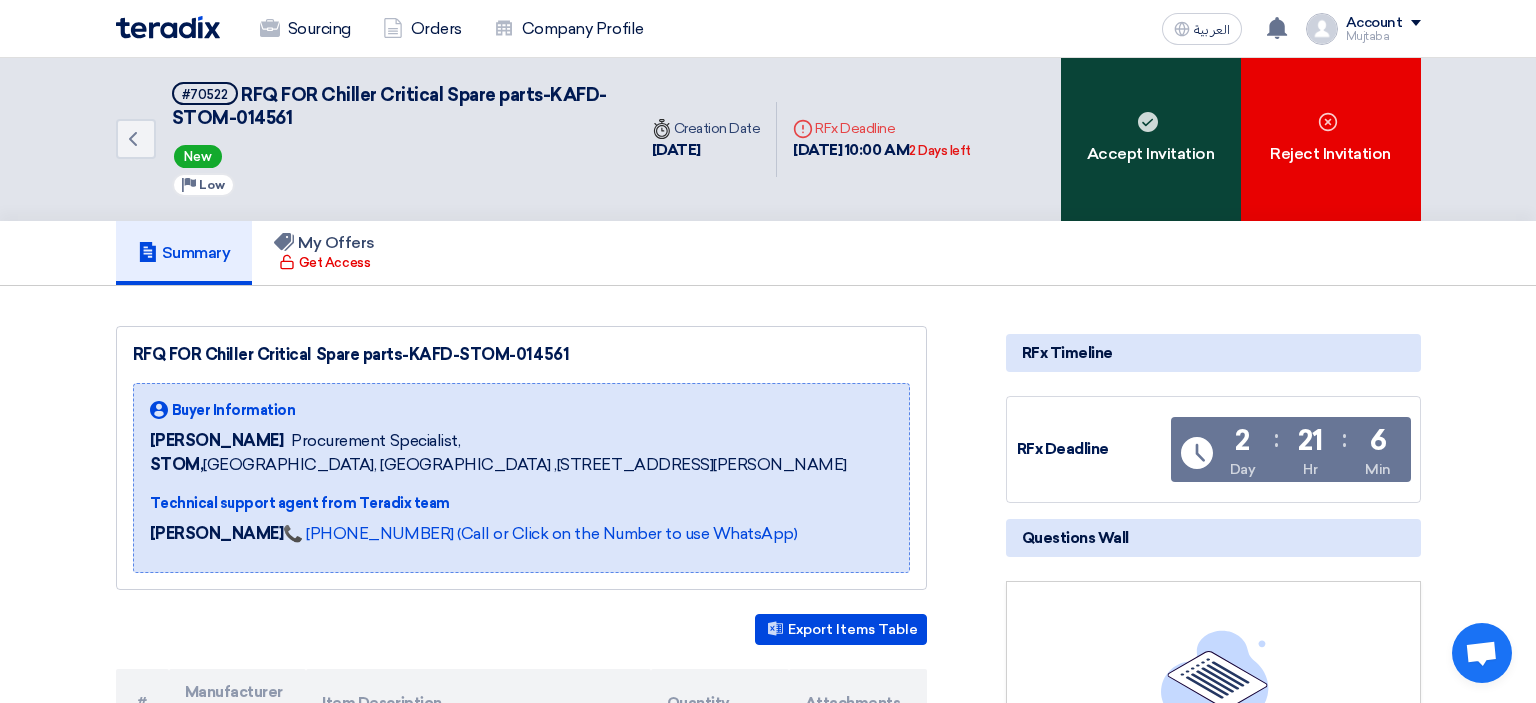 click on "Accept Invitation" 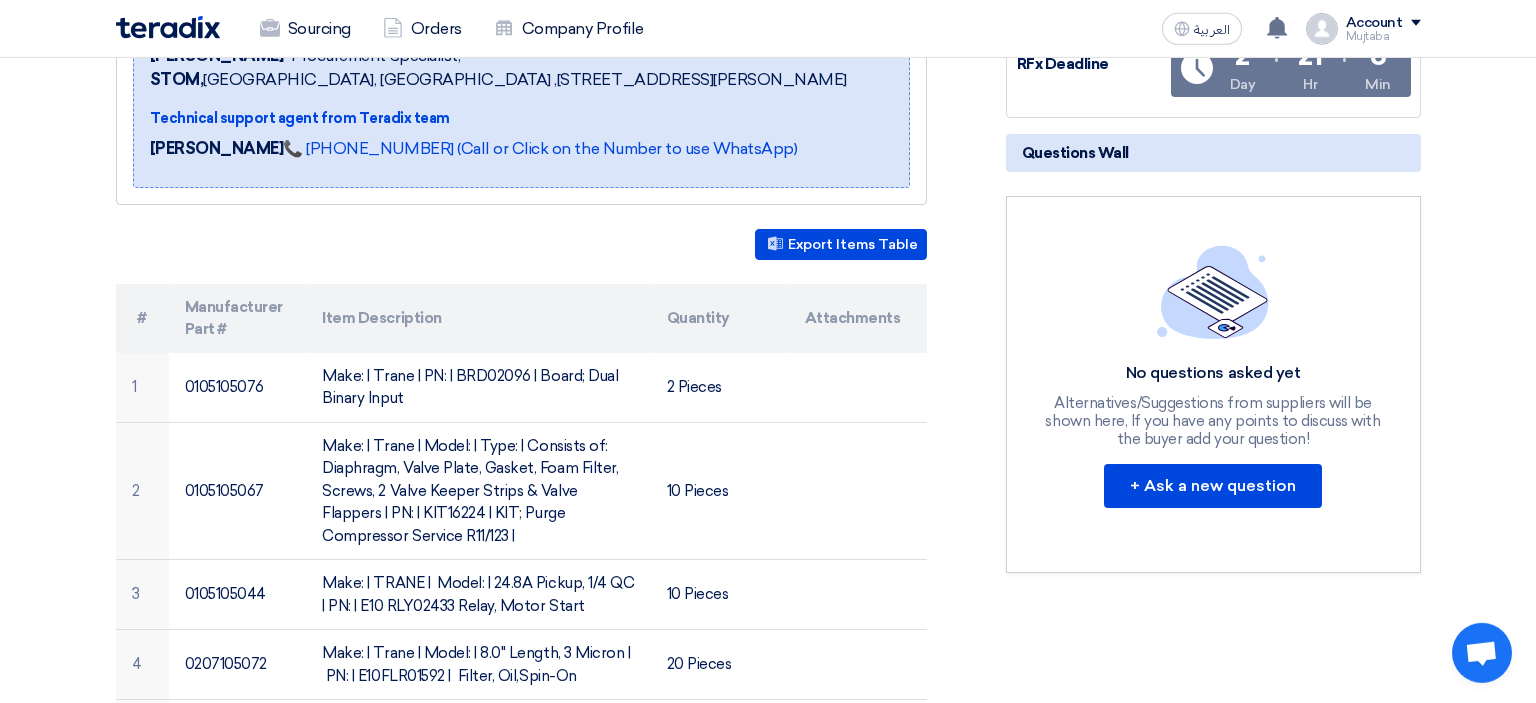 scroll, scrollTop: 0, scrollLeft: 0, axis: both 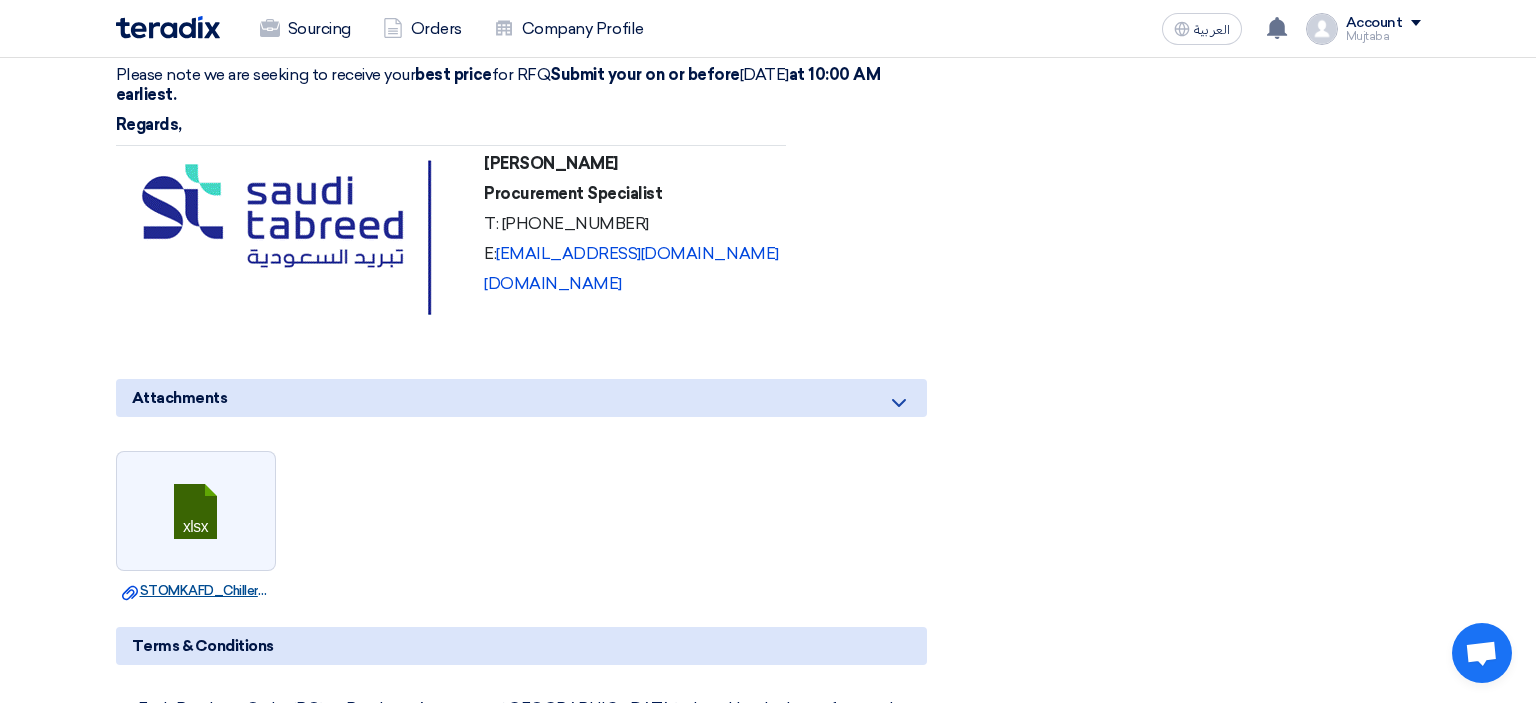 click on "Download file
STOMKAFD_Chiller_Critical_Spare_parts.xlsx" at bounding box center [196, 591] 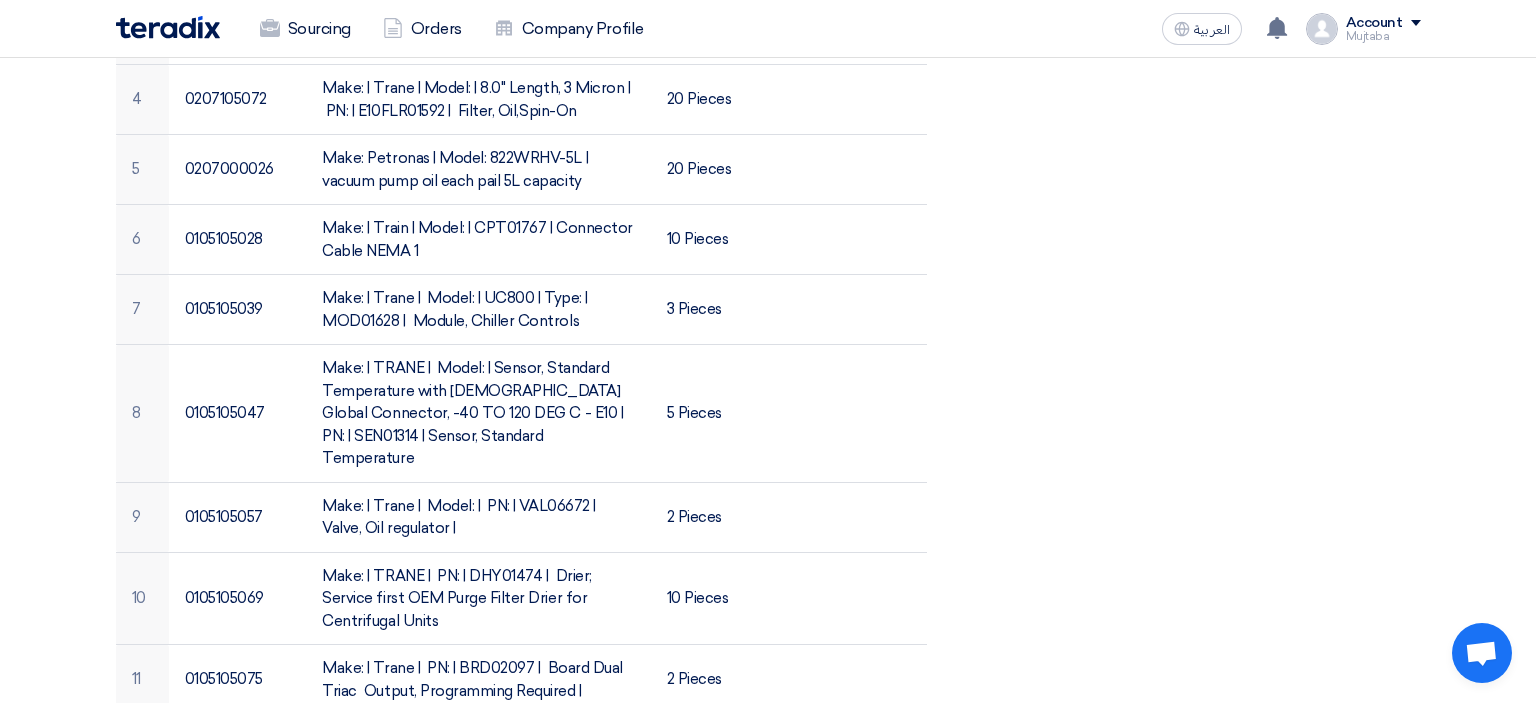 scroll, scrollTop: 316, scrollLeft: 0, axis: vertical 